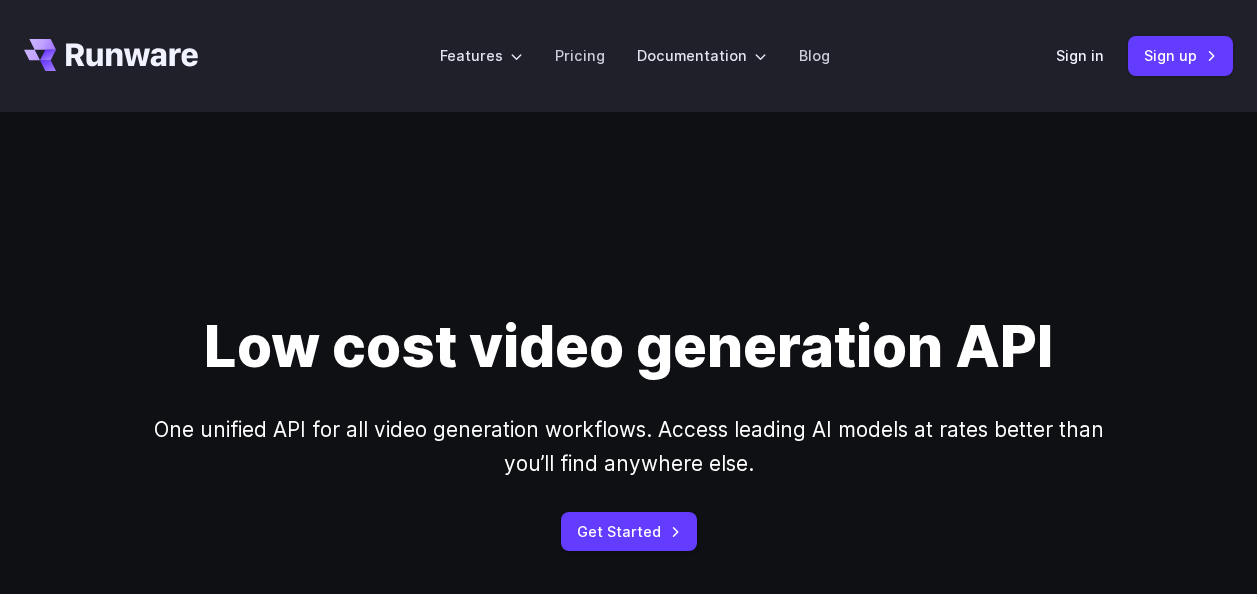 scroll, scrollTop: 3352, scrollLeft: 0, axis: vertical 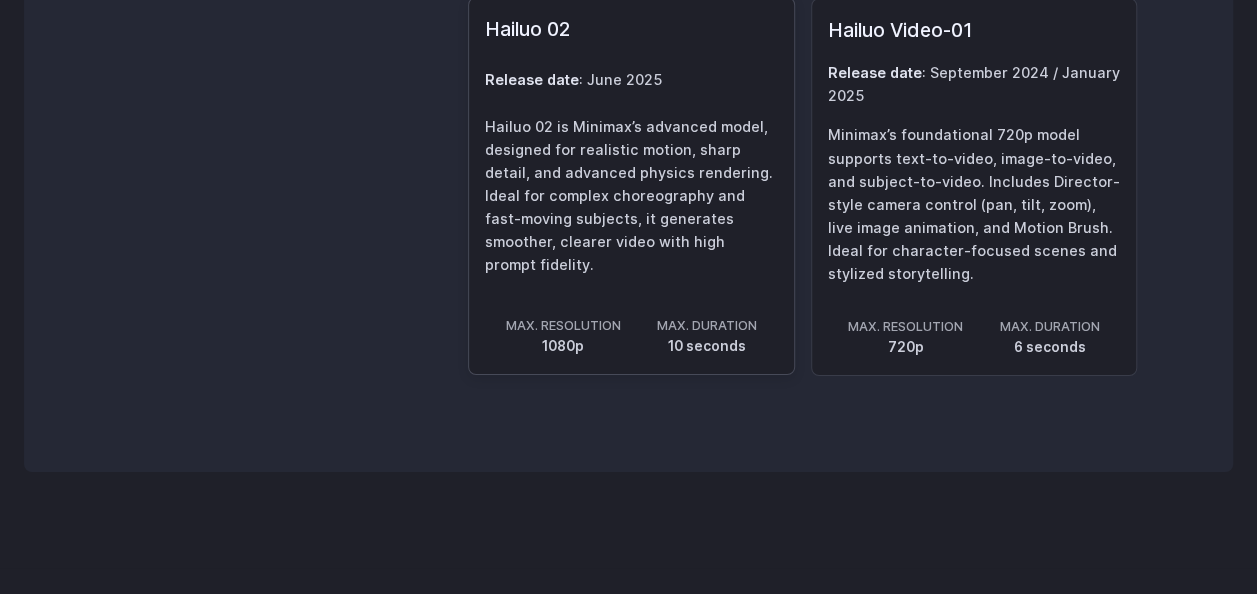click on "Hailuo 02 is Minimax’s advanced model, designed for realistic motion, sharp detail, and advanced physics rendering. Ideal for complex choreography and fast-moving subjects, it generates smoother, clearer video with high prompt fidelity." at bounding box center [631, 195] 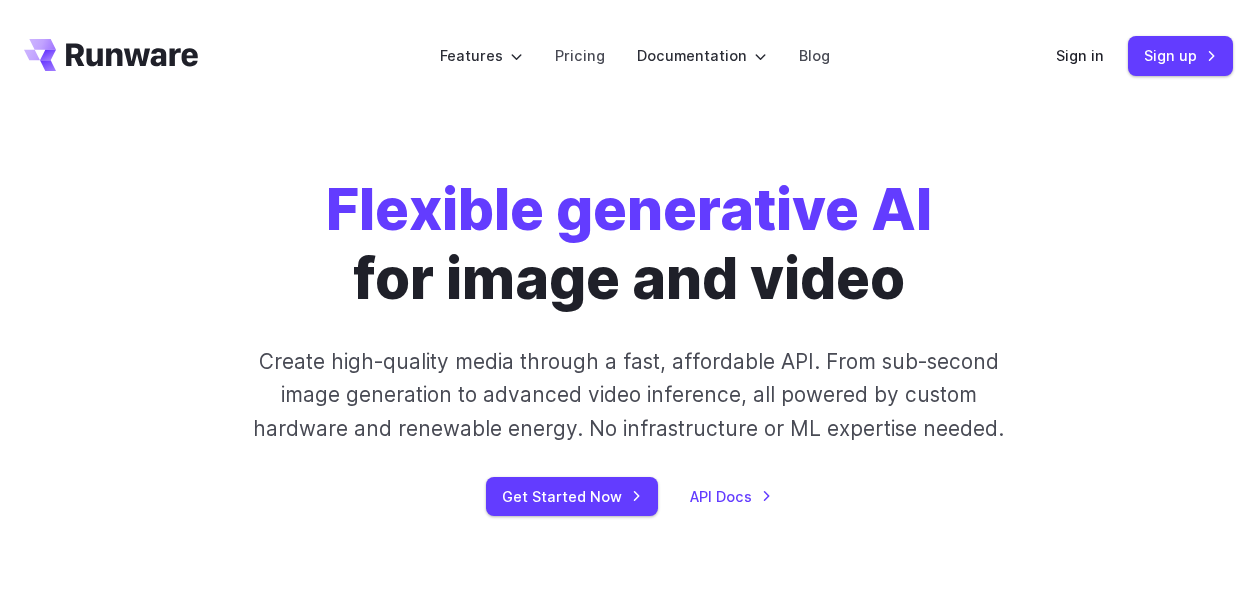 scroll, scrollTop: 0, scrollLeft: 0, axis: both 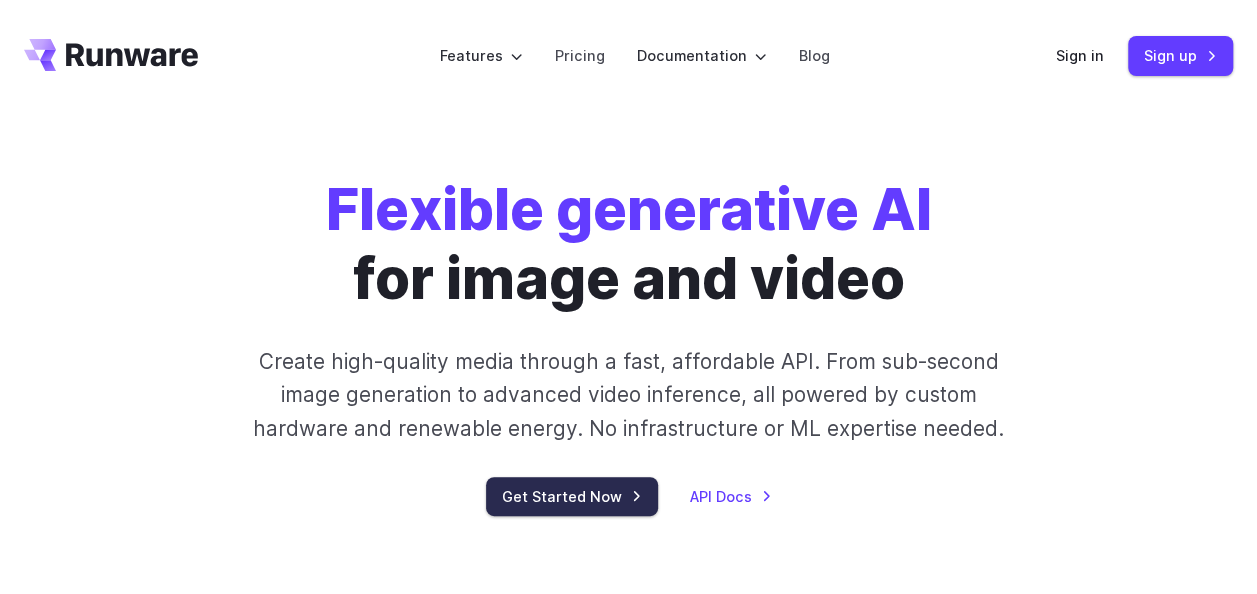 click on "Get Started Now" at bounding box center (572, 496) 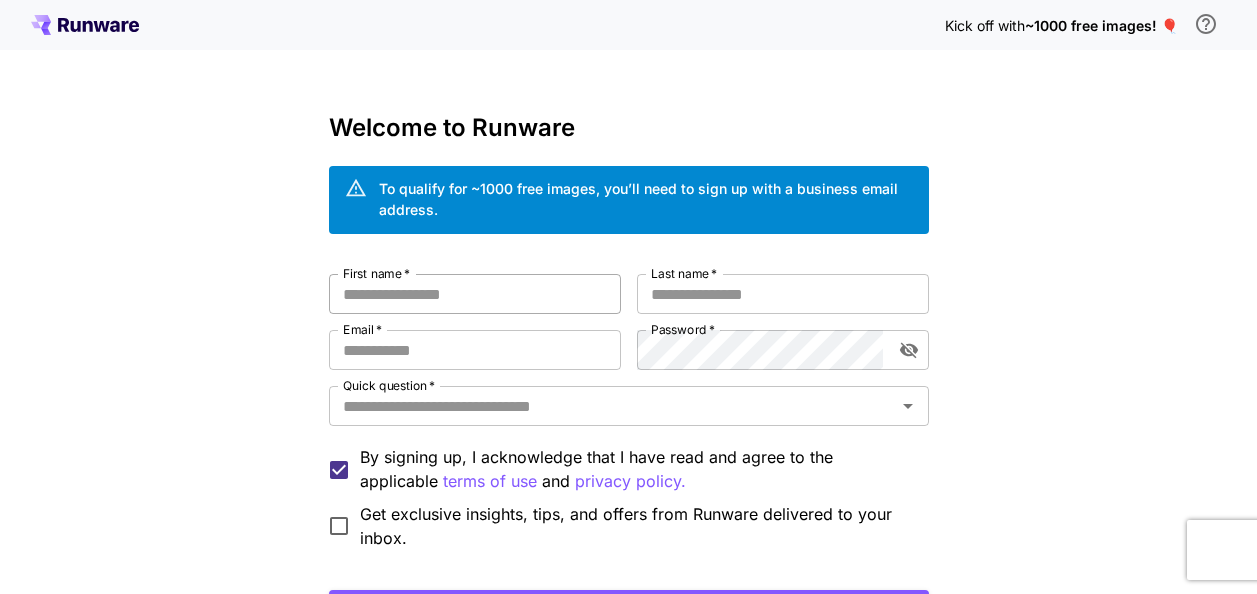 scroll, scrollTop: 6, scrollLeft: 0, axis: vertical 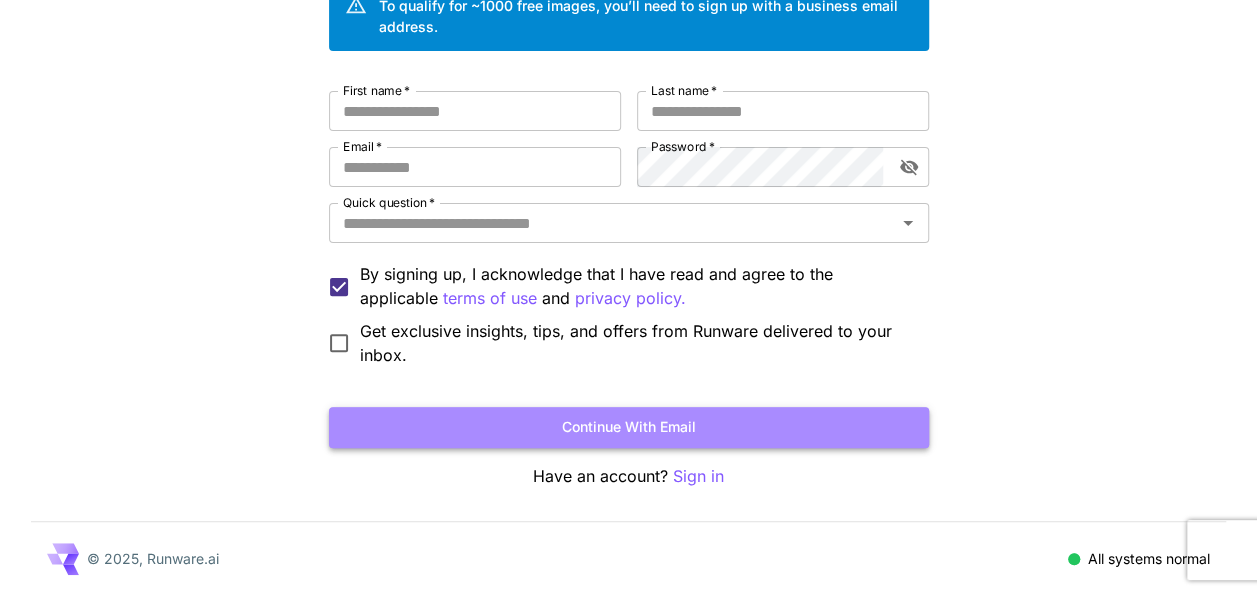 click on "Continue with email" at bounding box center [629, 427] 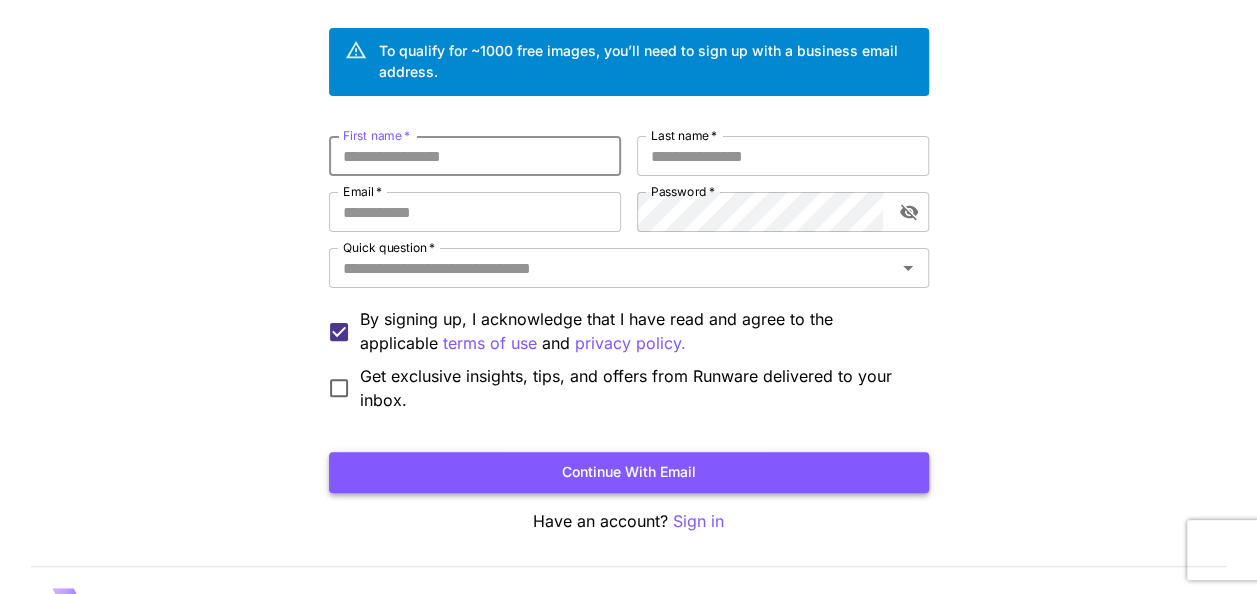 scroll, scrollTop: 137, scrollLeft: 0, axis: vertical 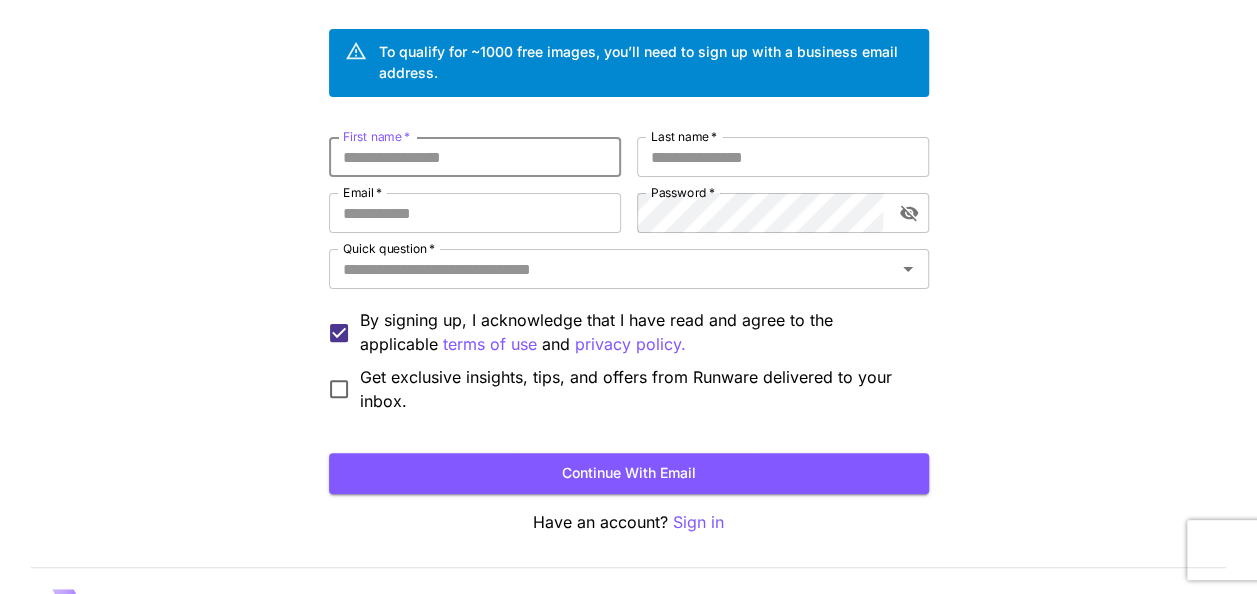 click on "First name   *" at bounding box center (475, 157) 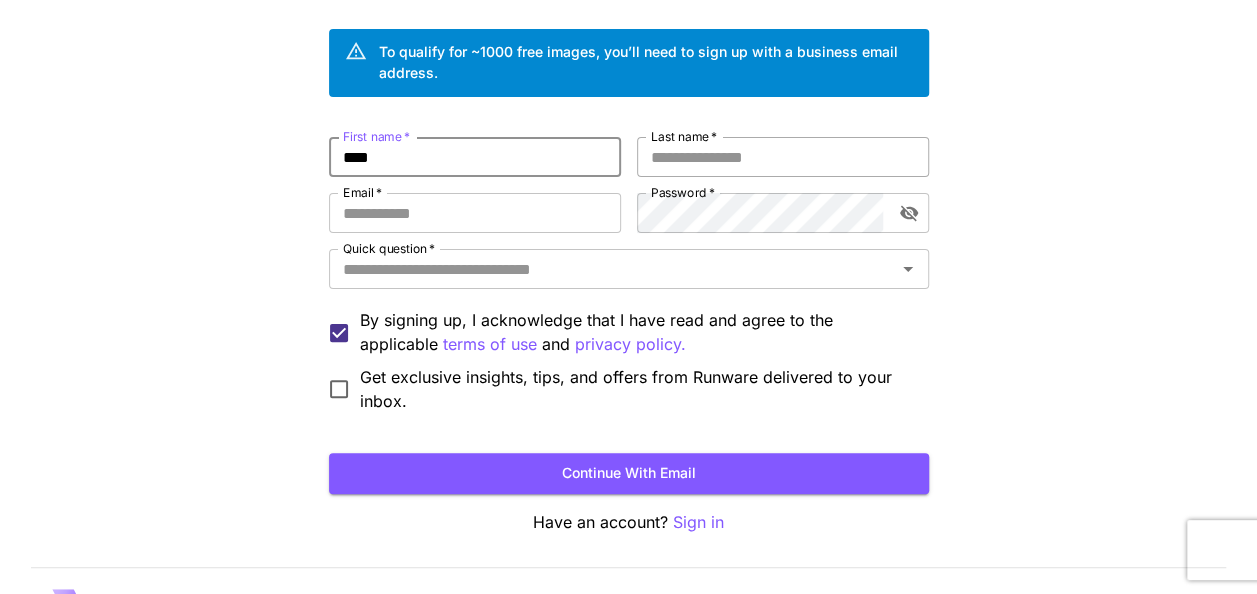 type on "****" 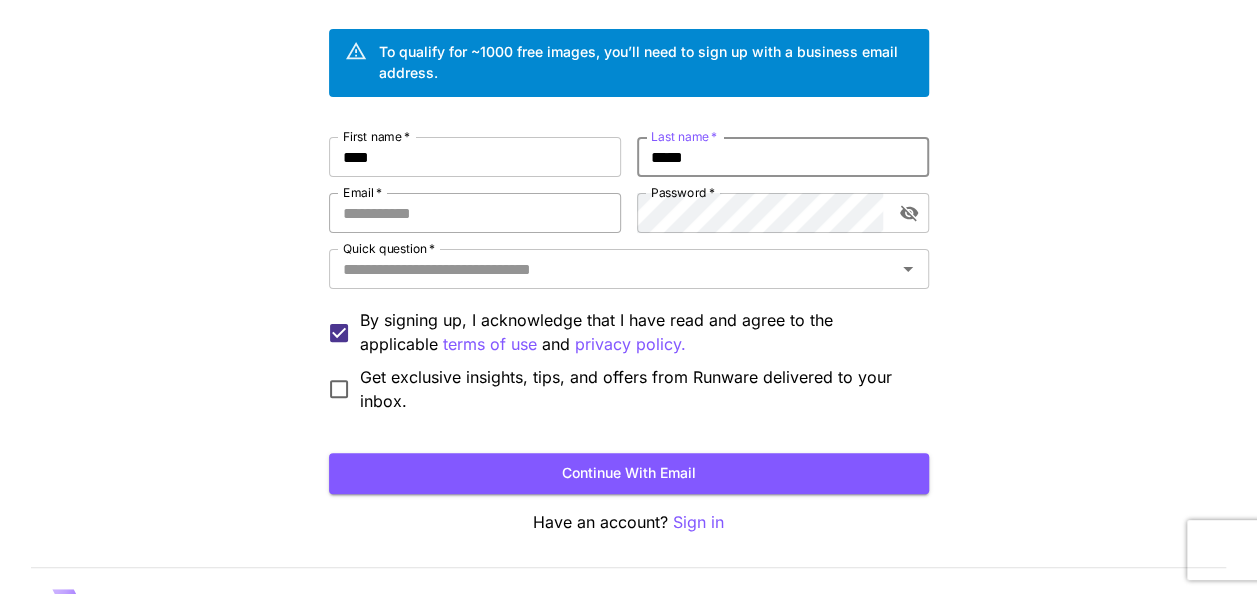 type on "*****" 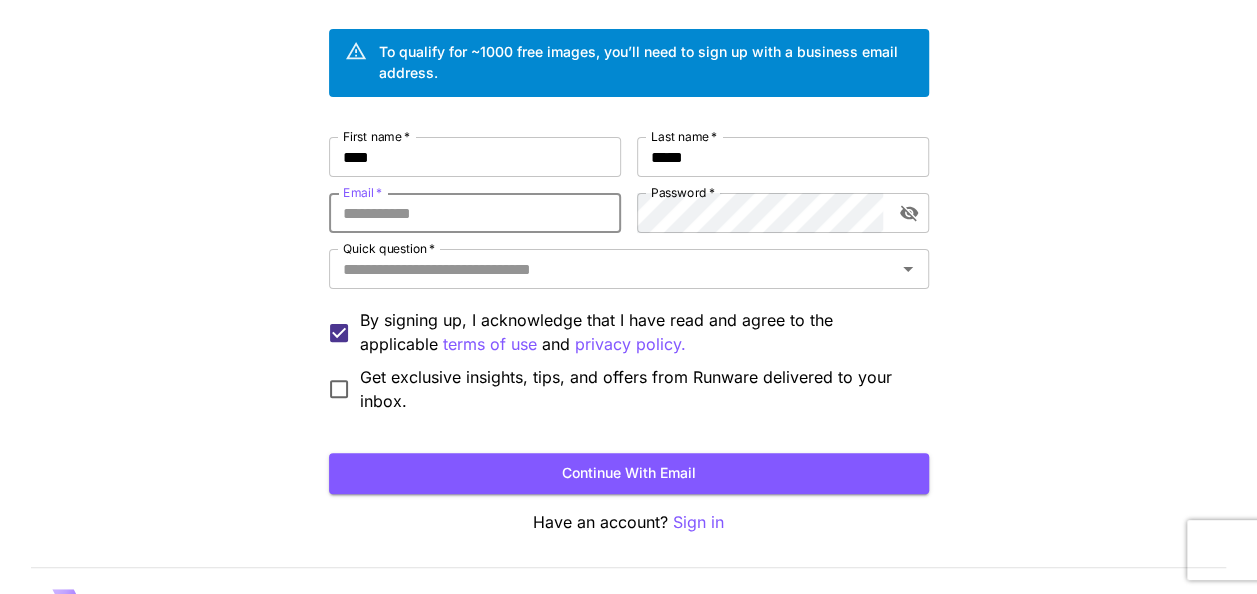 click on "Email   *" at bounding box center [475, 213] 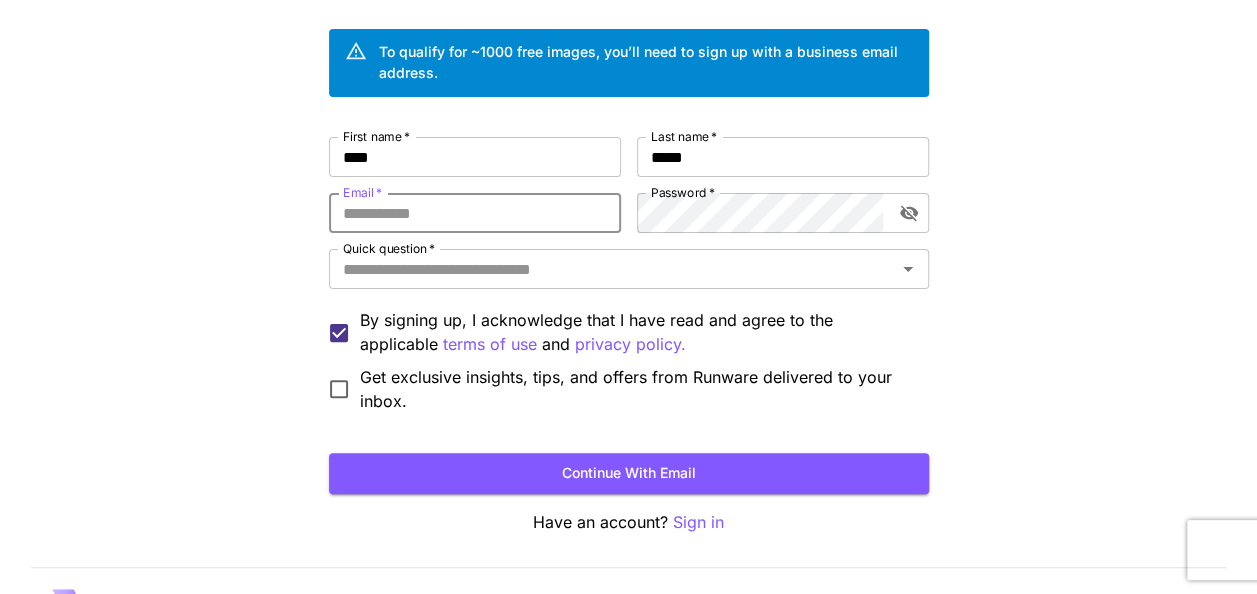 type on "**********" 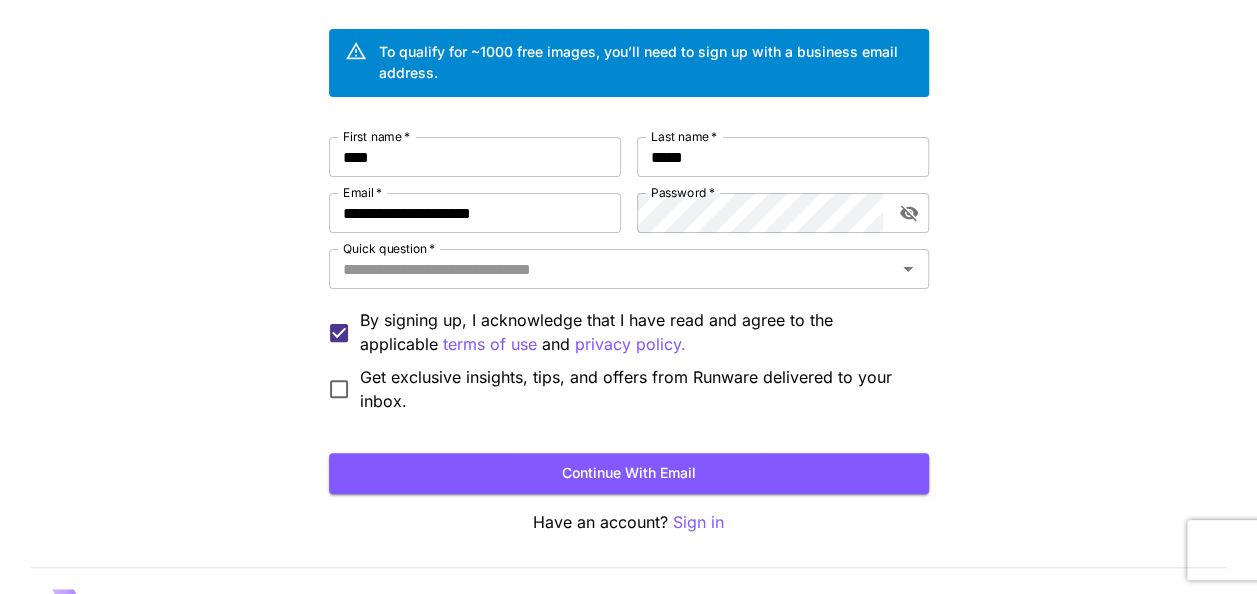 click on "**********" at bounding box center (629, 275) 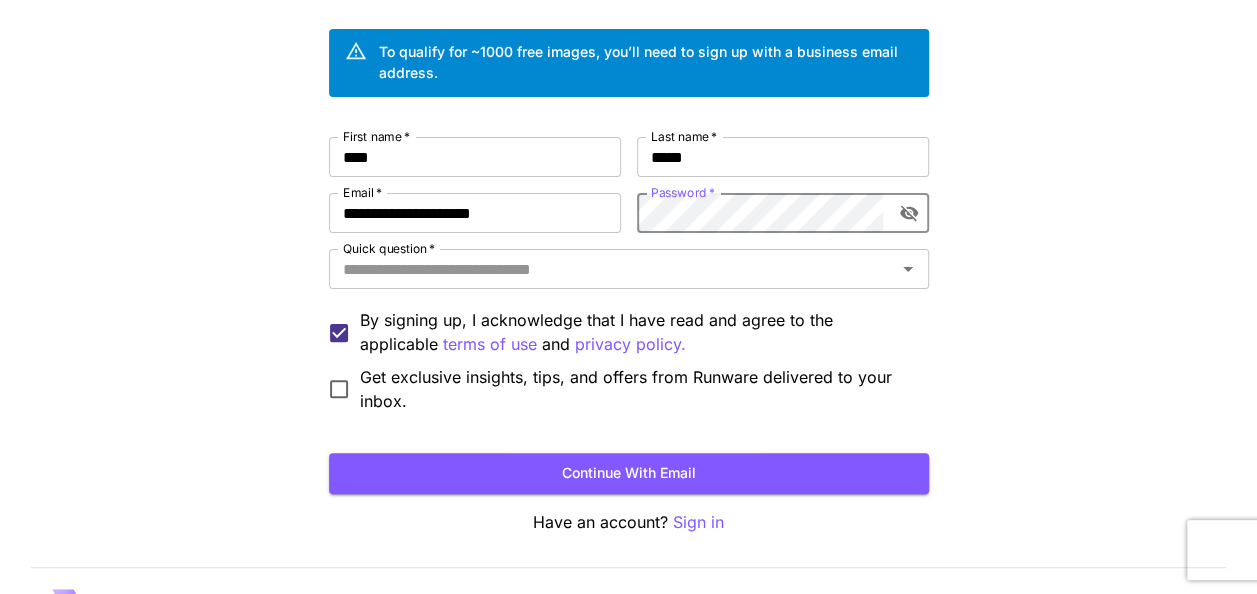 click on "**********" at bounding box center [629, 275] 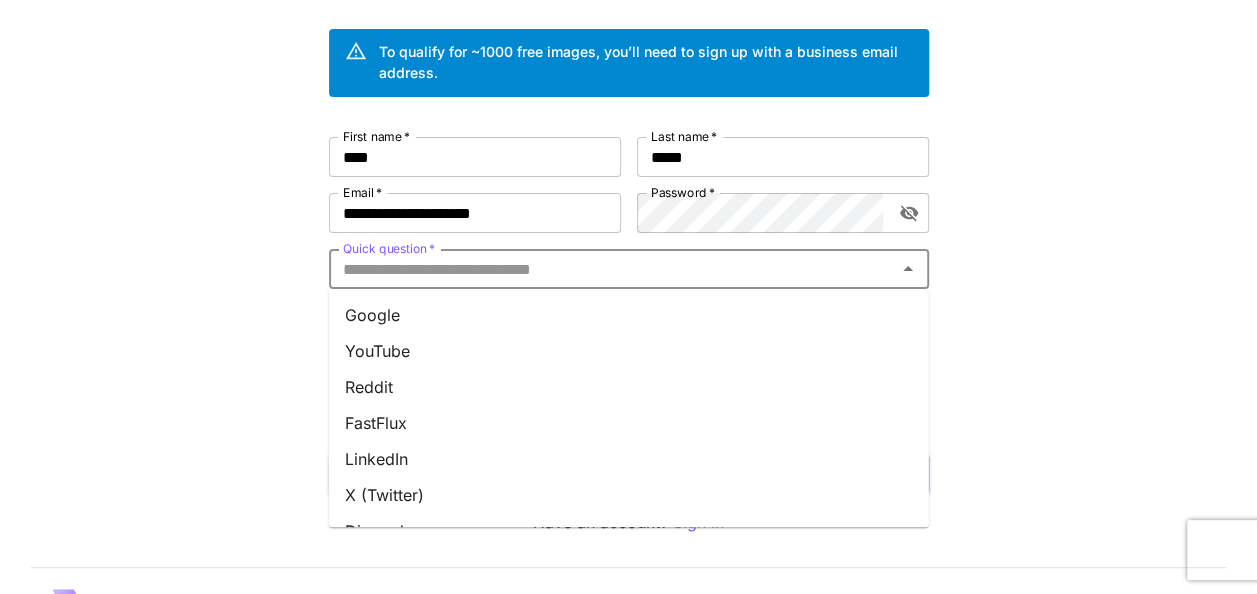 click on "Quick question   *" at bounding box center (612, 269) 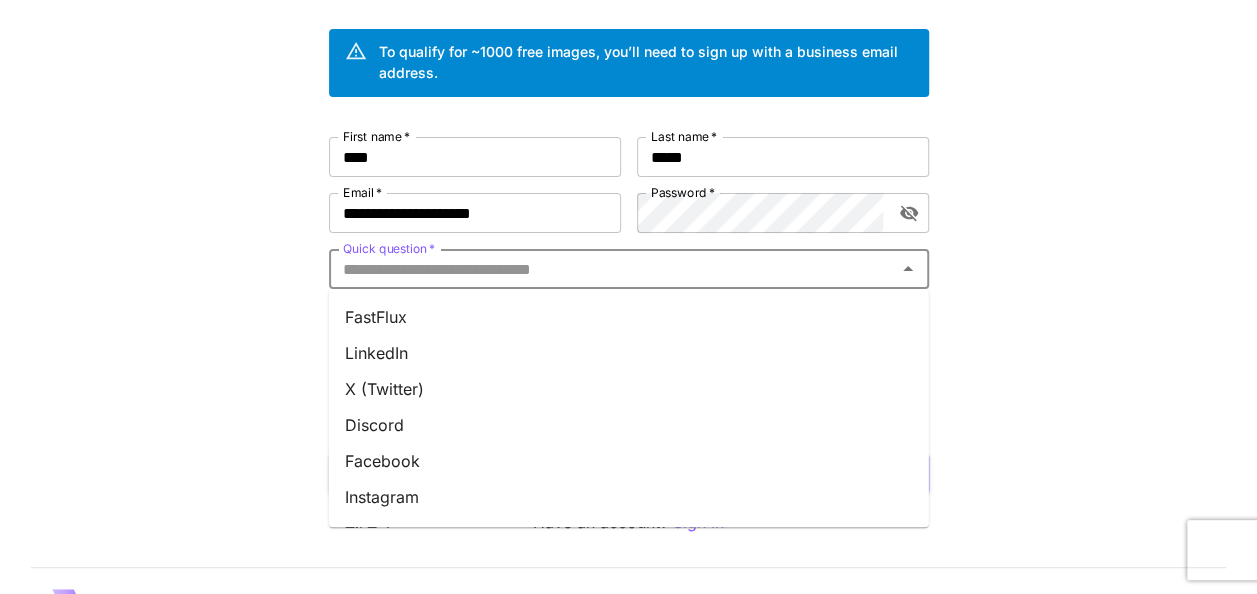 scroll, scrollTop: 318, scrollLeft: 0, axis: vertical 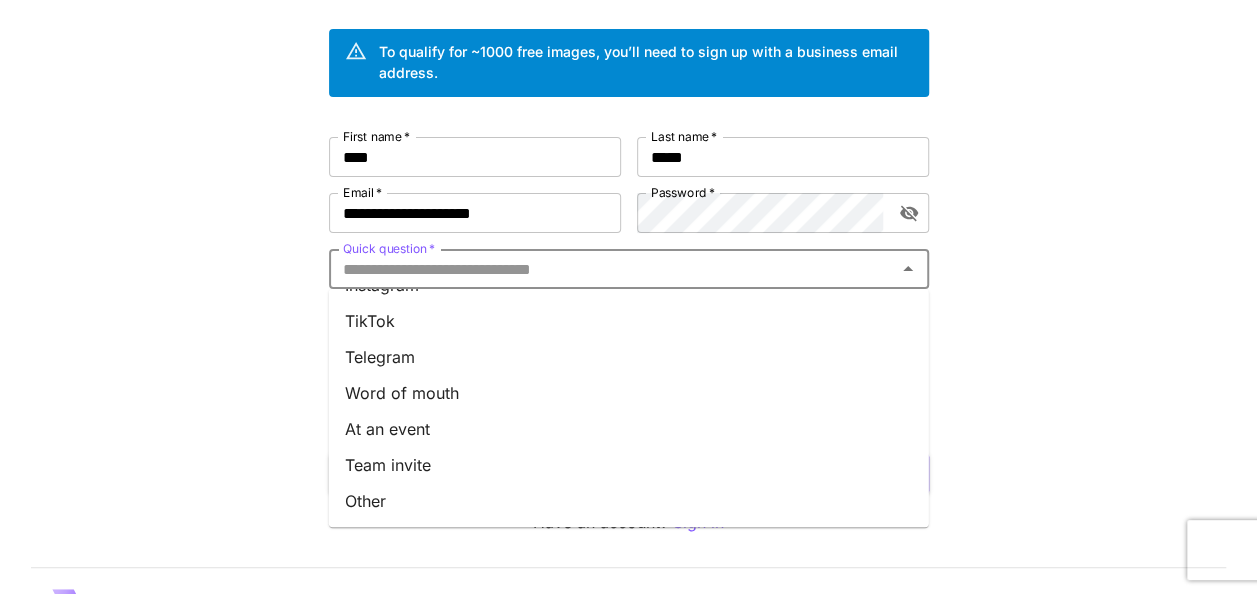 click on "Other" at bounding box center [629, 501] 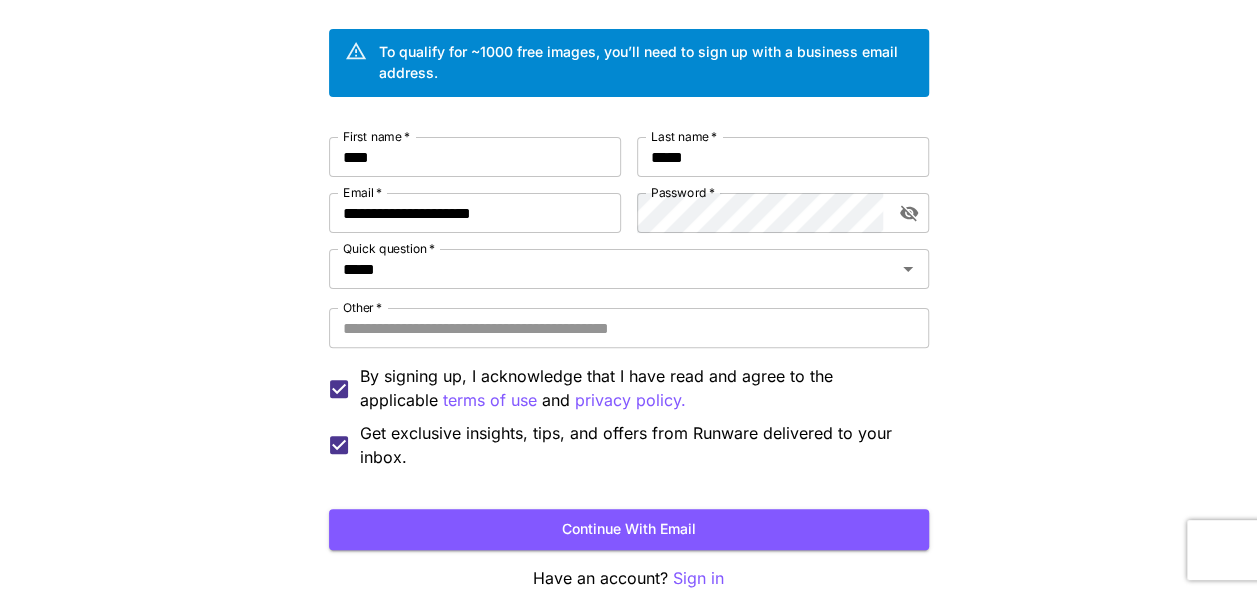 scroll, scrollTop: 239, scrollLeft: 0, axis: vertical 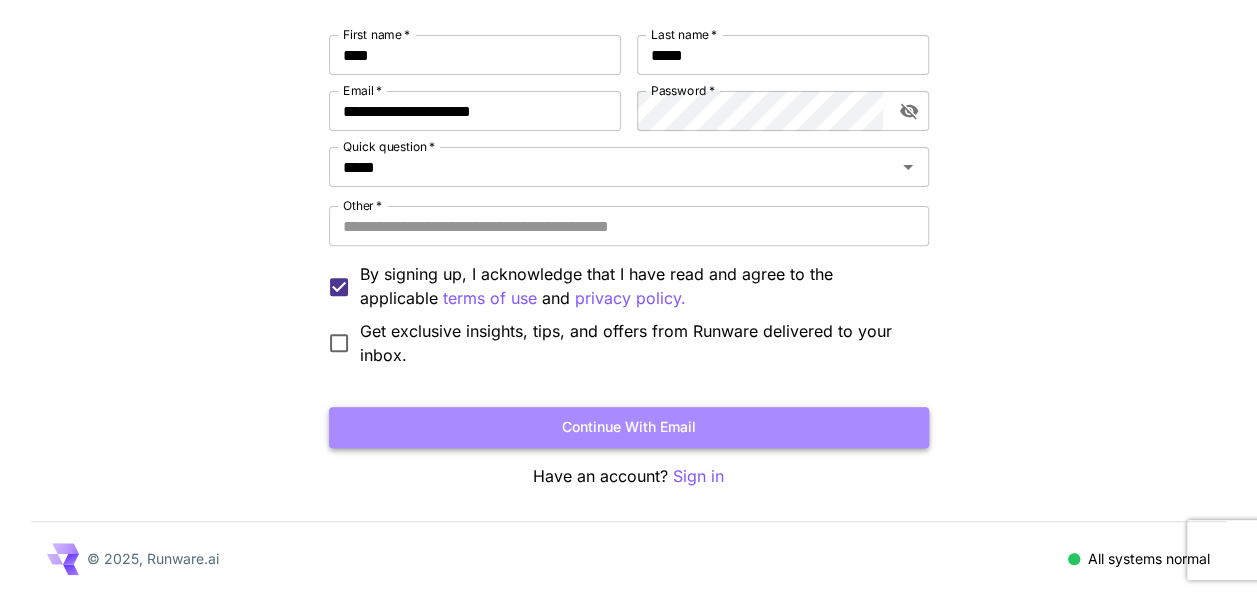 click on "Continue with email" at bounding box center (629, 427) 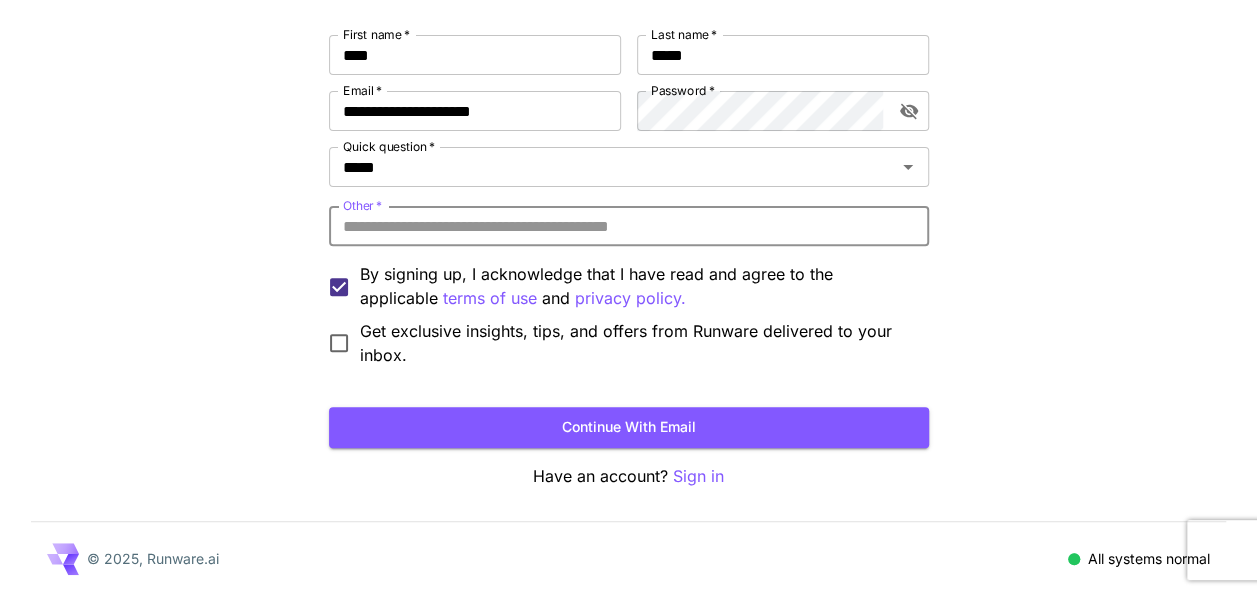 click on "Other   *" at bounding box center [629, 226] 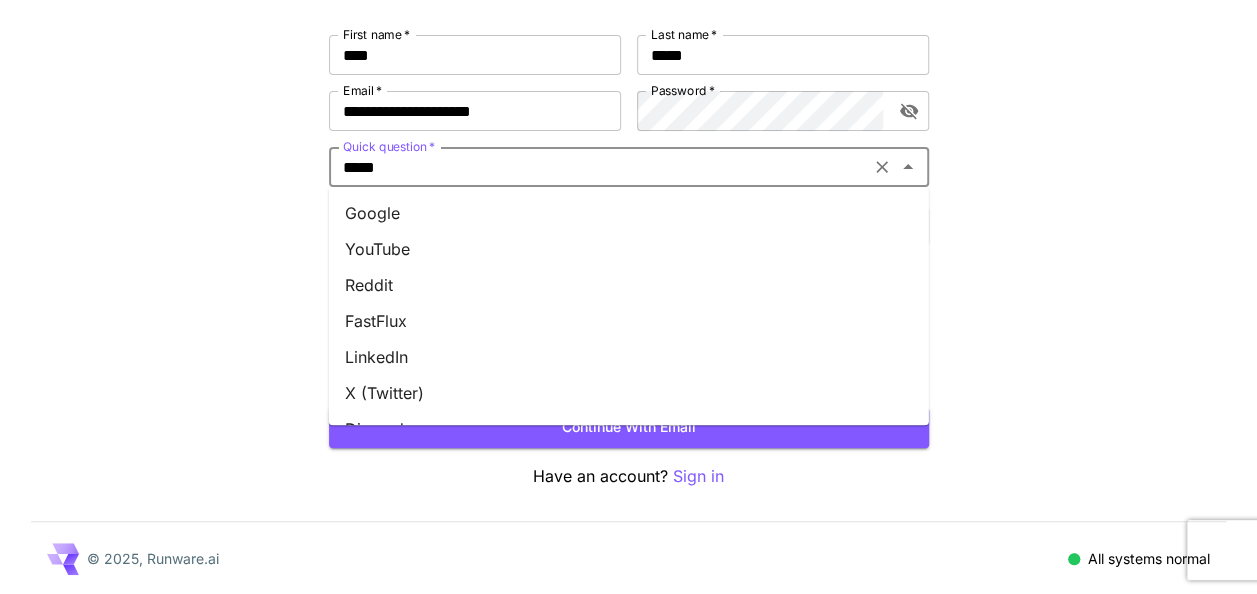 click on "*****" at bounding box center [599, 167] 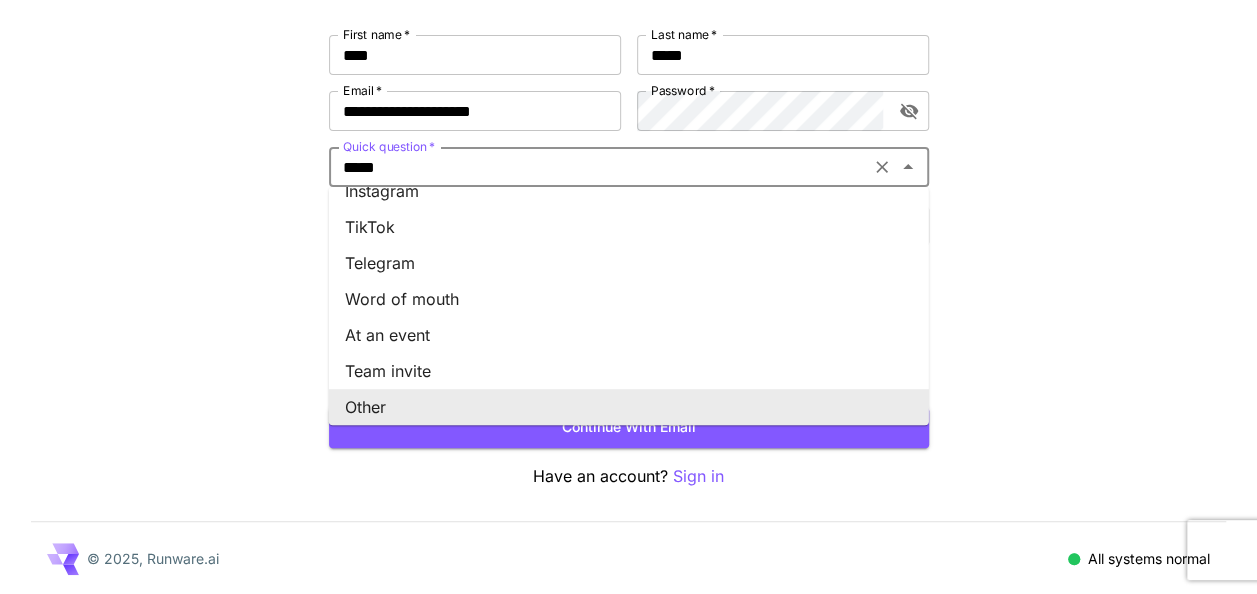 drag, startPoint x: 673, startPoint y: 162, endPoint x: 921, endPoint y: 168, distance: 248.07257 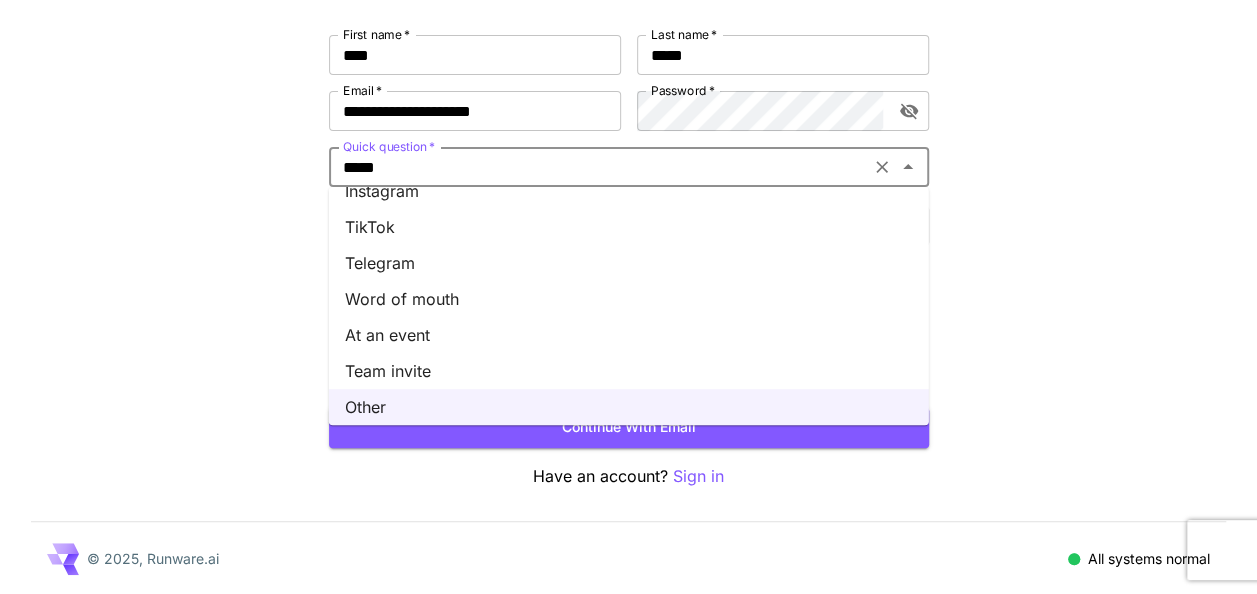 click on "TikTok" at bounding box center [629, 227] 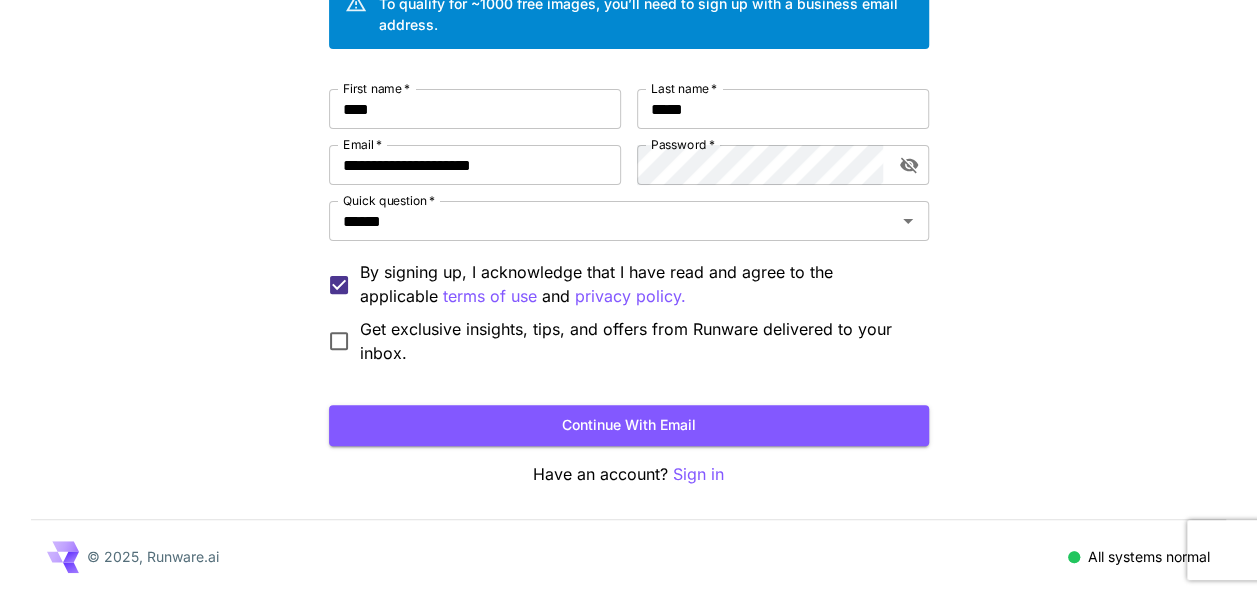 scroll, scrollTop: 183, scrollLeft: 0, axis: vertical 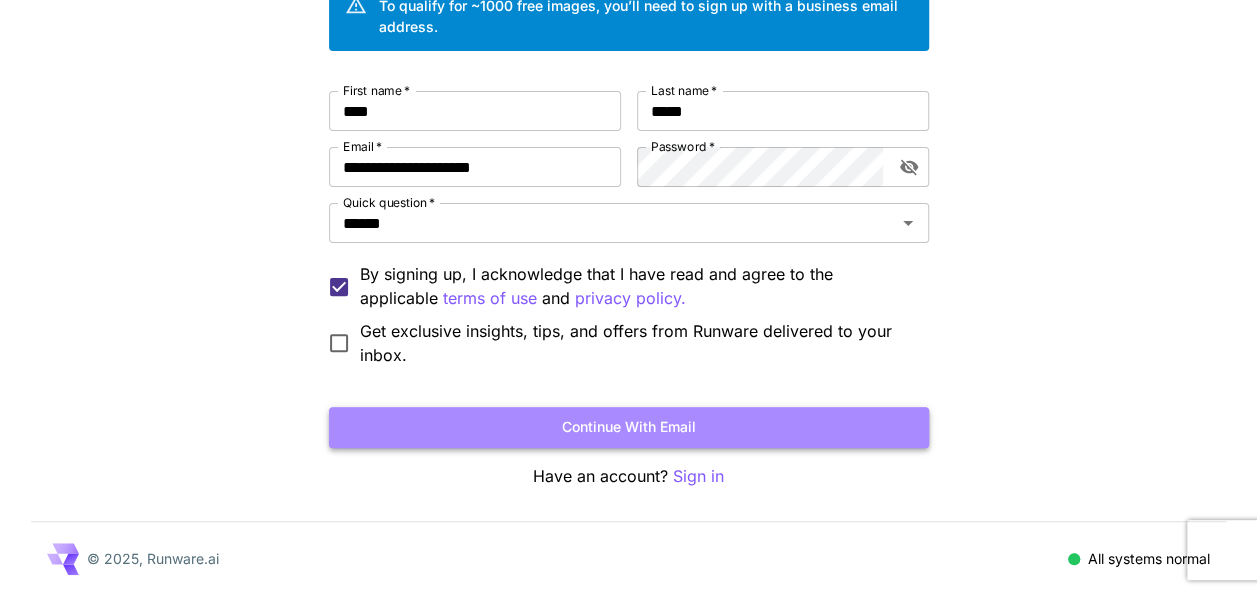 click on "Continue with email" at bounding box center [629, 427] 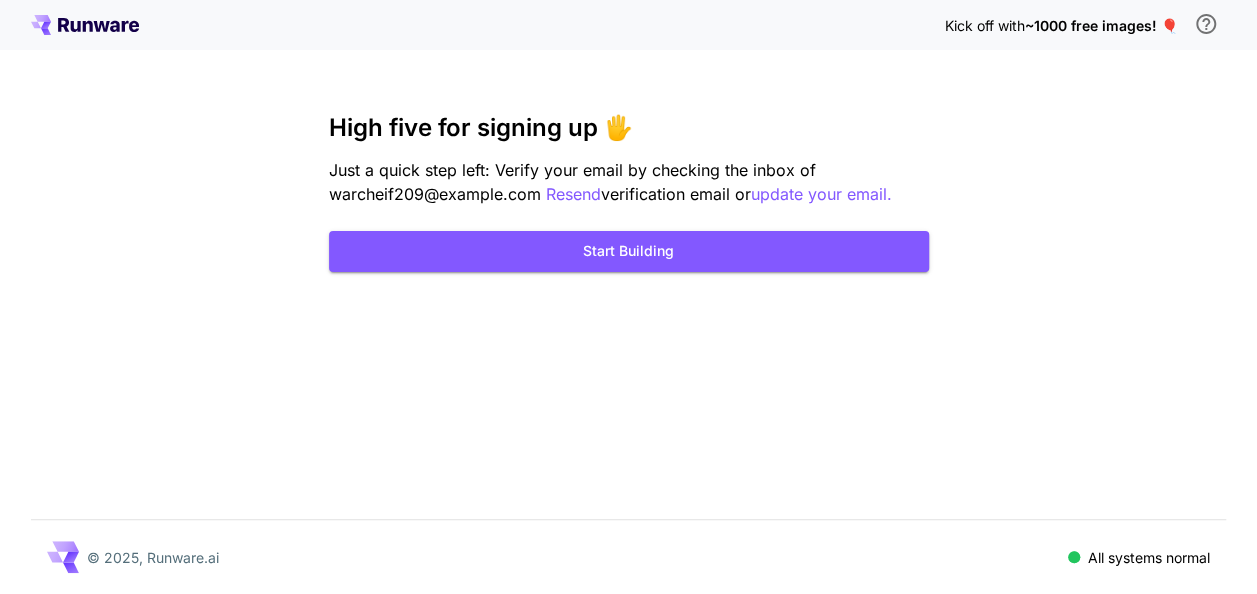 scroll, scrollTop: 0, scrollLeft: 0, axis: both 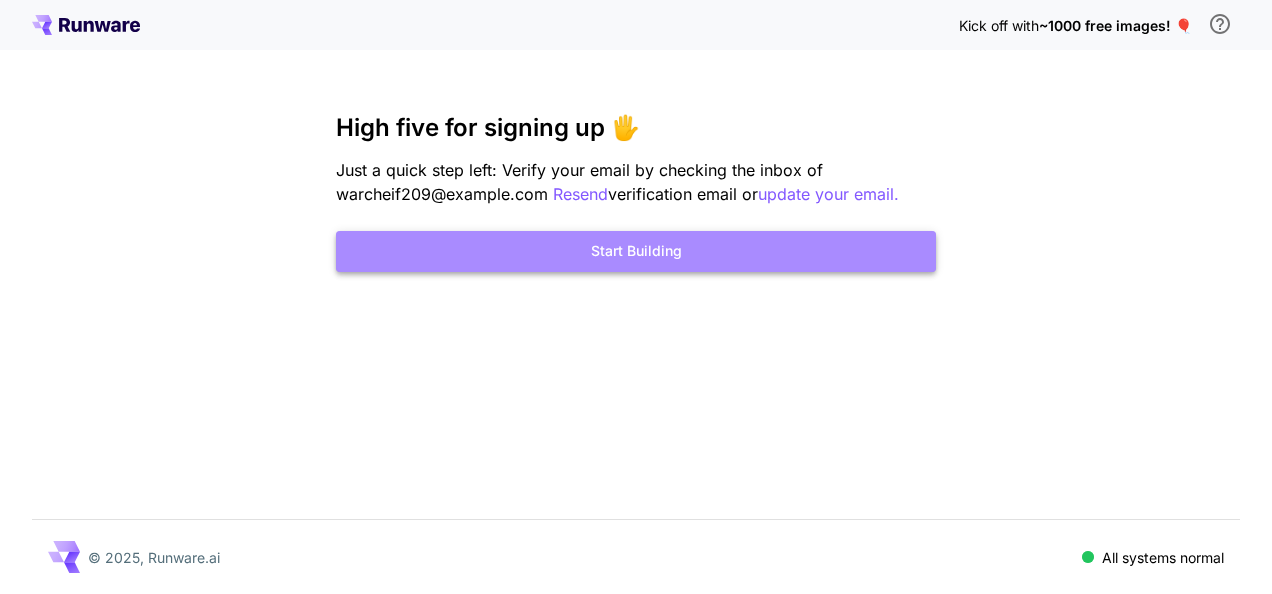 click on "Start Building" at bounding box center (636, 251) 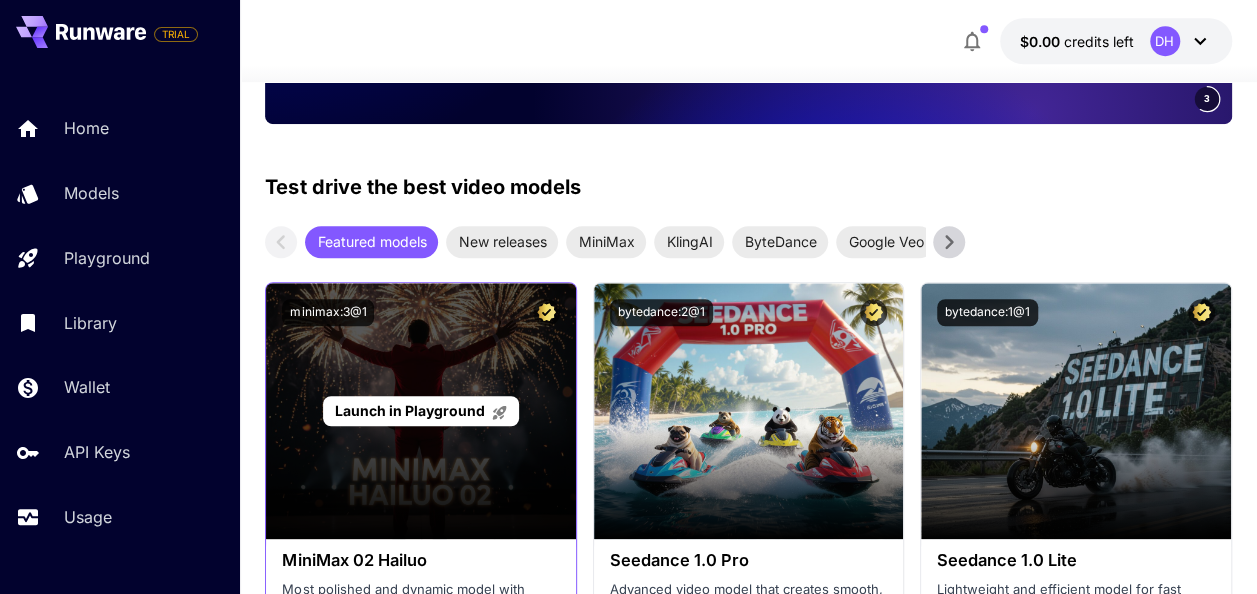 scroll, scrollTop: 795, scrollLeft: 0, axis: vertical 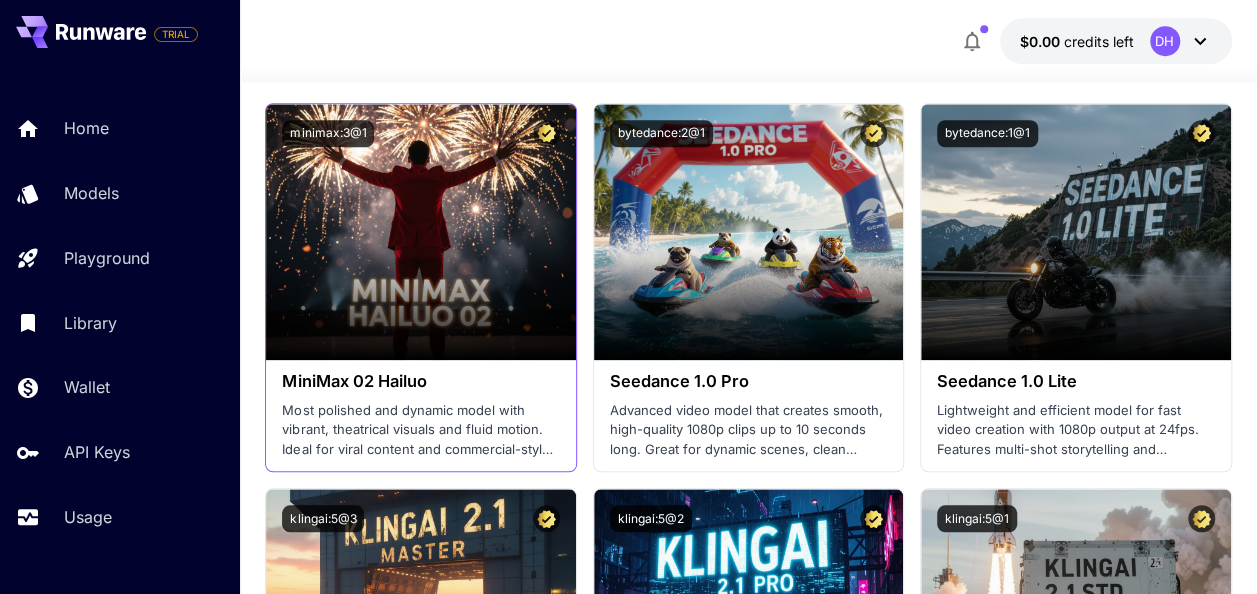 click on "Most polished and dynamic model with vibrant, theatrical visuals and fluid motion. Ideal for viral content and commercial-style footage." at bounding box center (420, 430) 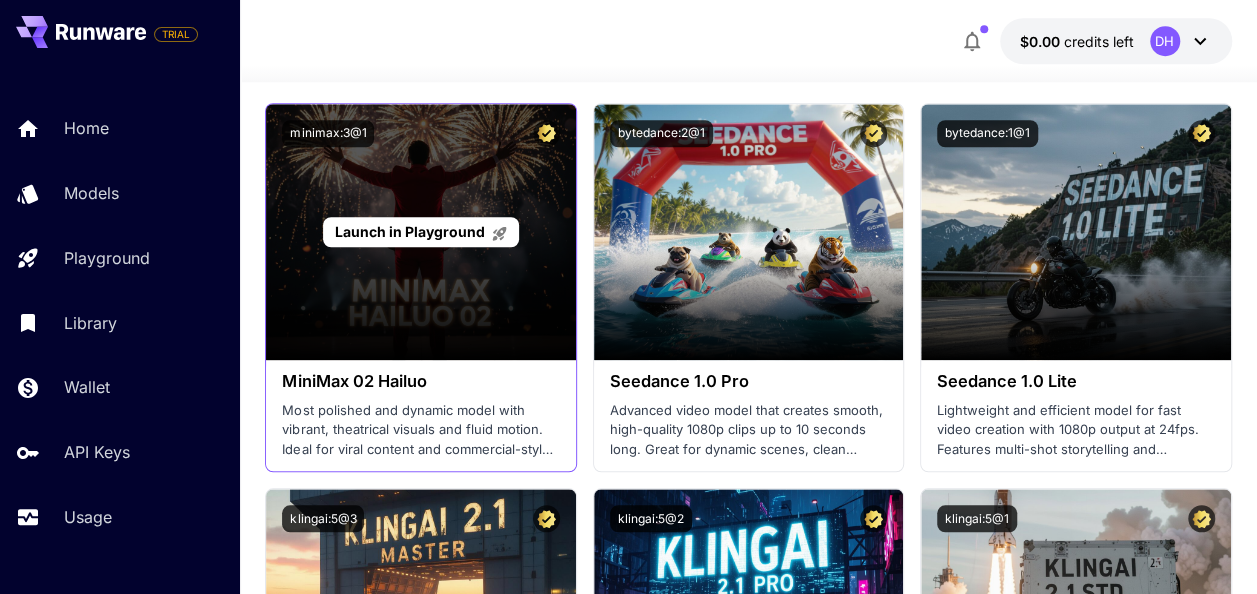 click on "Launch in Playground" at bounding box center (420, 232) 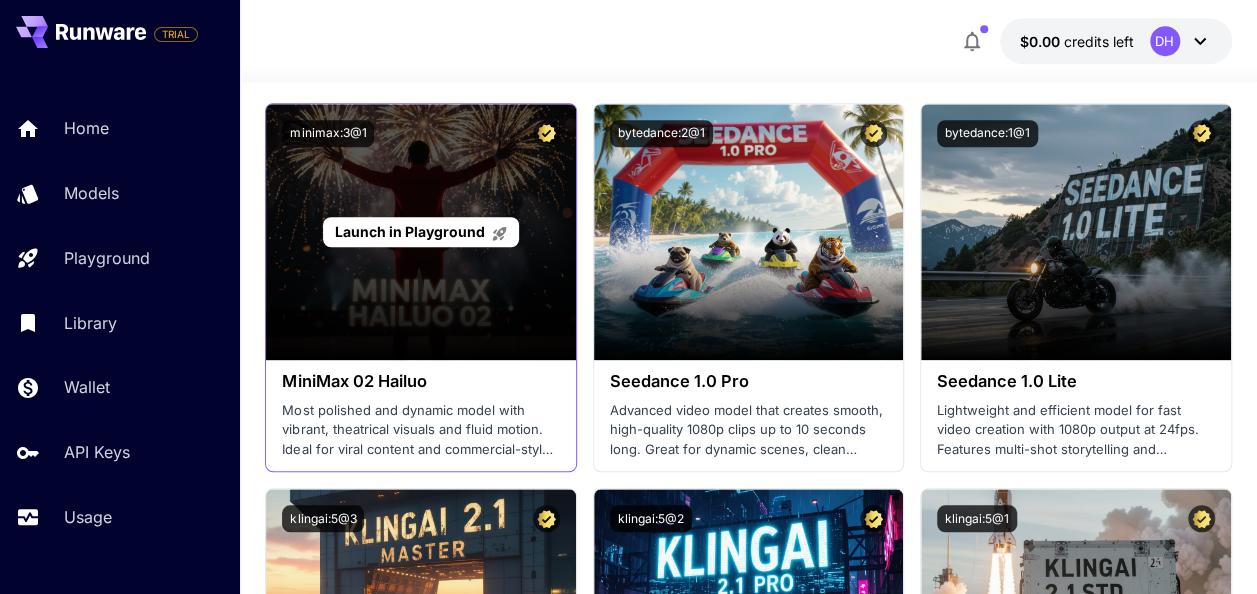 click on "Launch in Playground" at bounding box center [410, 231] 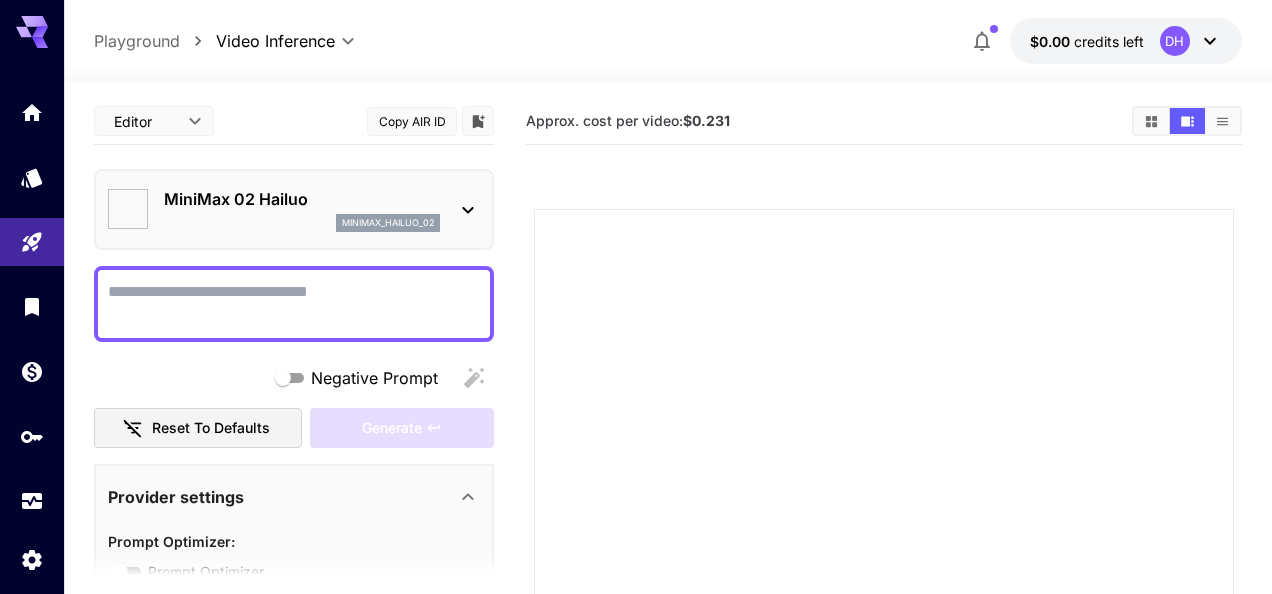 type on "*" 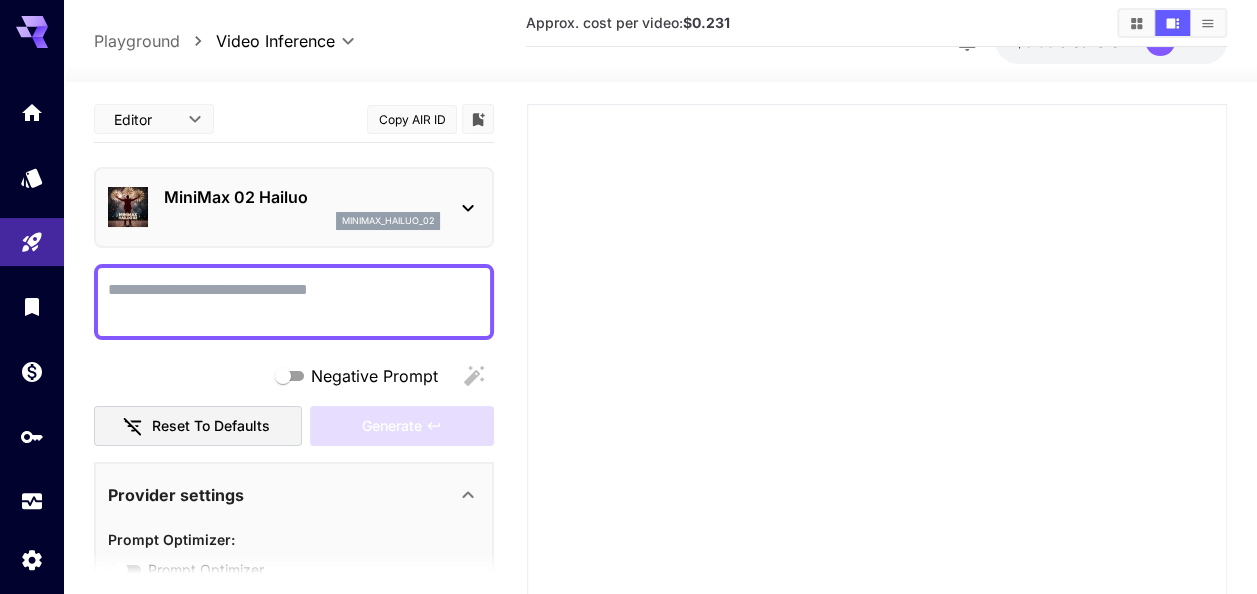 scroll, scrollTop: 106, scrollLeft: 0, axis: vertical 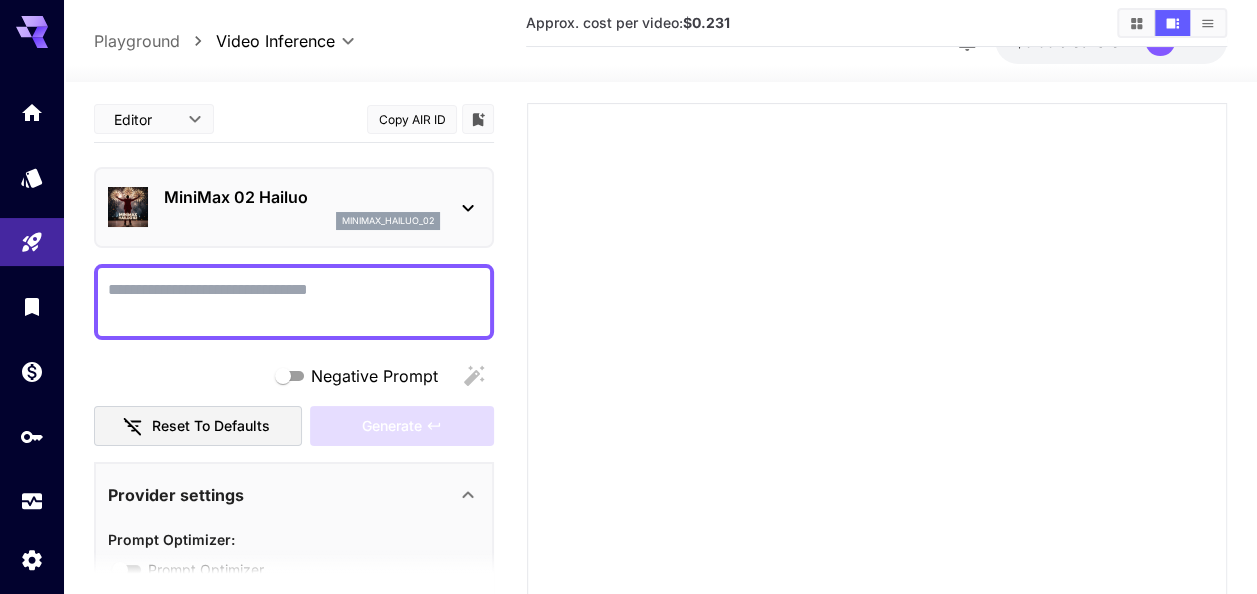 click on "Negative Prompt" at bounding box center [294, 302] 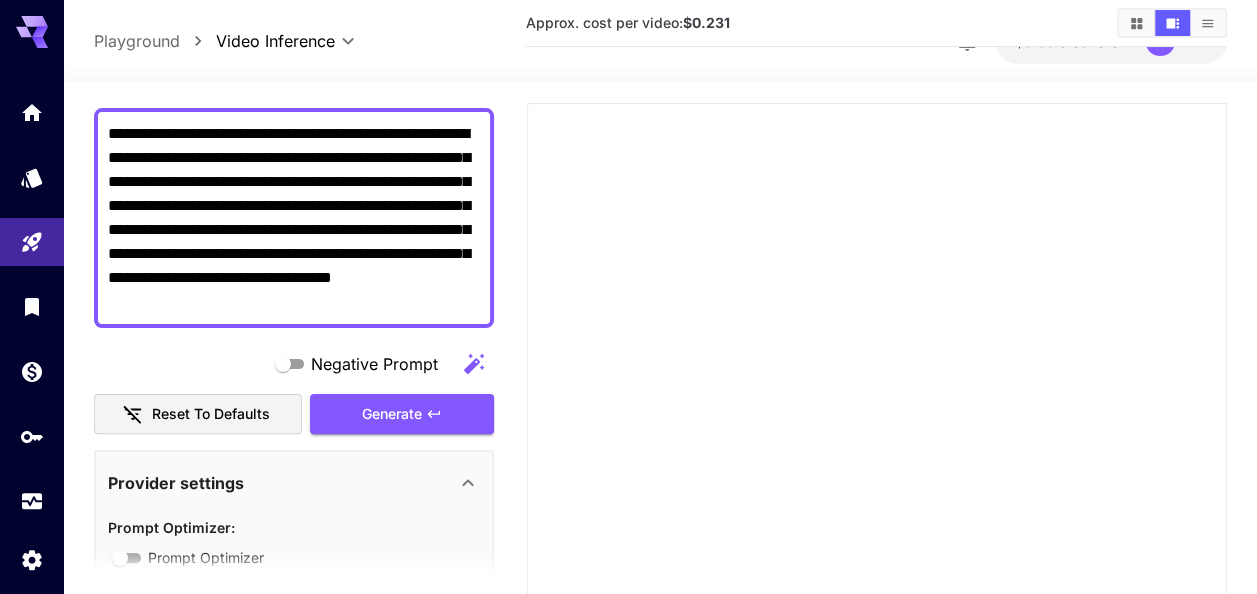 scroll, scrollTop: 157, scrollLeft: 0, axis: vertical 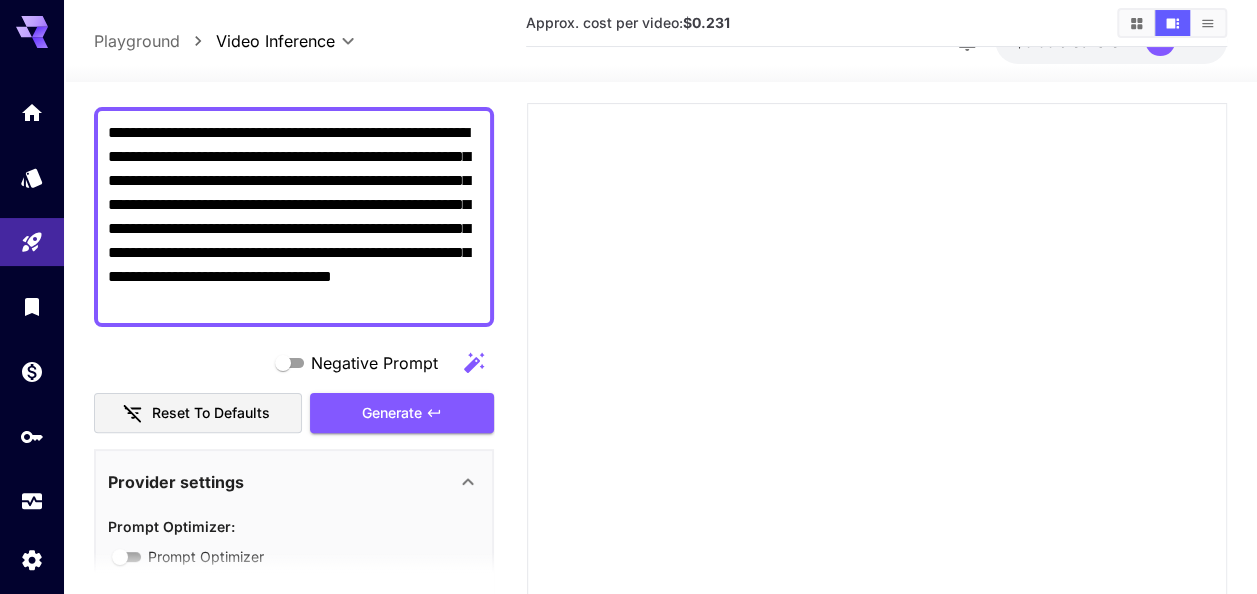 type on "**********" 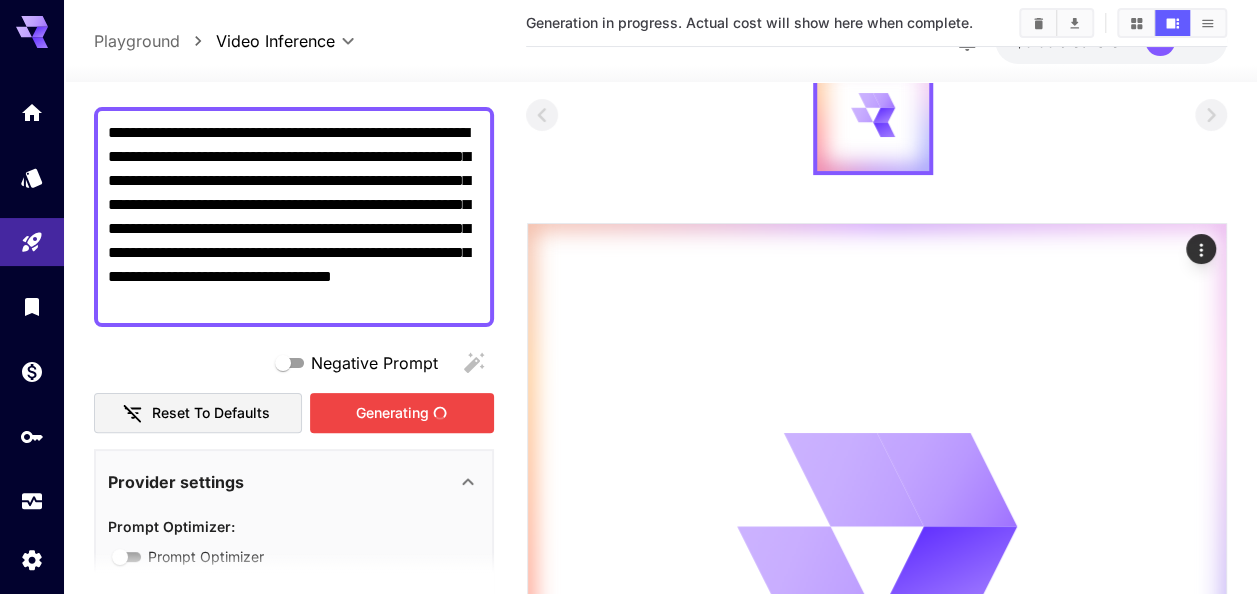 click on "Generating" at bounding box center [402, 413] 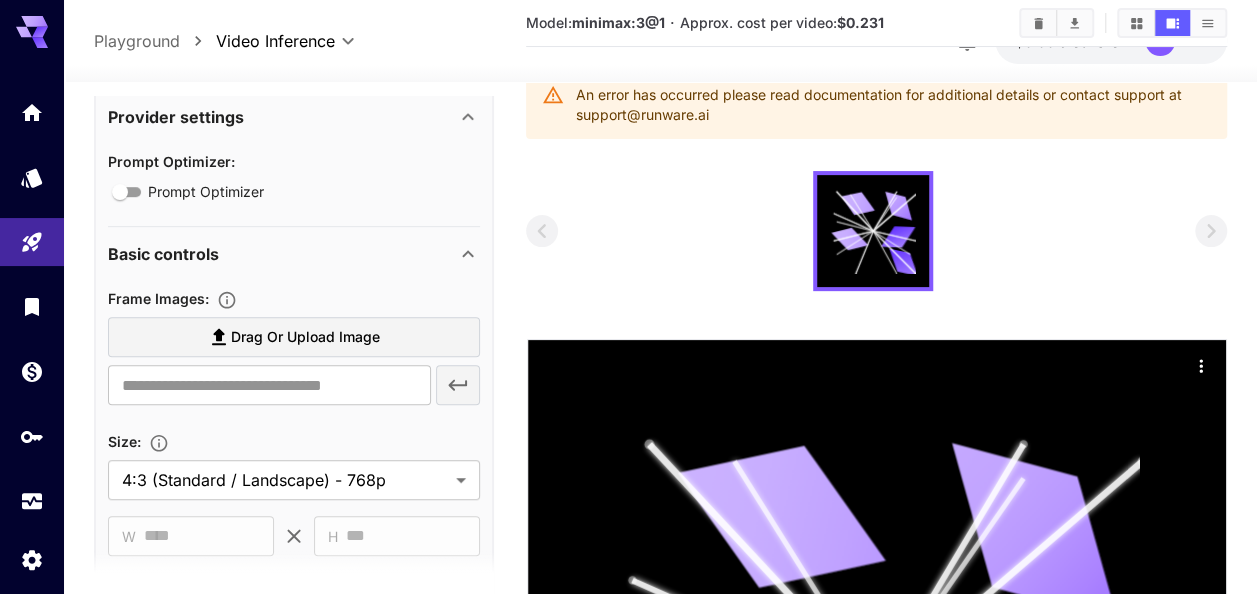 scroll, scrollTop: 527, scrollLeft: 0, axis: vertical 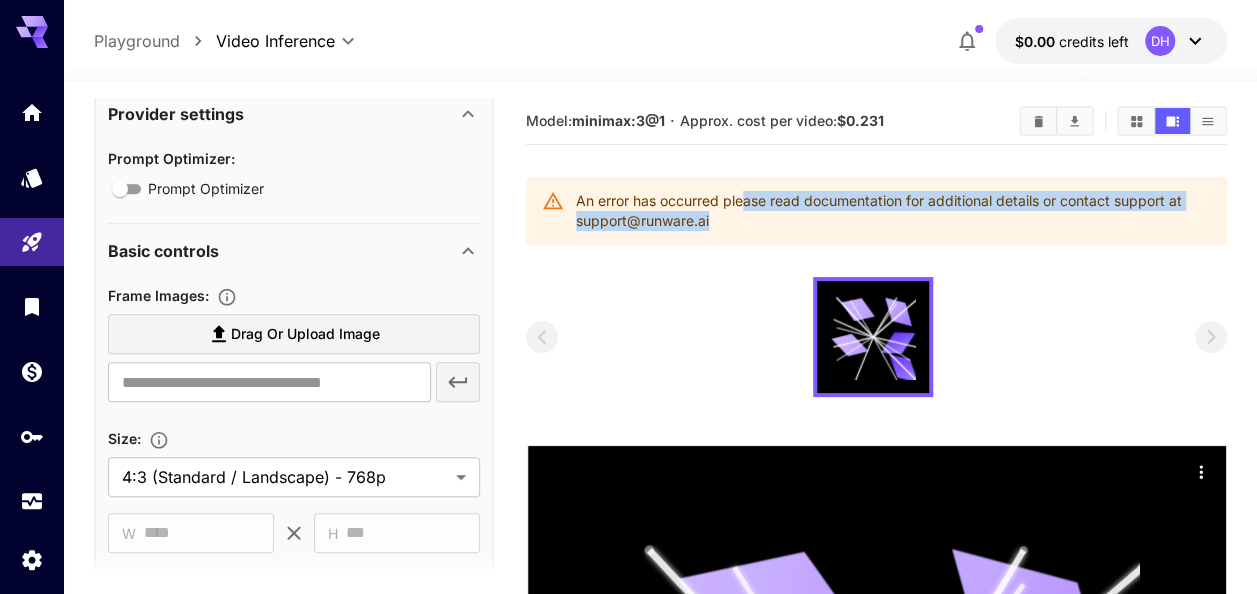 drag, startPoint x: 744, startPoint y: 204, endPoint x: 876, endPoint y: 228, distance: 134.16408 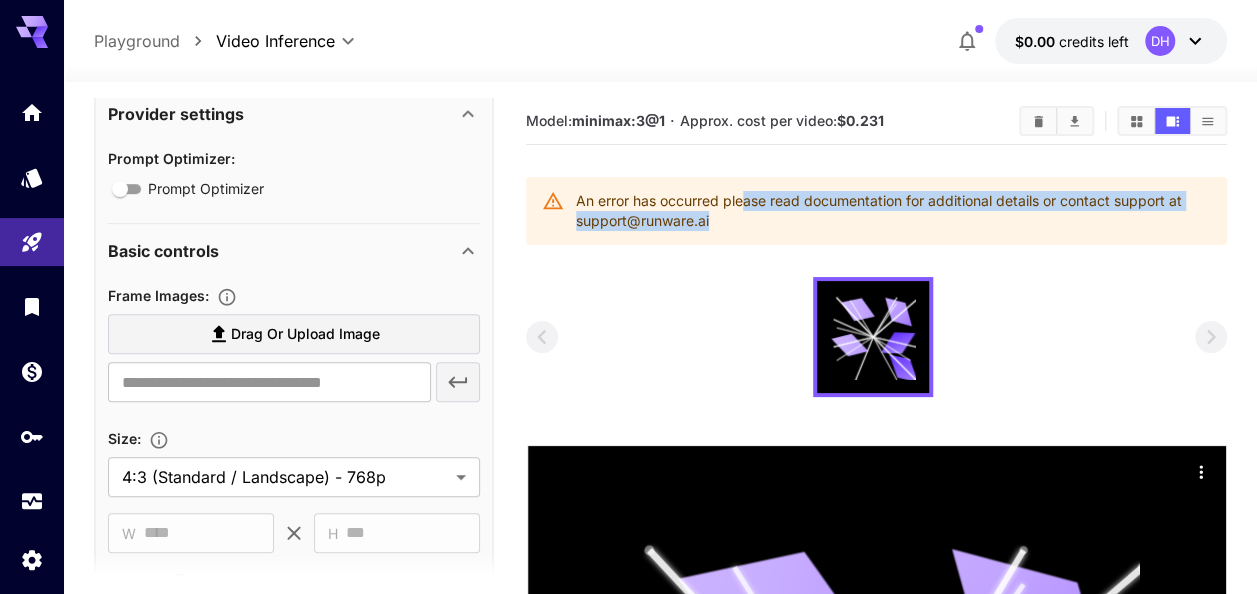 click on "An error has occurred please read documentation for additional details or contact support at support@runware.ai" at bounding box center [876, 211] 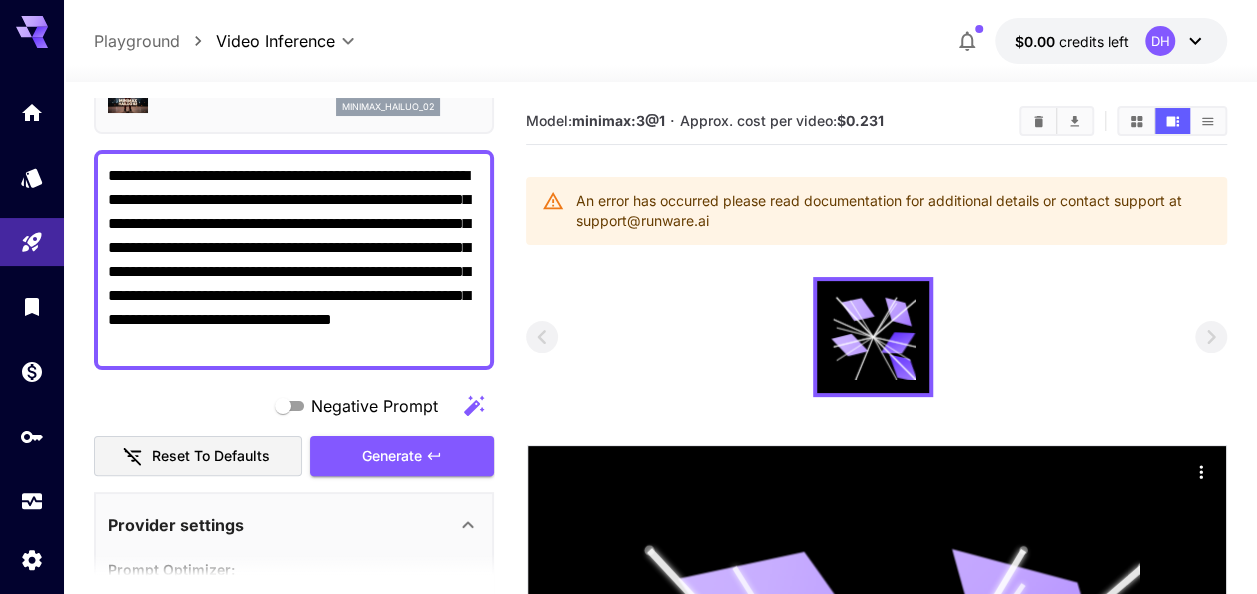 scroll, scrollTop: 115, scrollLeft: 0, axis: vertical 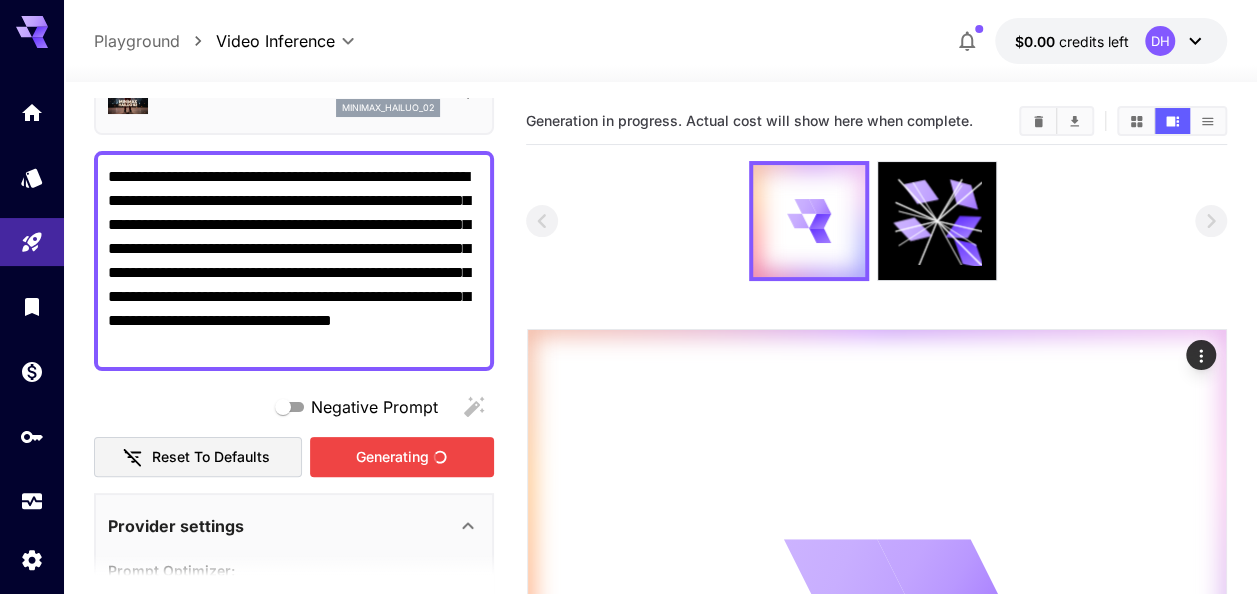 click on "Generating" at bounding box center [402, 457] 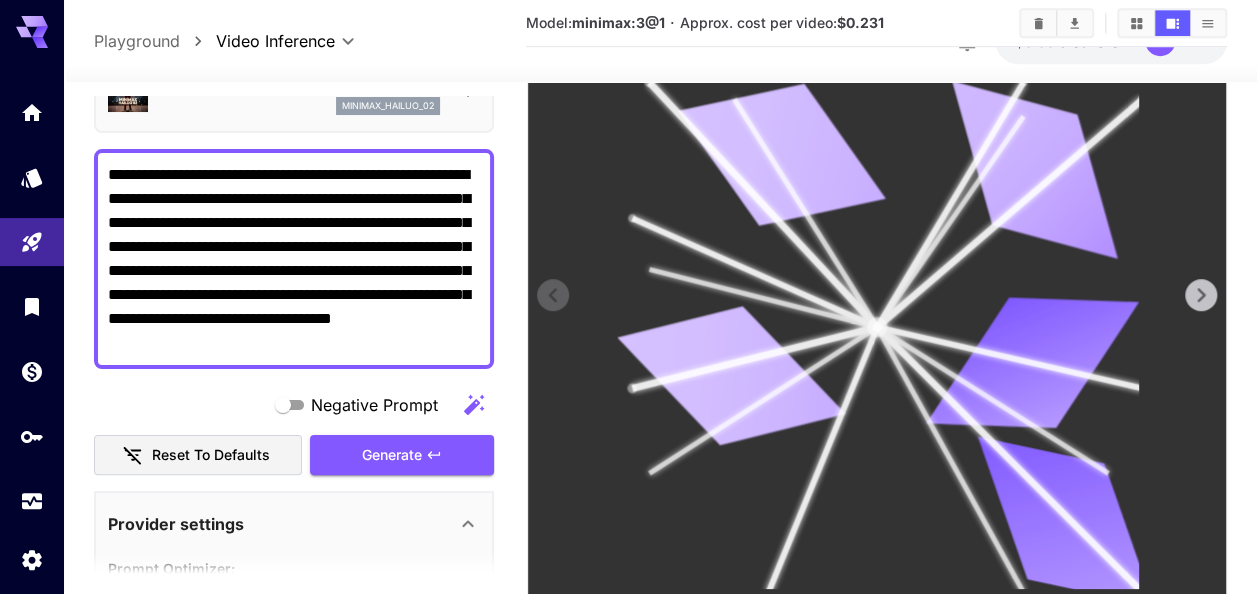scroll, scrollTop: 455, scrollLeft: 0, axis: vertical 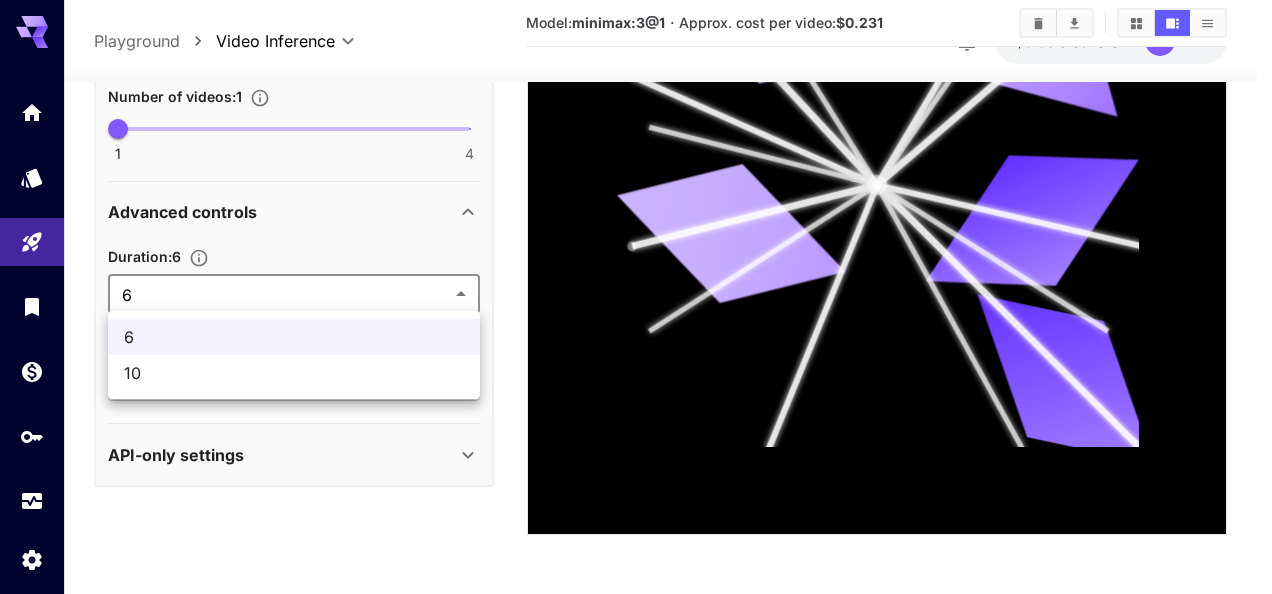 click on "**********" at bounding box center (636, -8) 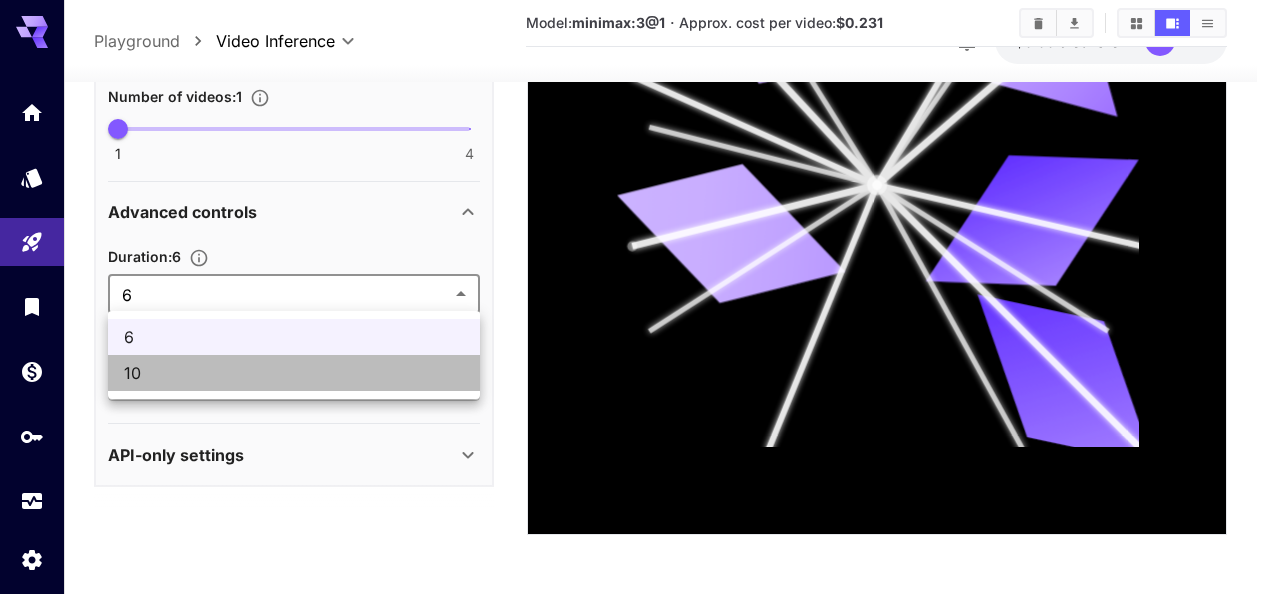 click on "10" at bounding box center [294, 373] 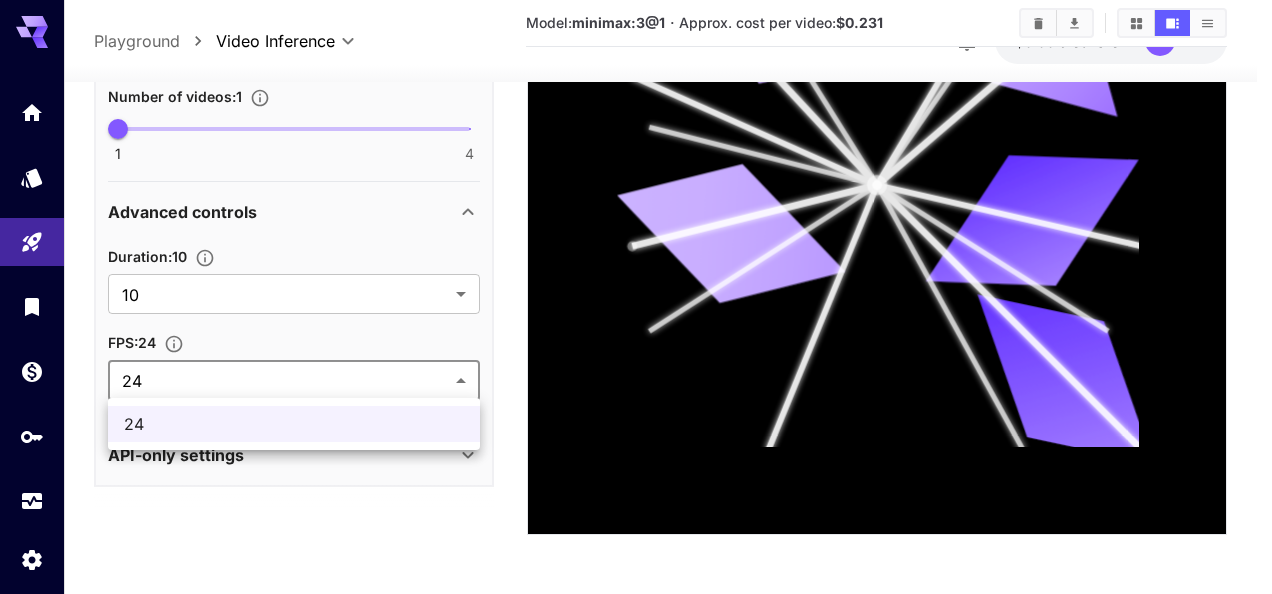 click on "**********" at bounding box center (636, -8) 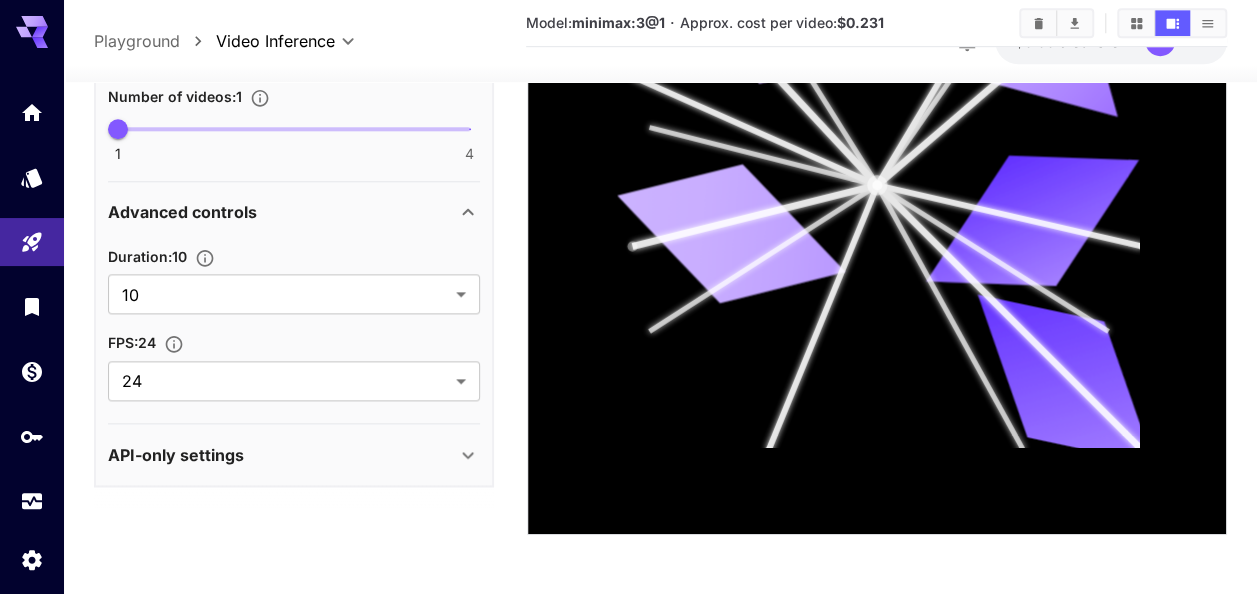 click at bounding box center [294, 510] 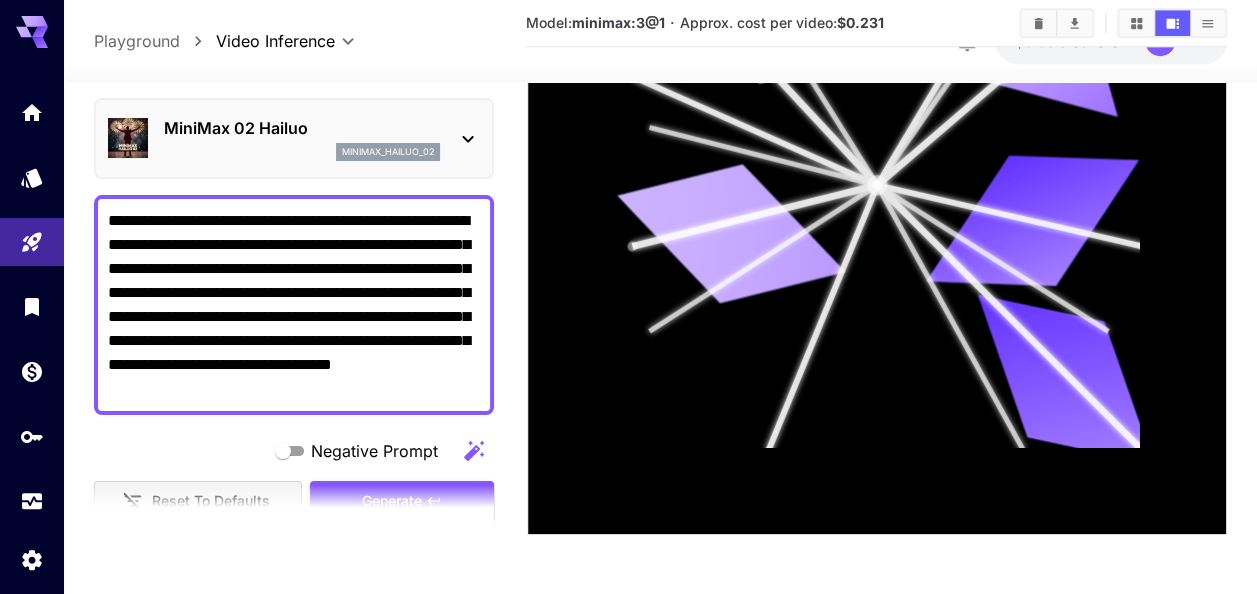 scroll, scrollTop: 0, scrollLeft: 0, axis: both 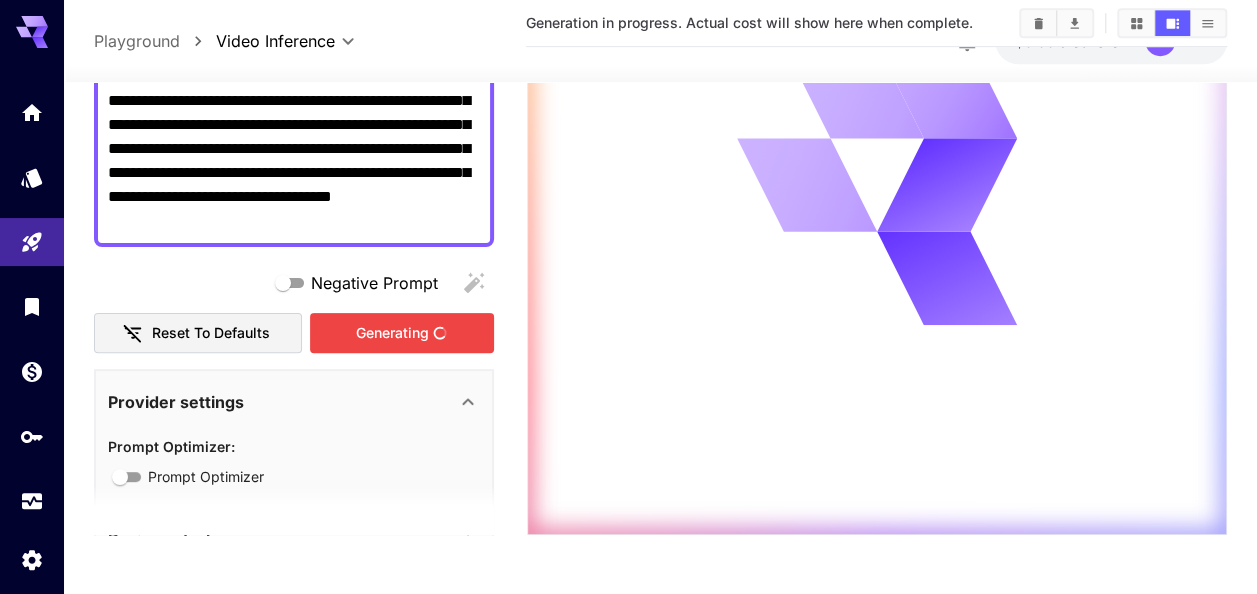 click on "Generating" at bounding box center (402, 333) 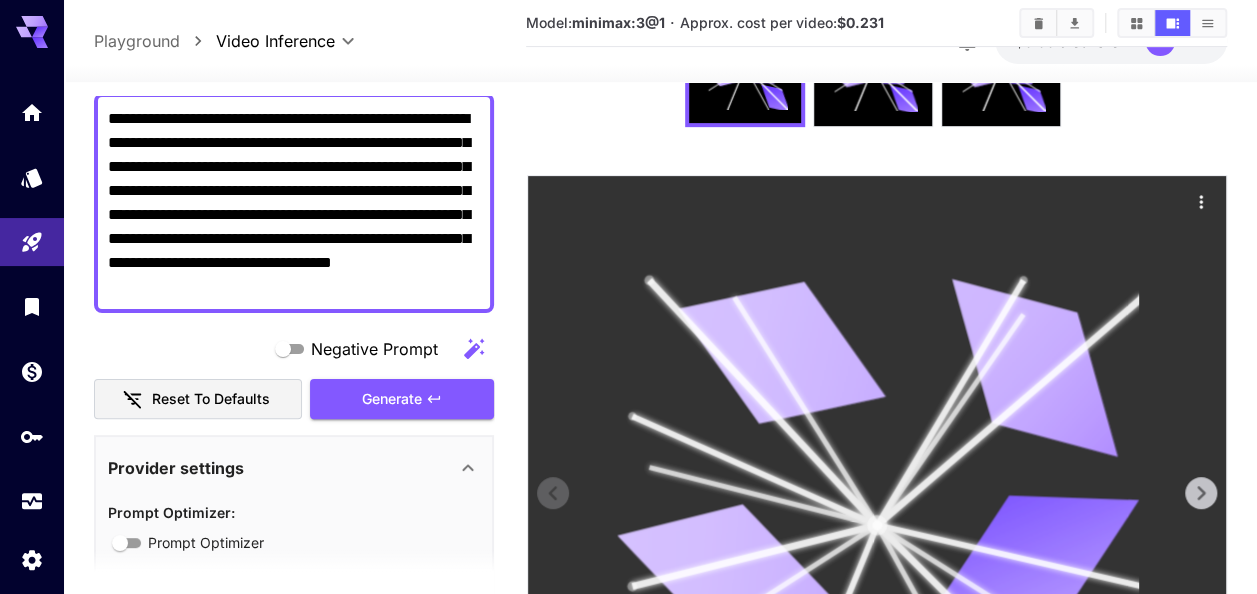 scroll, scrollTop: 266, scrollLeft: 0, axis: vertical 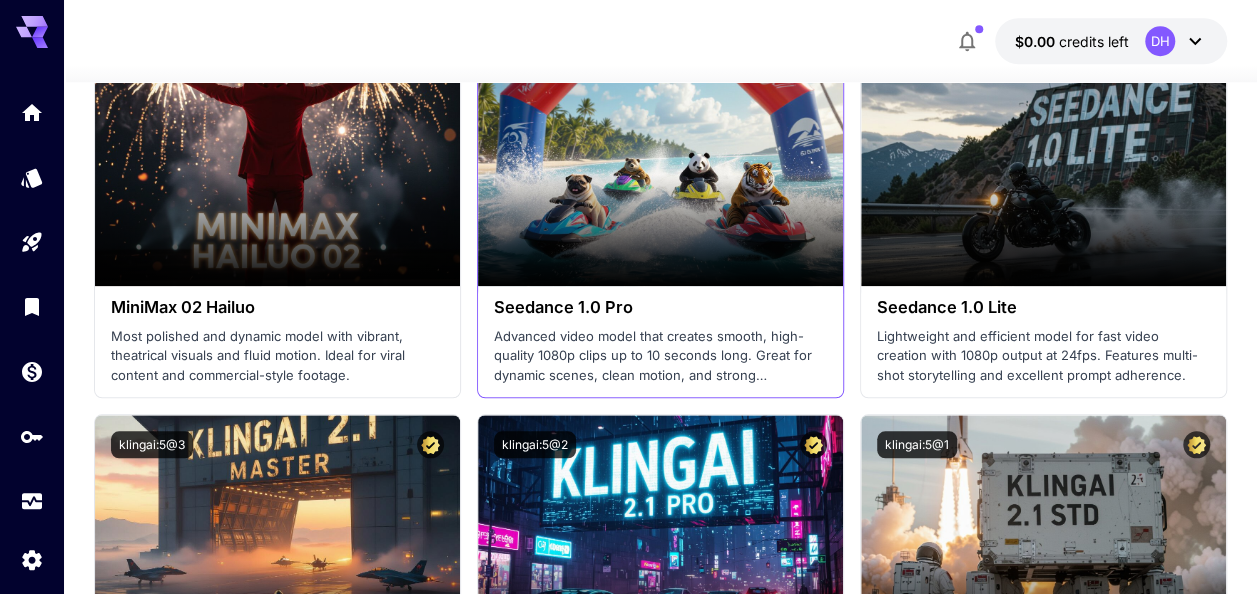 click on "Seedance 1.0 Pro" at bounding box center [660, 307] 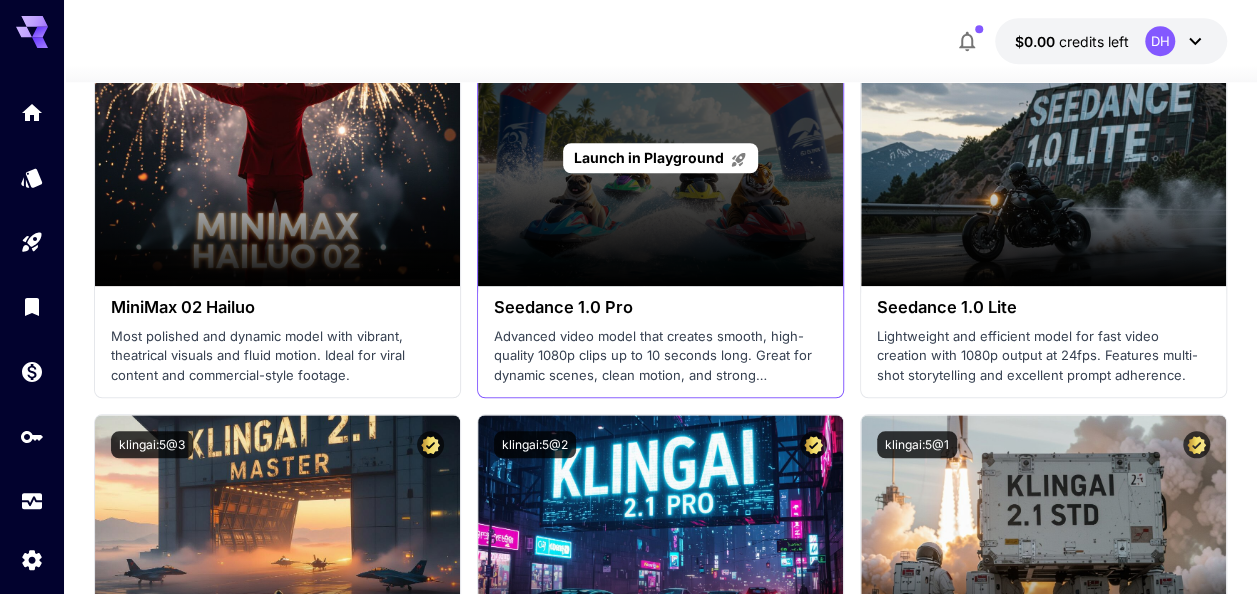 click on "Launch in Playground" at bounding box center (660, 158) 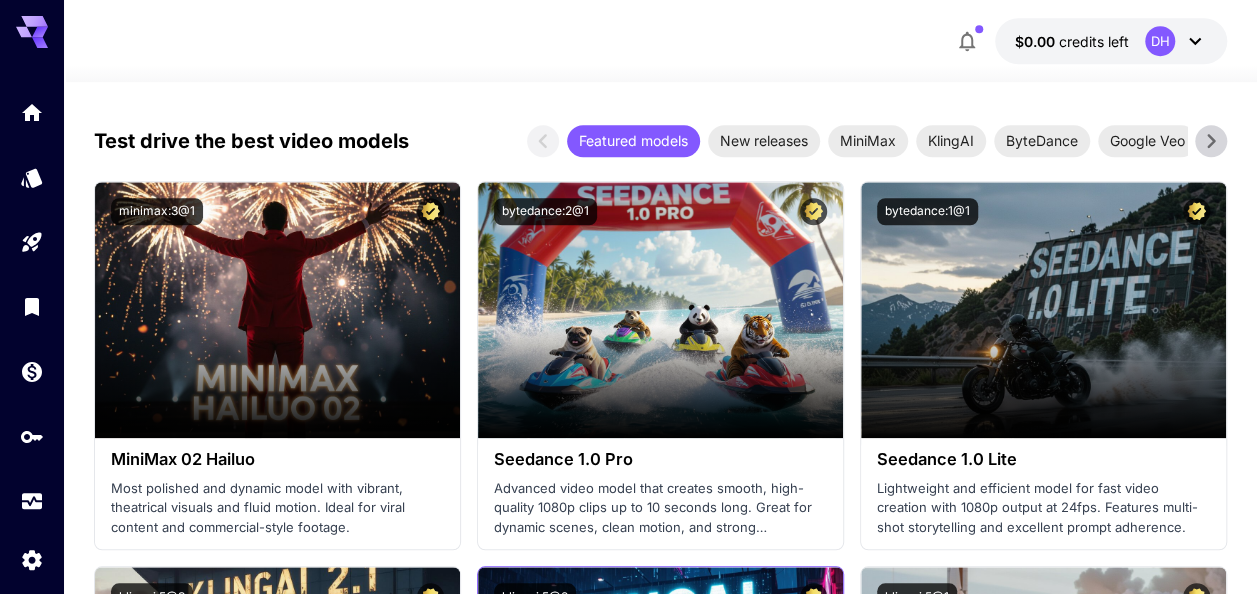 scroll, scrollTop: 642, scrollLeft: 0, axis: vertical 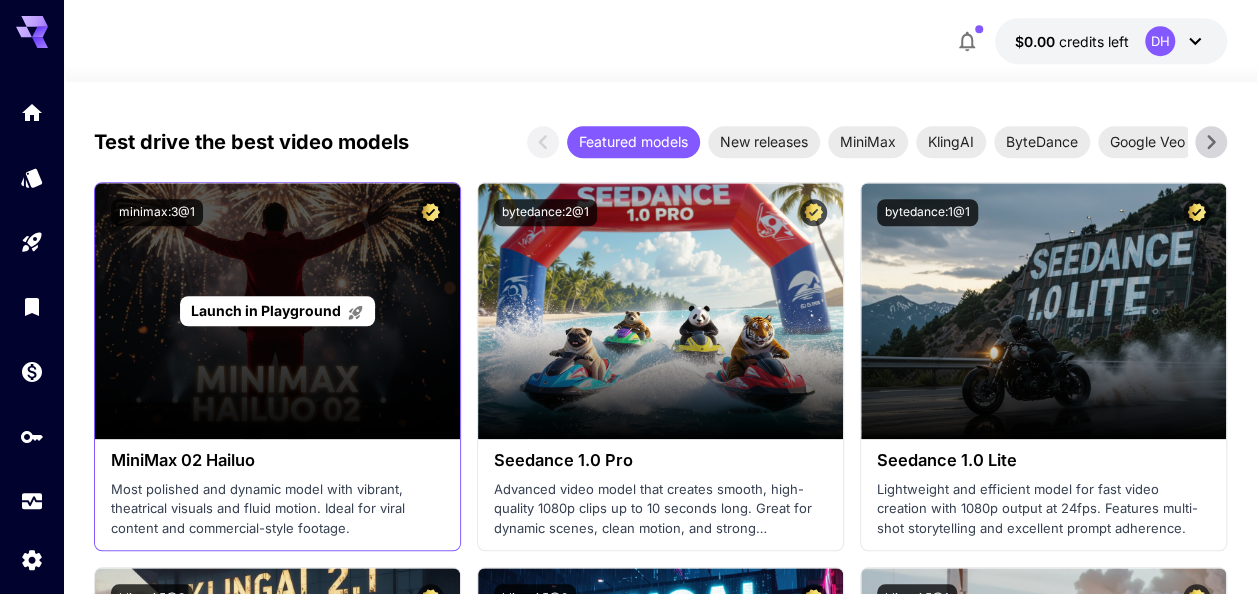 click on "Launch in Playground" at bounding box center (266, 310) 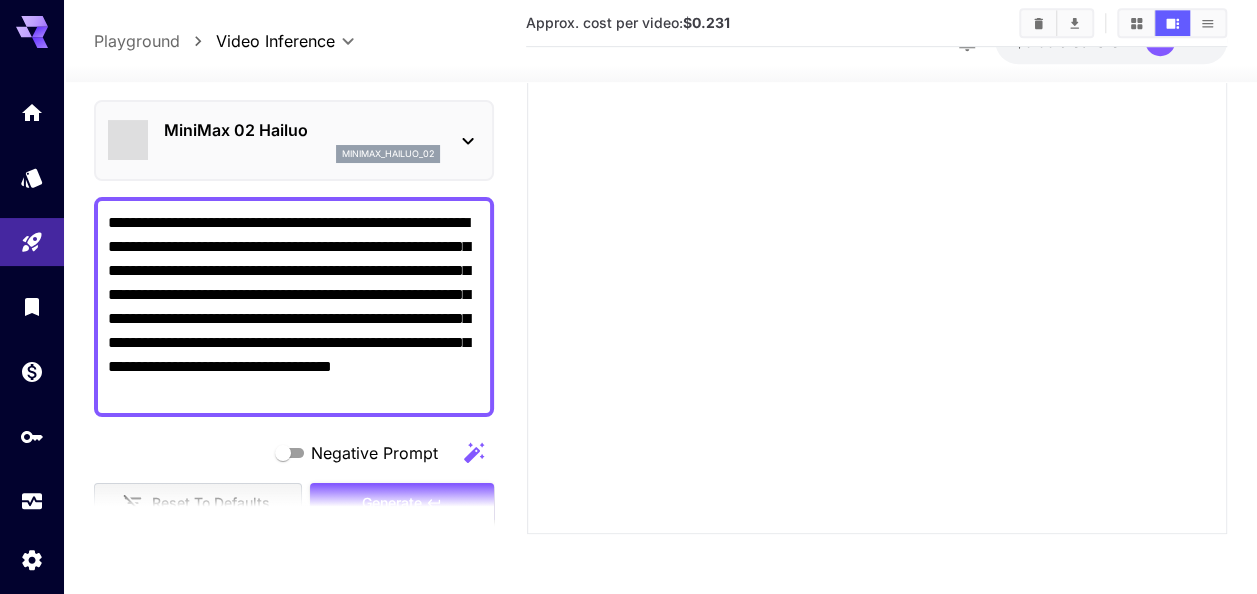 scroll, scrollTop: 494, scrollLeft: 0, axis: vertical 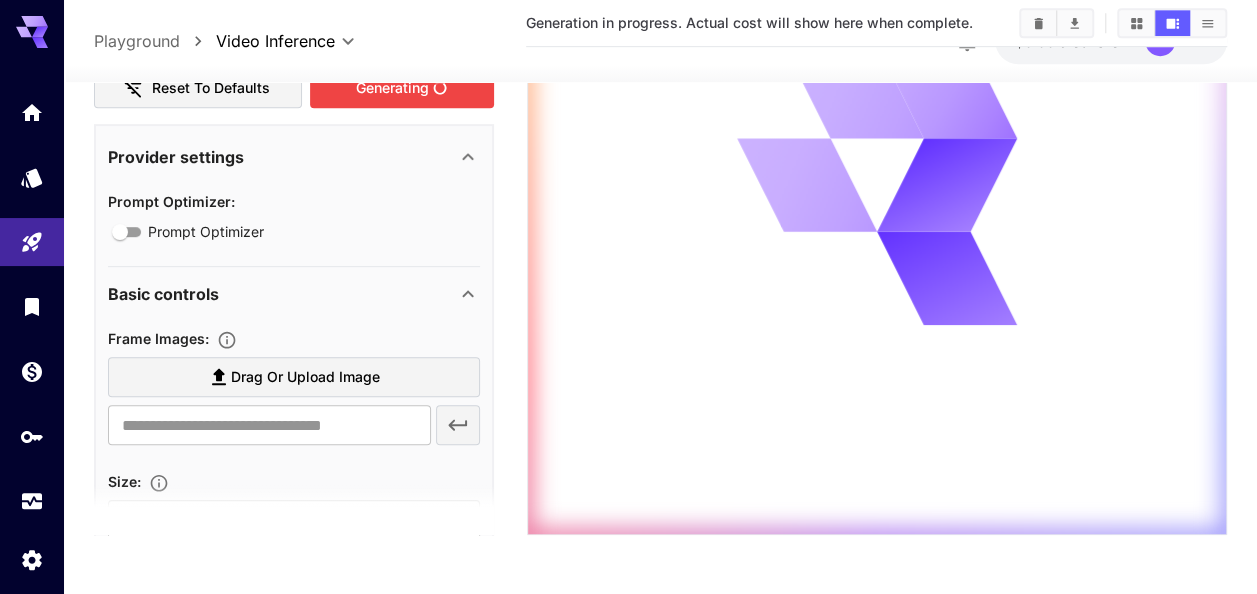 click on "Generating" at bounding box center [402, 88] 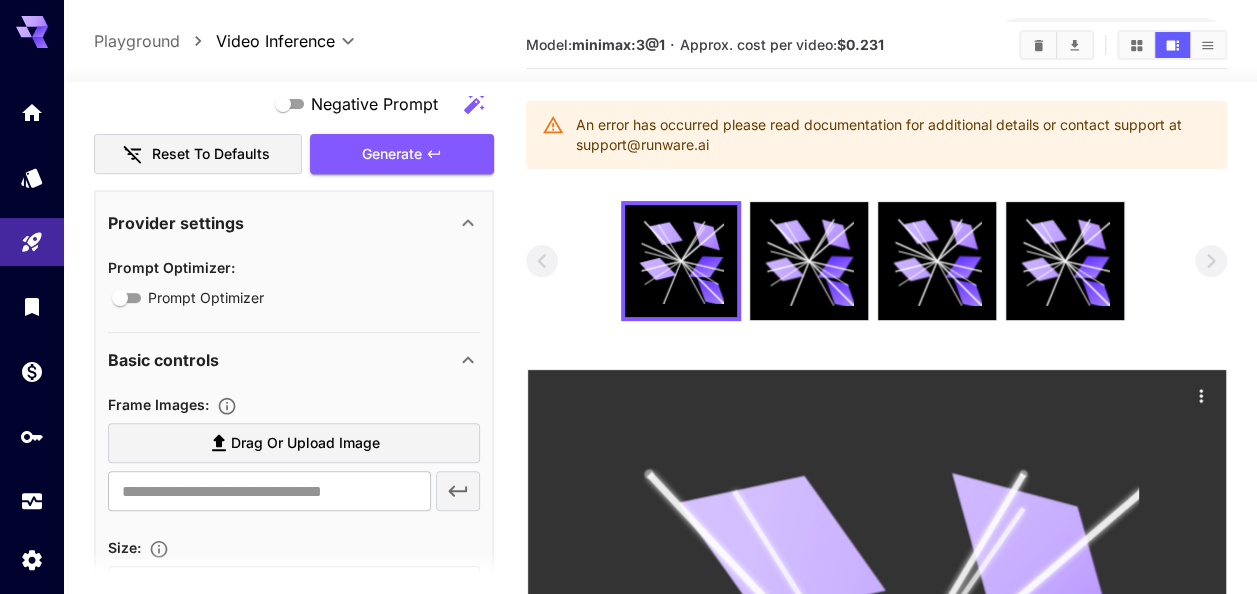 scroll, scrollTop: 0, scrollLeft: 0, axis: both 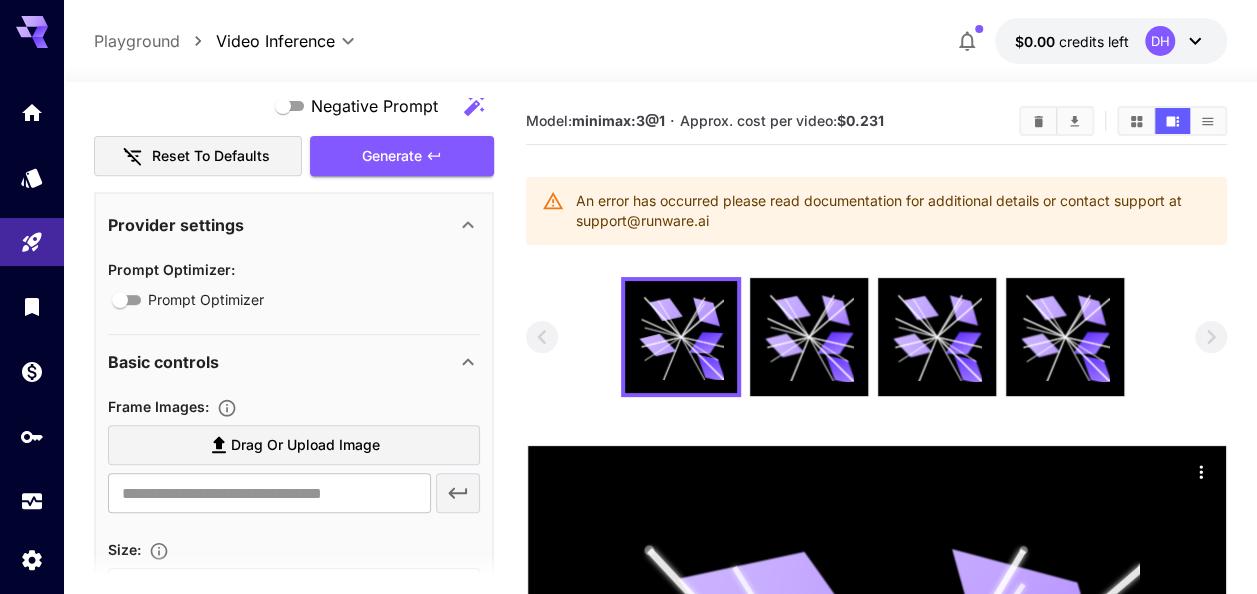 click on "An error has occurred please read documentation for additional details or contact support at support@runware.ai" at bounding box center [893, 211] 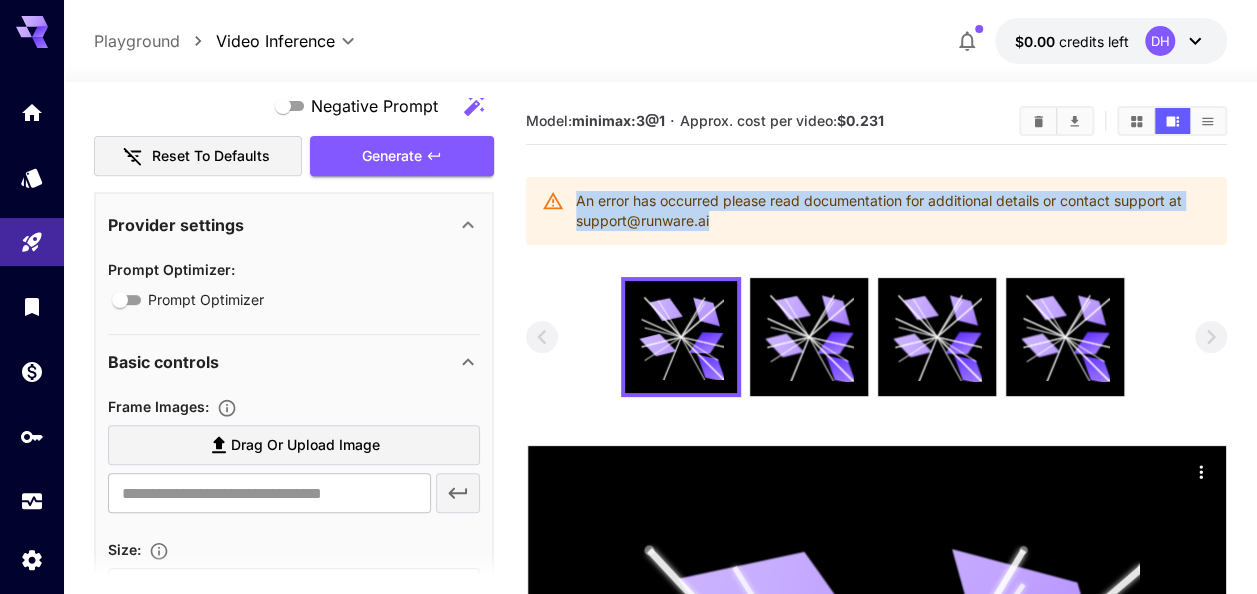 drag, startPoint x: 774, startPoint y: 221, endPoint x: 556, endPoint y: 216, distance: 218.05733 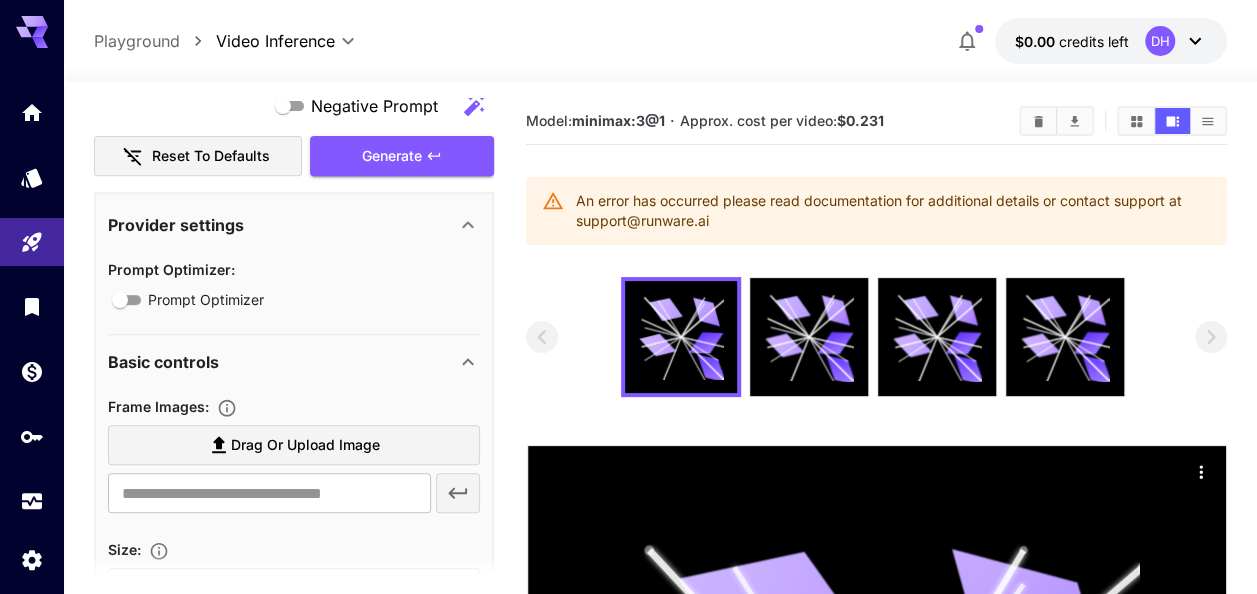 click on "Model:  minimax:3@1 · Approx. cost per video:  $0.231 An error has occurred please read documentation for additional details or contact support at support@runware.ai" at bounding box center [876, 621] 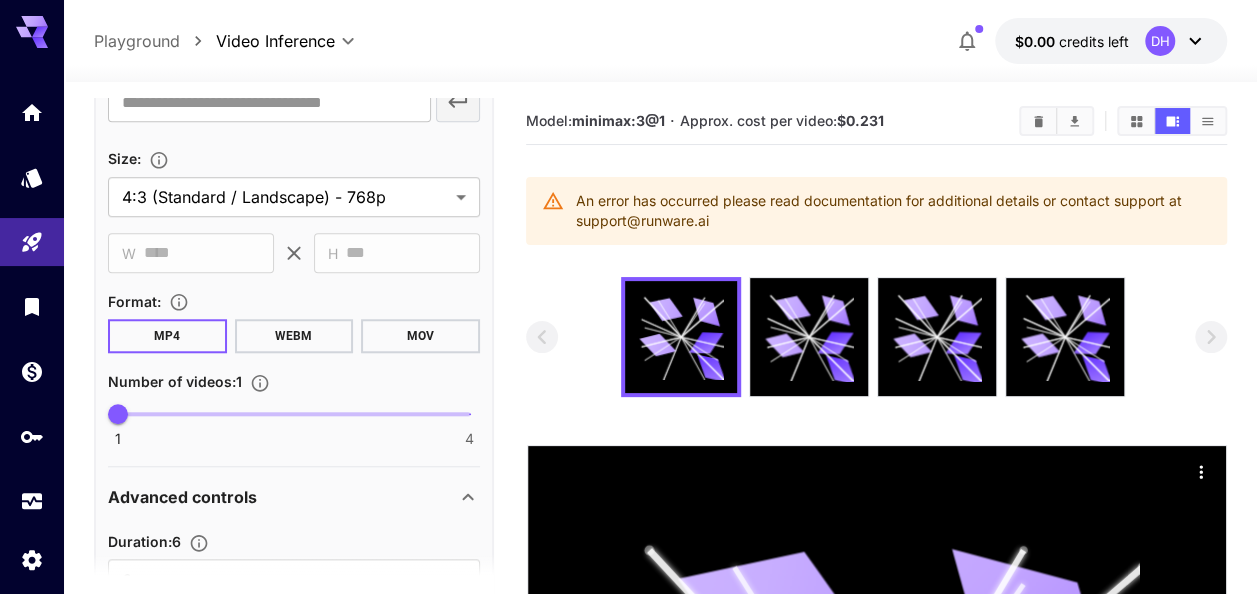 scroll, scrollTop: 809, scrollLeft: 0, axis: vertical 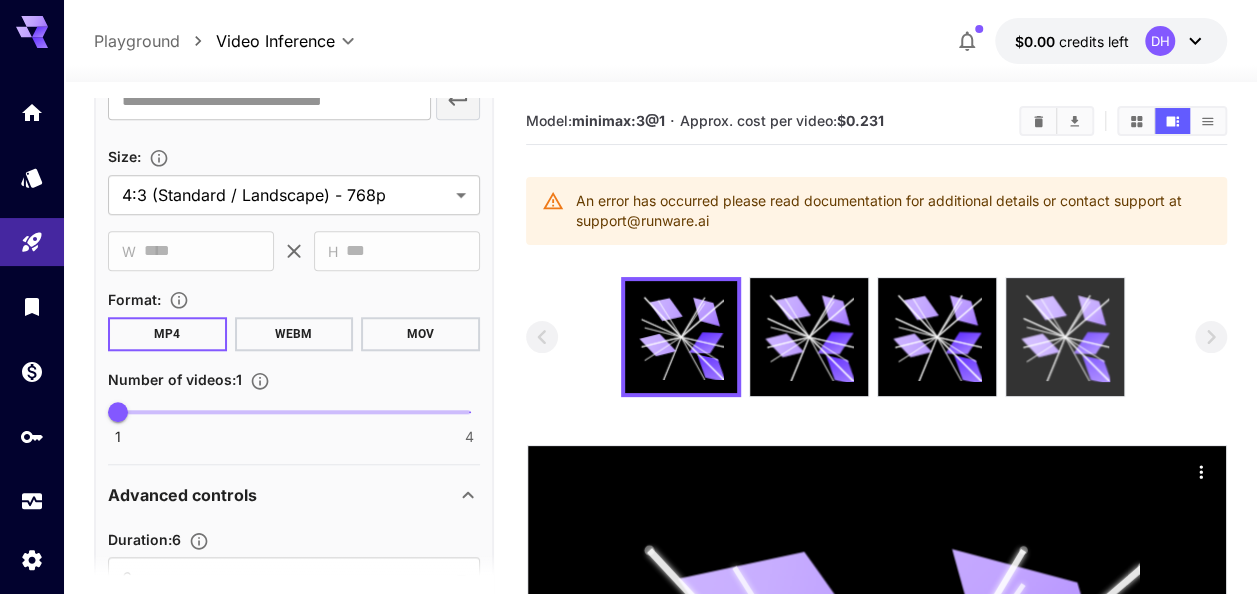 click at bounding box center (1065, 337) 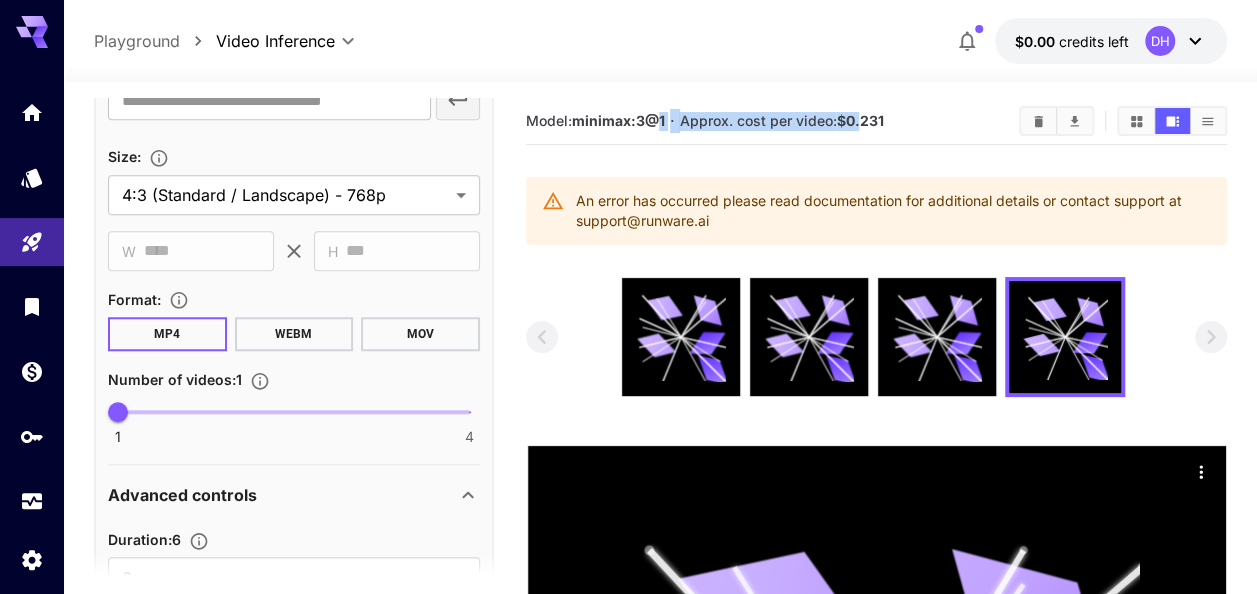 drag, startPoint x: 864, startPoint y: 116, endPoint x: 660, endPoint y: 124, distance: 204.1568 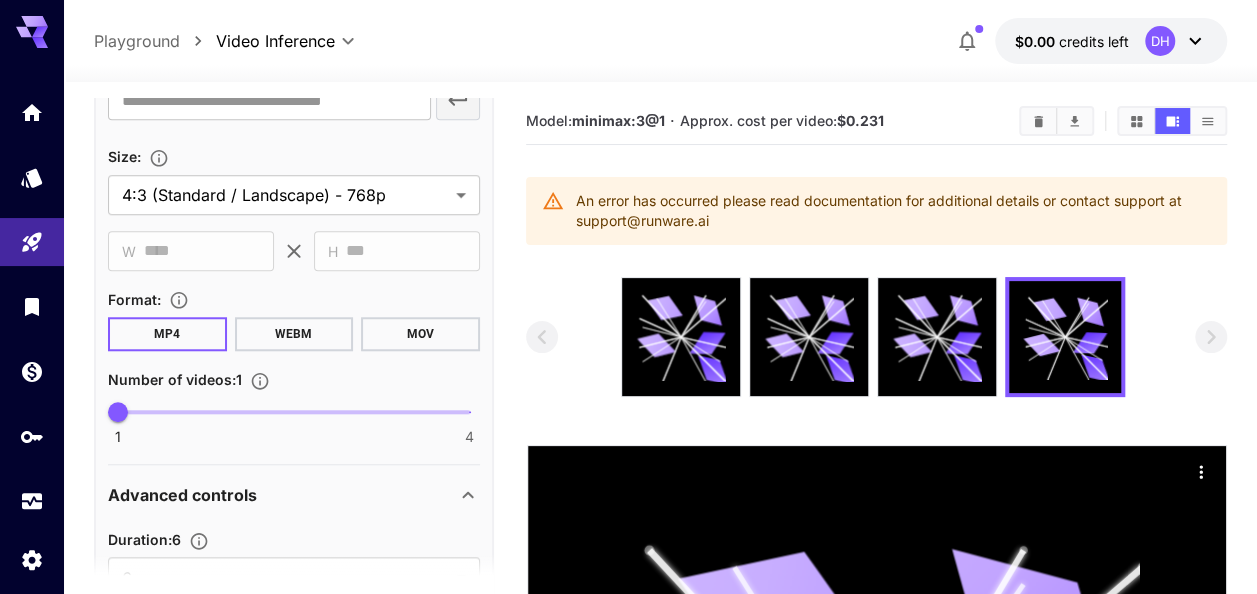 drag, startPoint x: 660, startPoint y: 124, endPoint x: 860, endPoint y: 220, distance: 221.84679 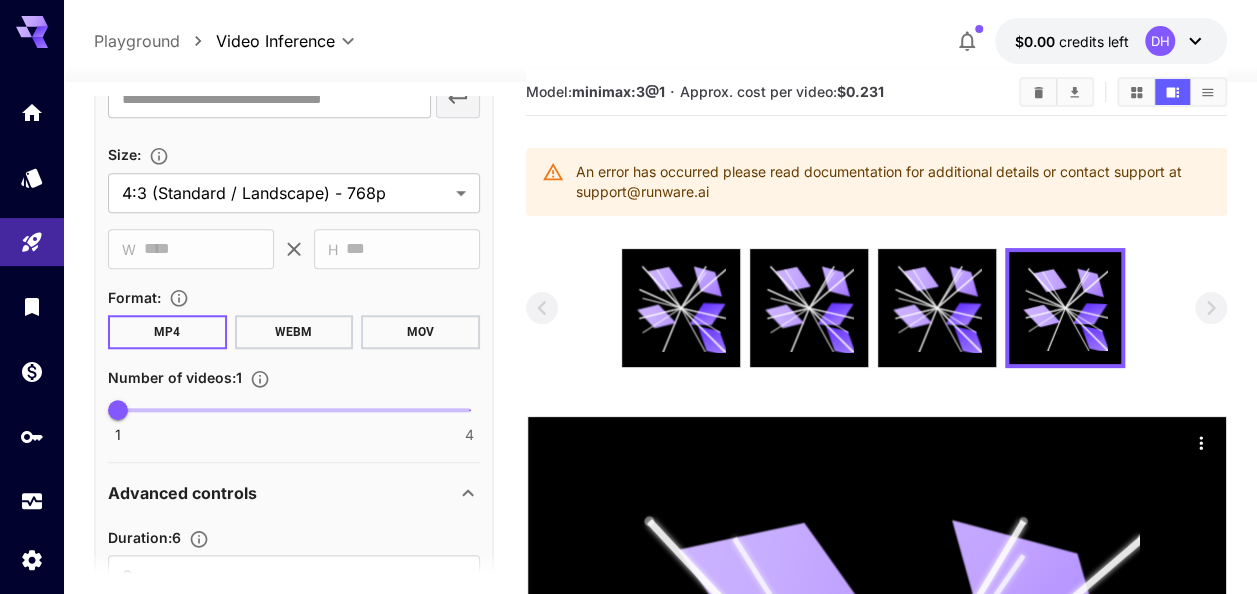 scroll, scrollTop: 30, scrollLeft: 0, axis: vertical 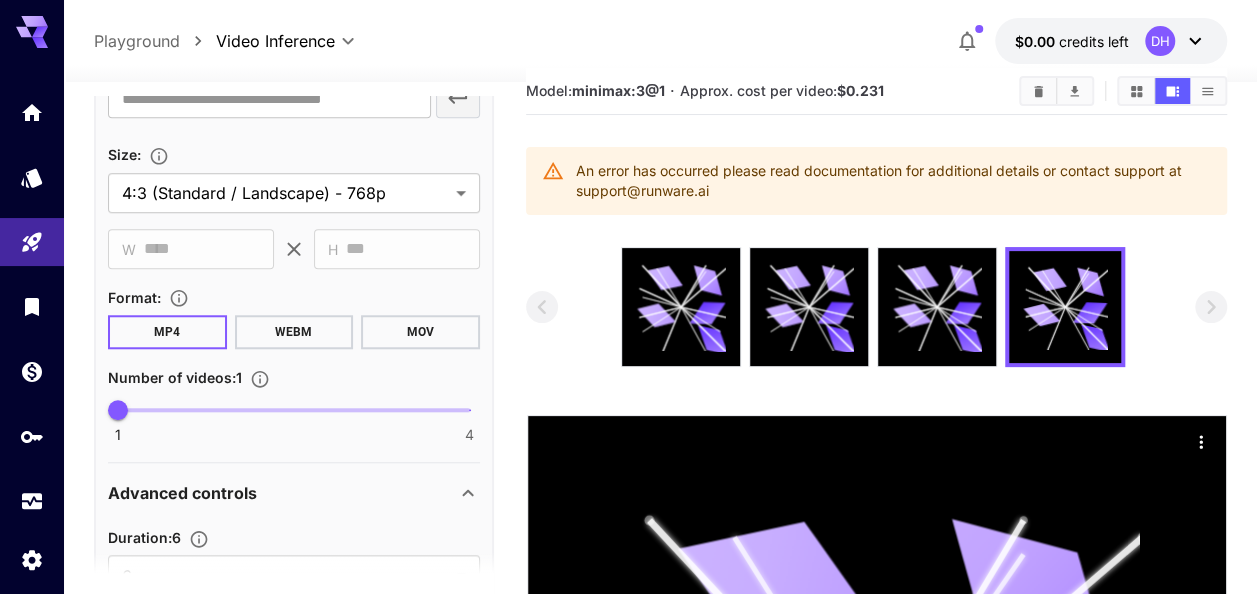 click at bounding box center (1172, 91) 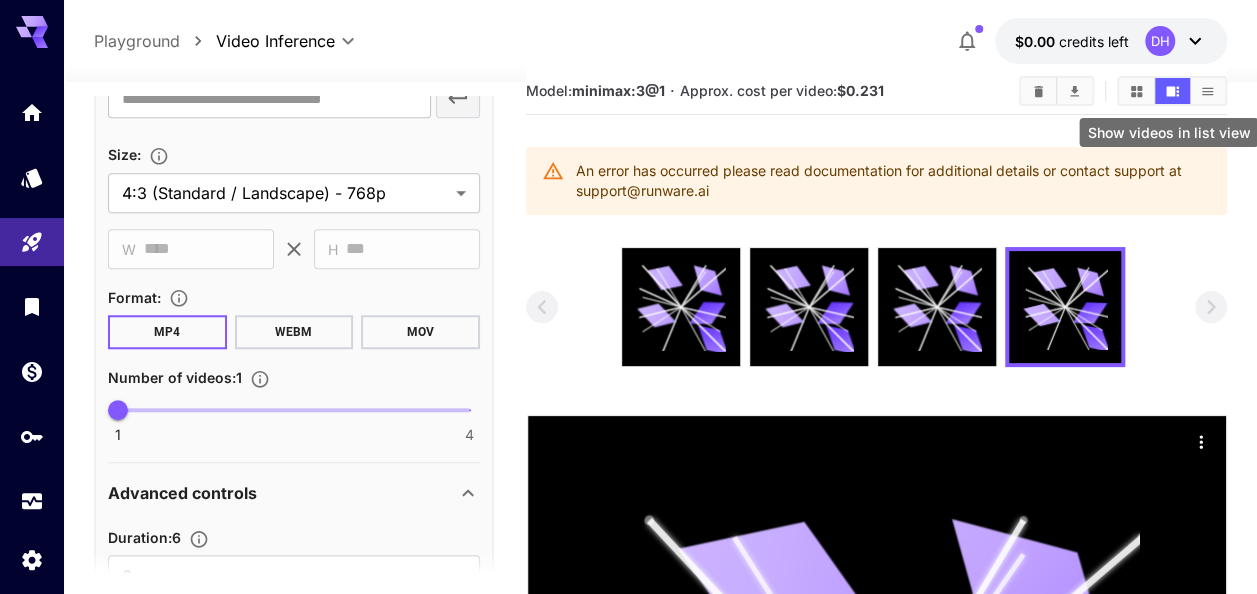 click at bounding box center [1207, 91] 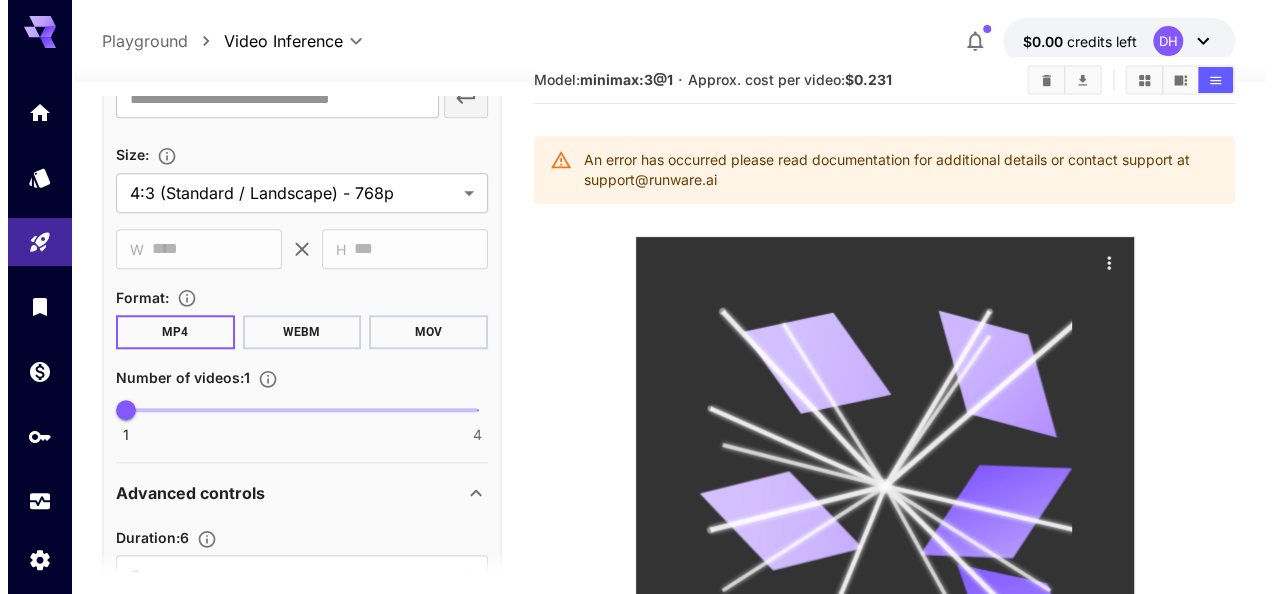 scroll, scrollTop: 0, scrollLeft: 0, axis: both 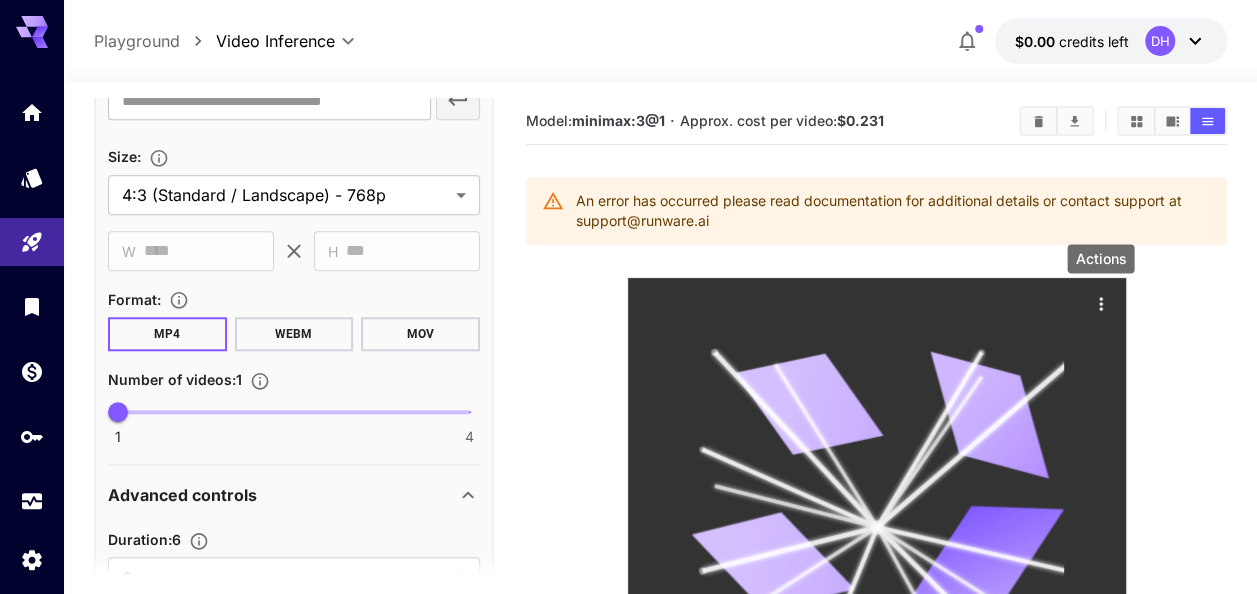 click at bounding box center [1101, 303] 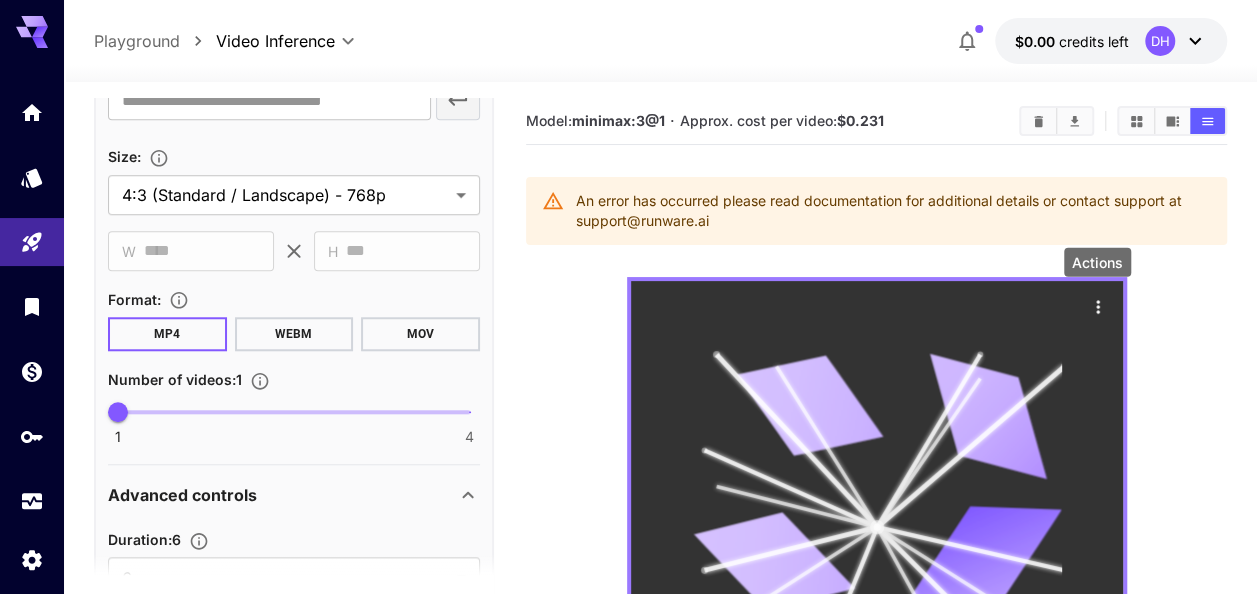 click at bounding box center (1098, 306) 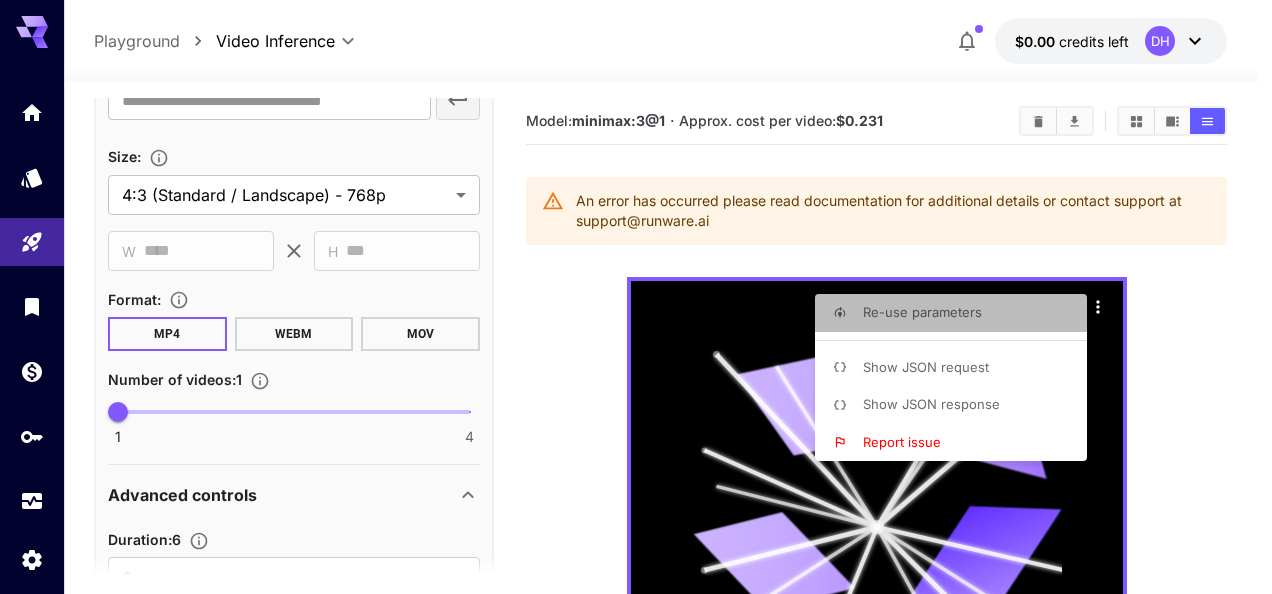 click on "Re-use parameters" at bounding box center (957, 313) 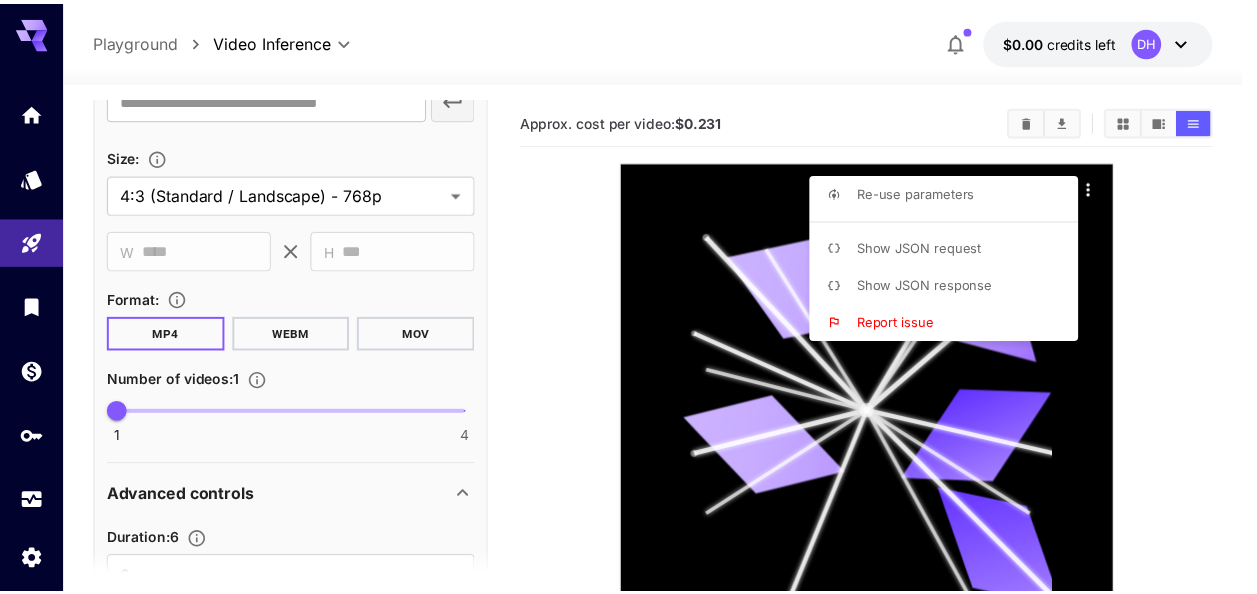 scroll, scrollTop: 809, scrollLeft: 0, axis: vertical 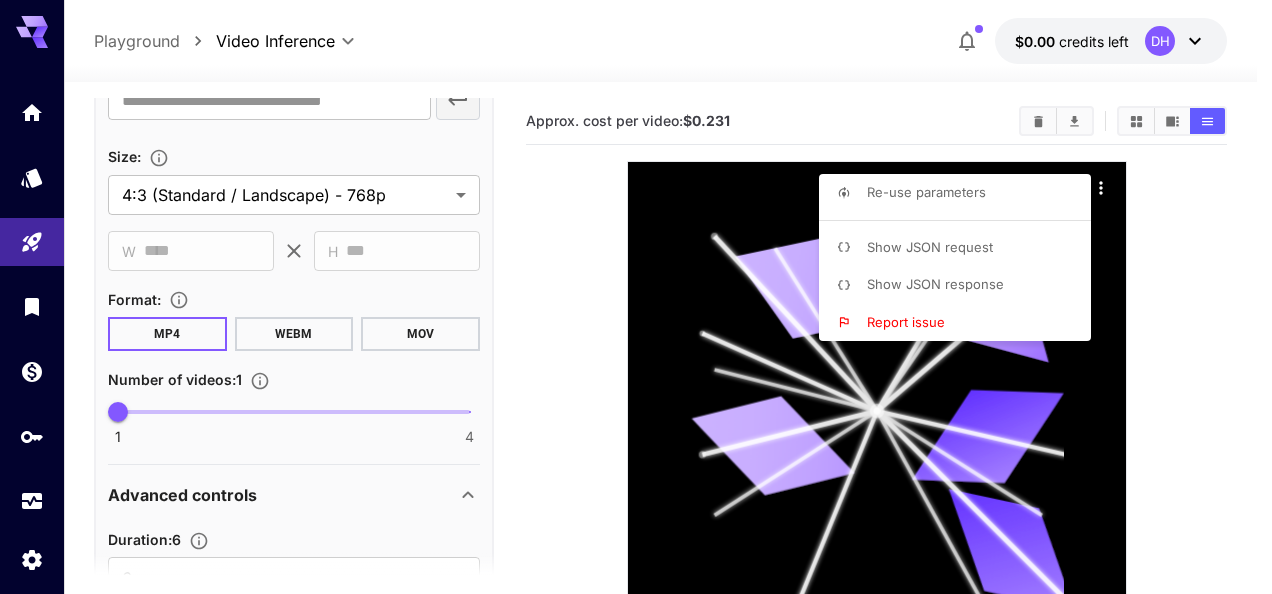 click at bounding box center (636, 297) 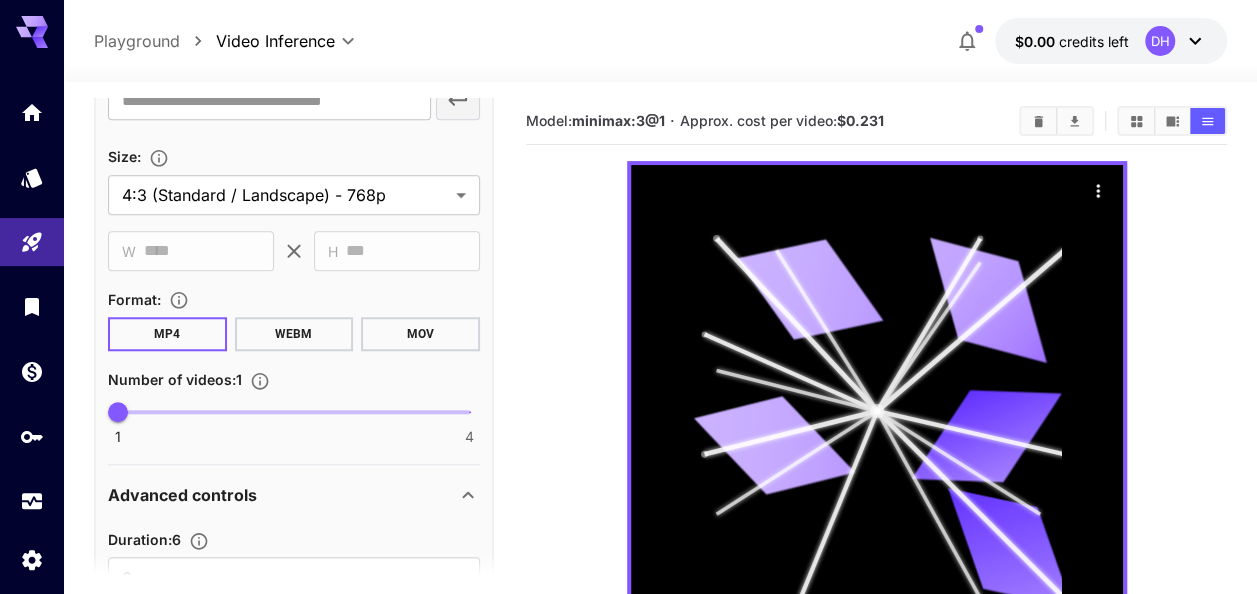 click at bounding box center (876, 1173) 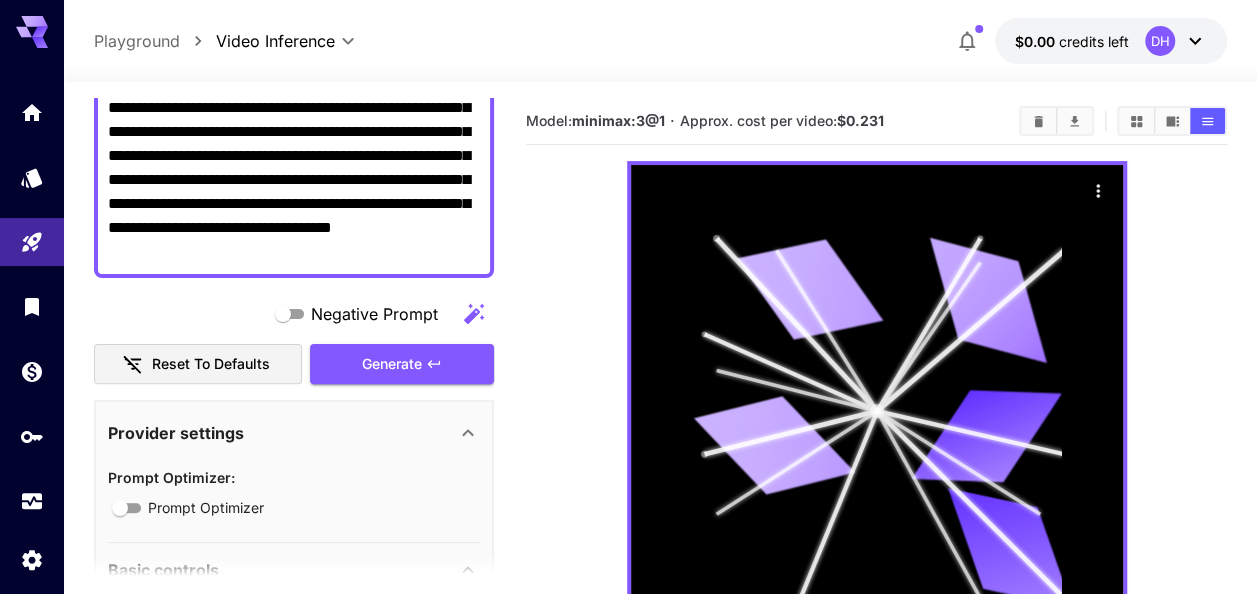 scroll, scrollTop: 215, scrollLeft: 0, axis: vertical 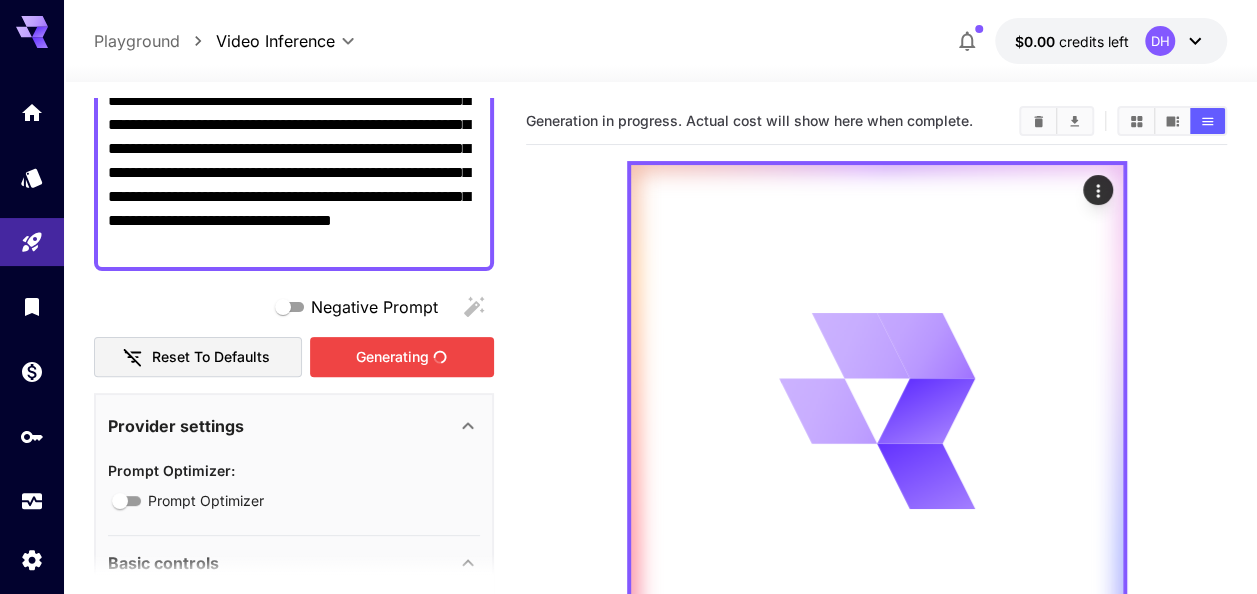 click on "Generating" at bounding box center [402, 357] 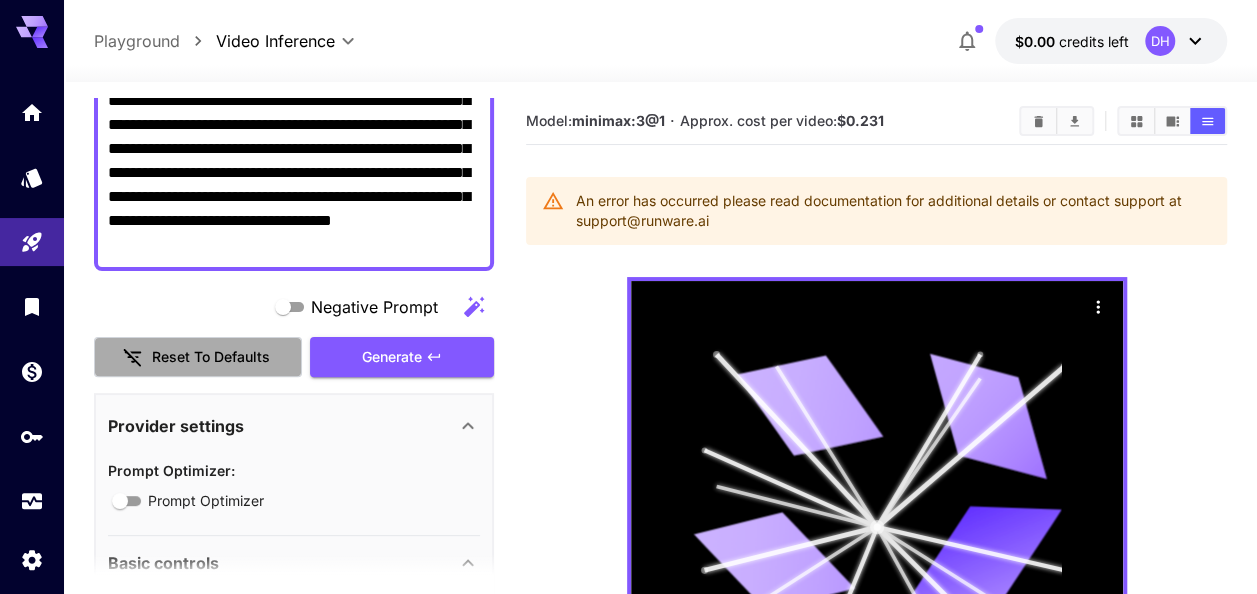 click on "Reset to defaults" at bounding box center [198, 357] 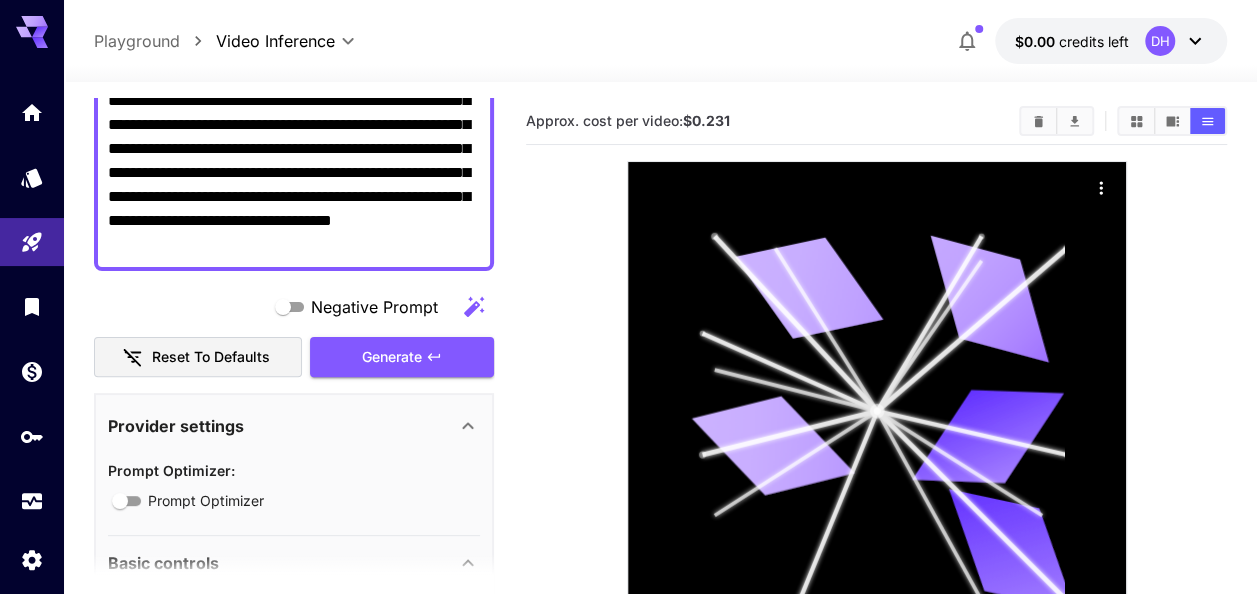 click on "Reset to defaults" at bounding box center [198, 357] 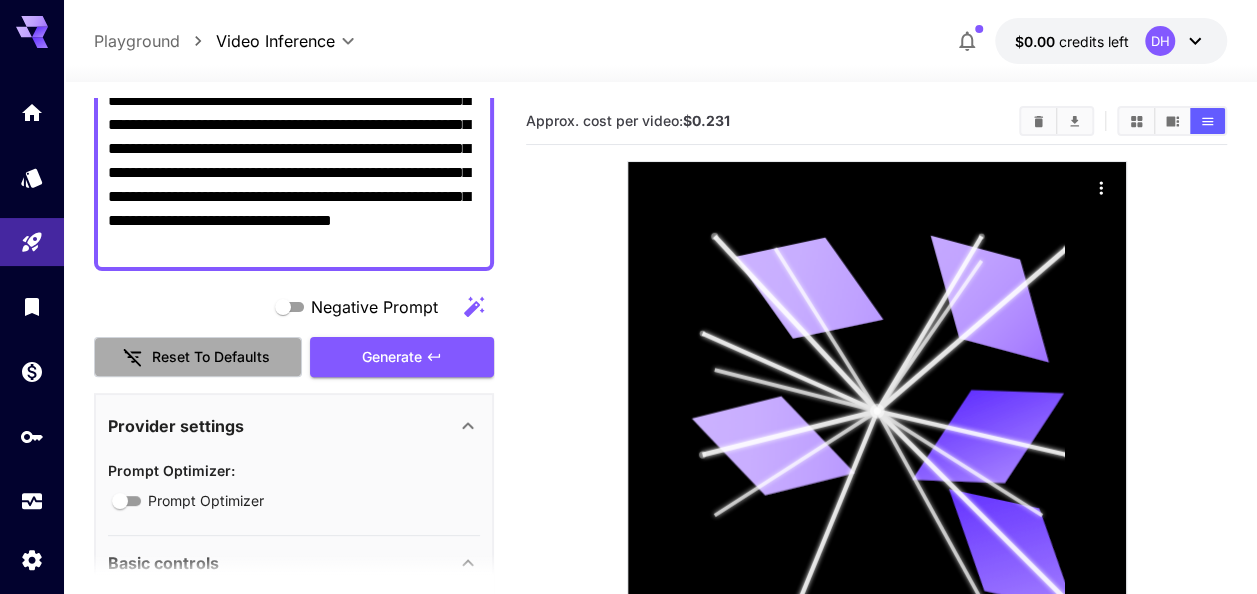click on "Reset to defaults" at bounding box center [198, 357] 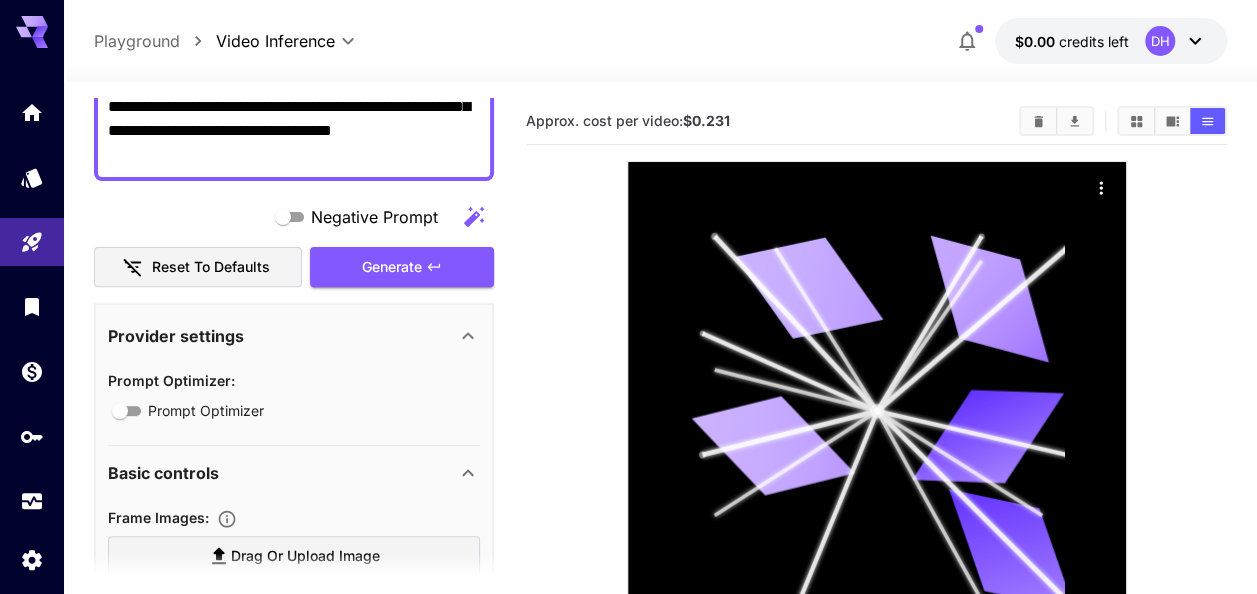 scroll, scrollTop: 306, scrollLeft: 0, axis: vertical 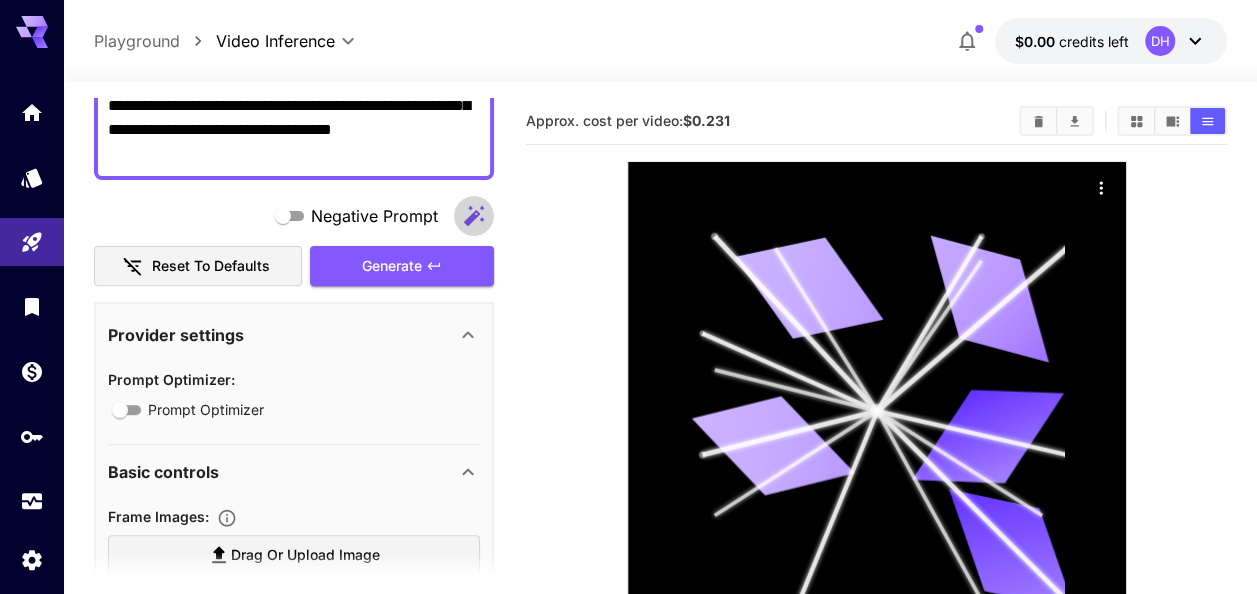 click 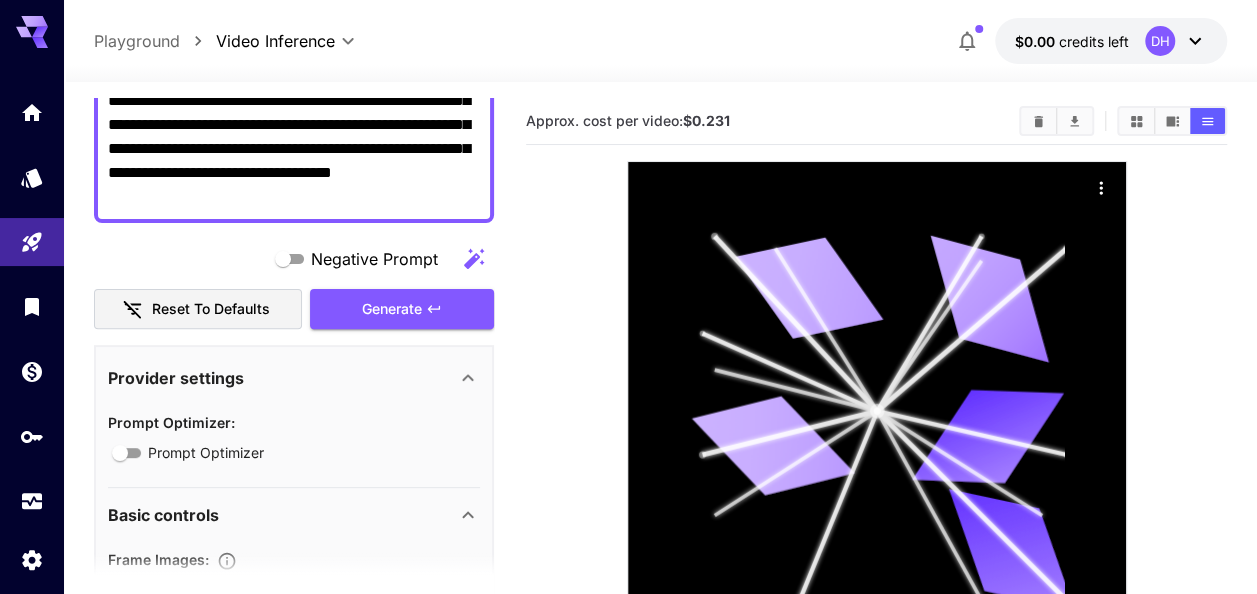 scroll, scrollTop: 262, scrollLeft: 0, axis: vertical 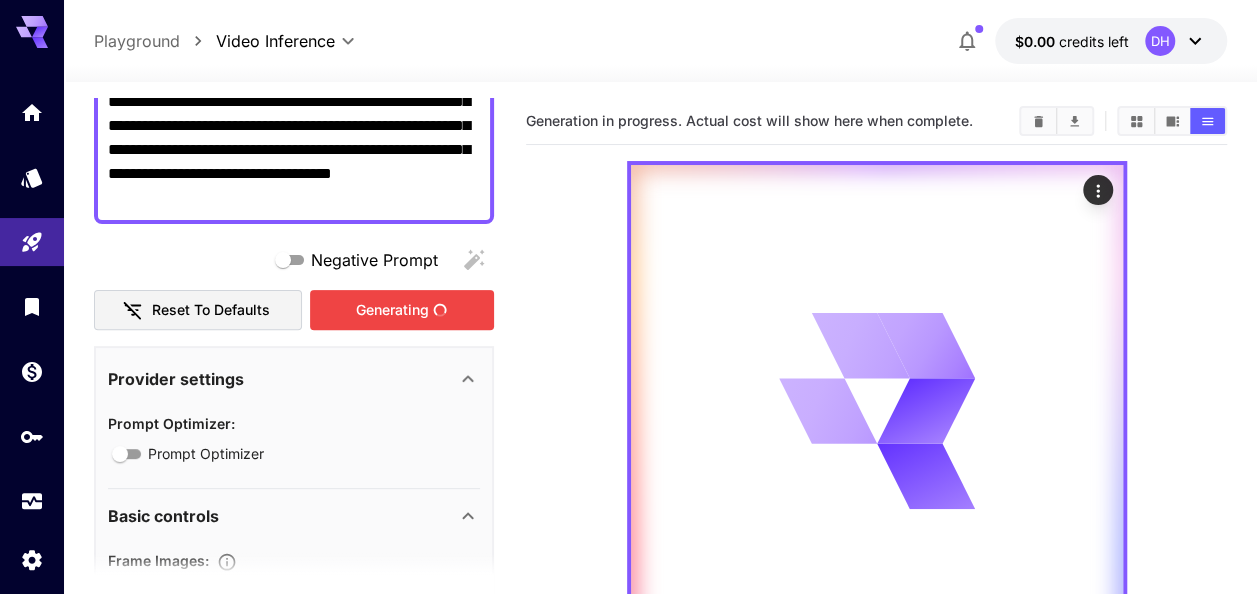 click on "Generating" at bounding box center [402, 310] 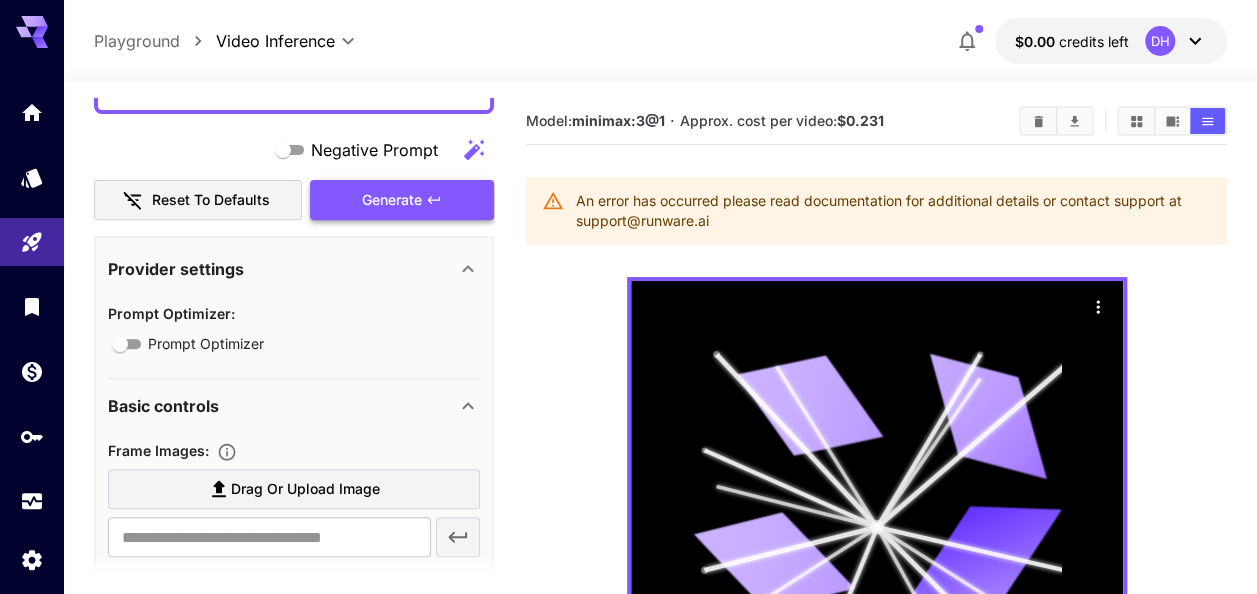 scroll, scrollTop: 373, scrollLeft: 0, axis: vertical 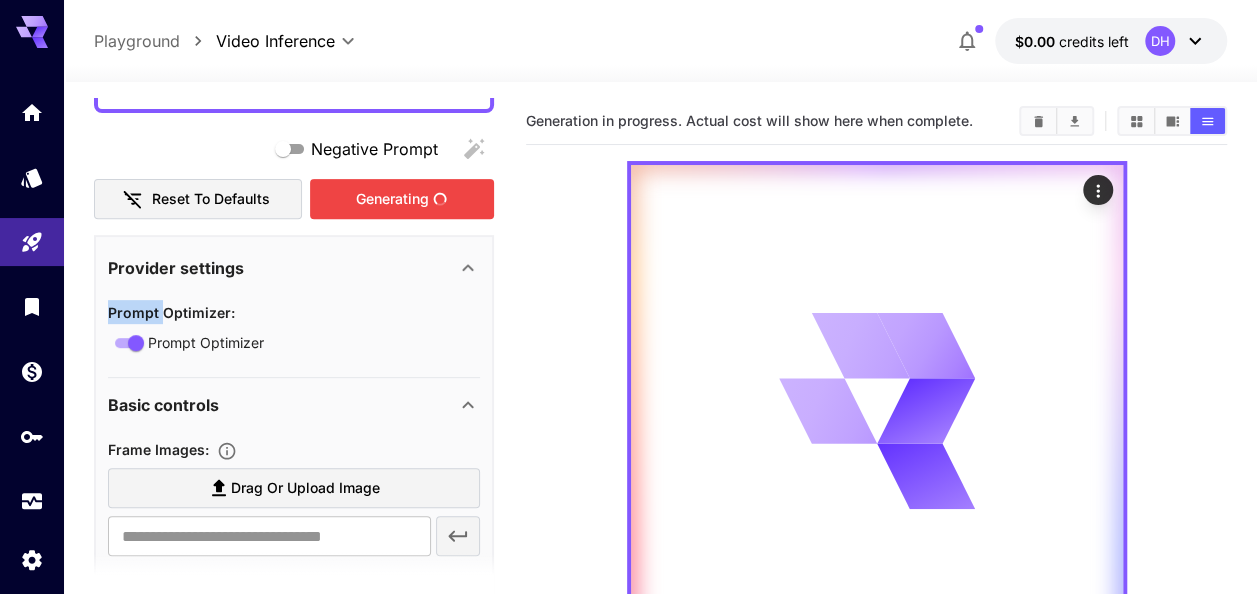 click on "Generating" at bounding box center [402, 199] 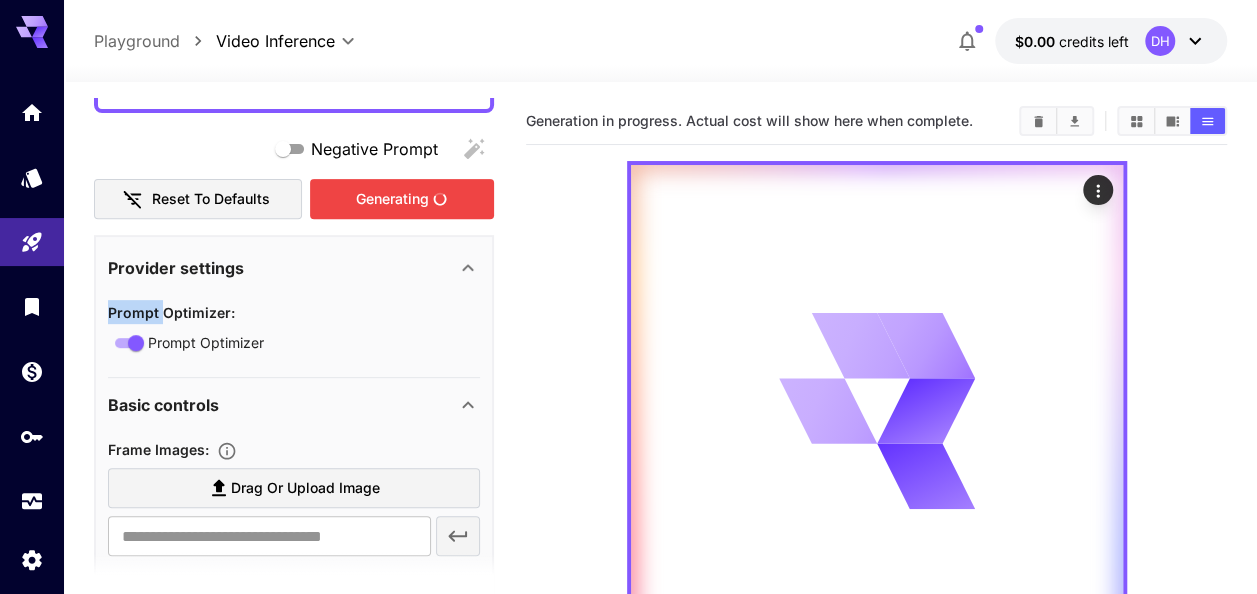 click on "Generating" at bounding box center (402, 199) 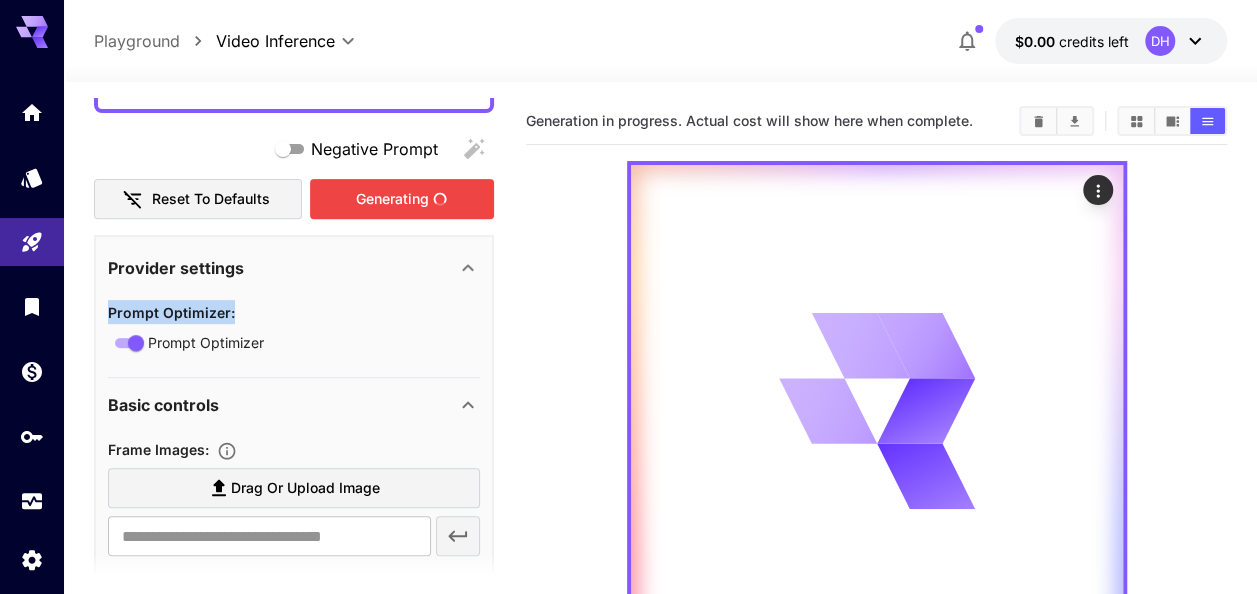 click on "Generating" at bounding box center [402, 199] 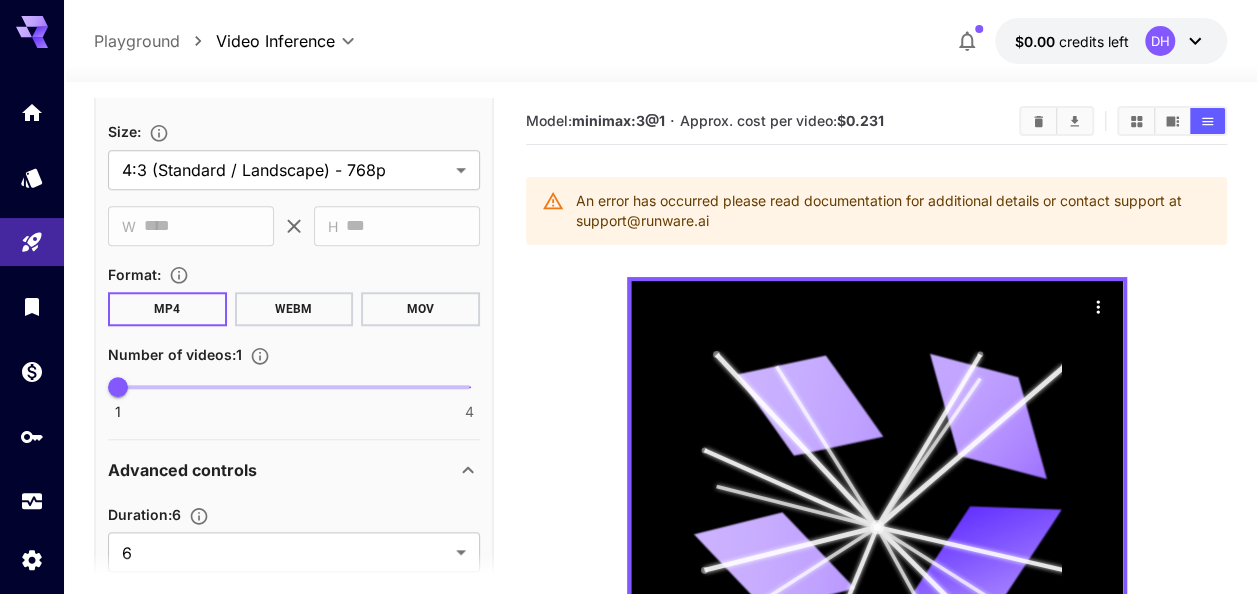 scroll, scrollTop: 1024, scrollLeft: 0, axis: vertical 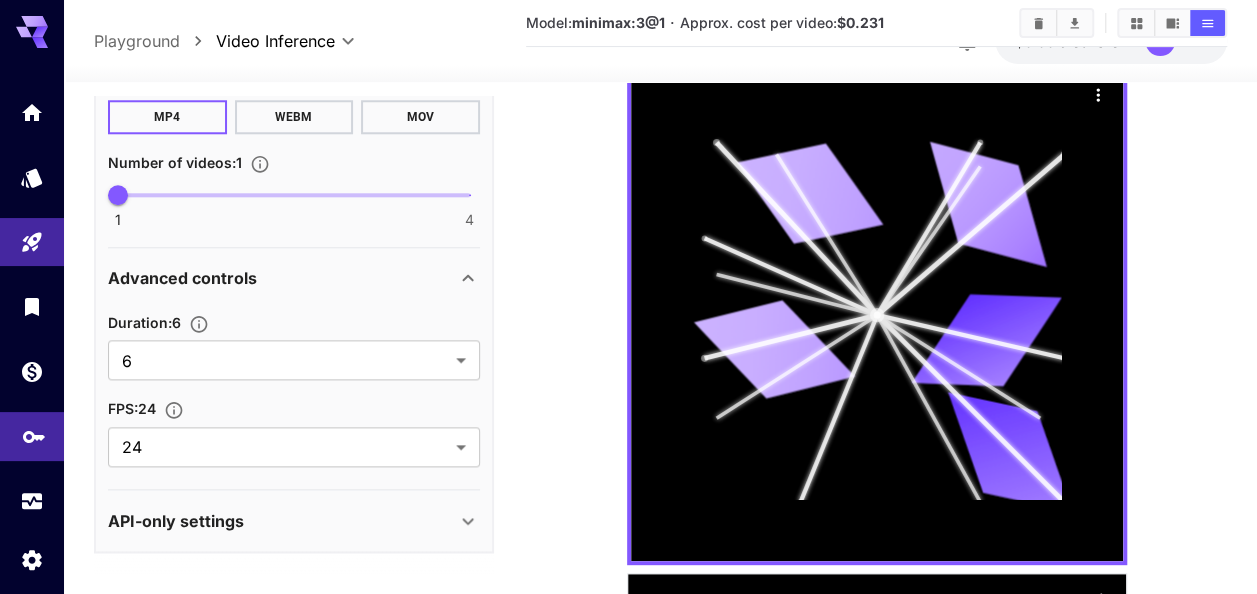 click at bounding box center [32, 436] 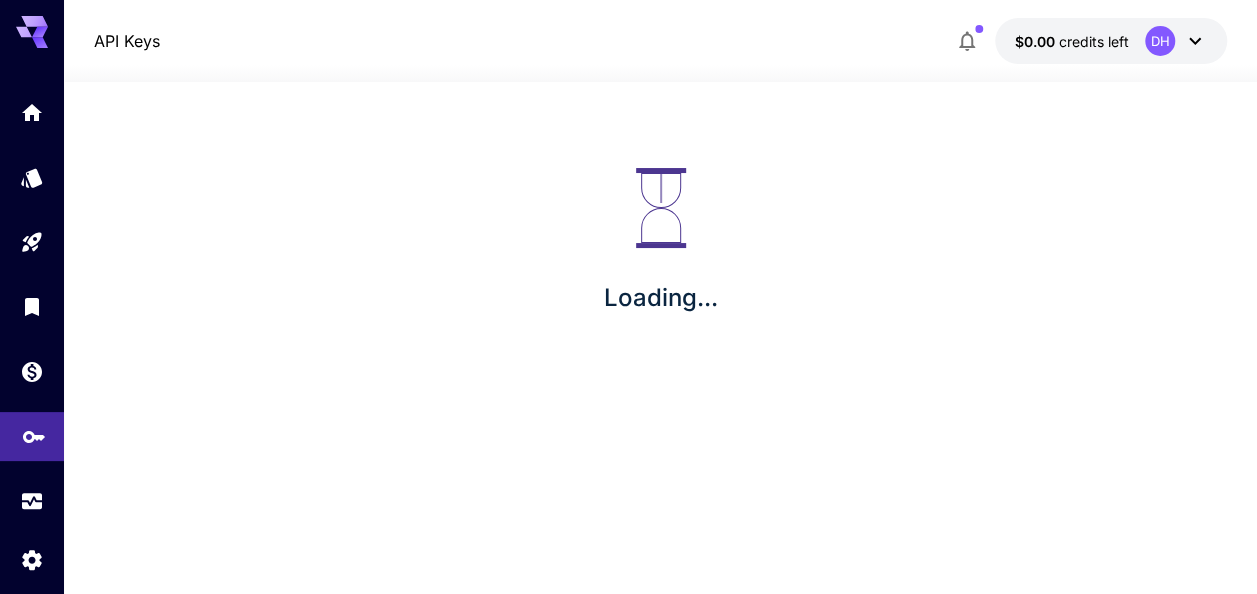 scroll, scrollTop: 0, scrollLeft: 0, axis: both 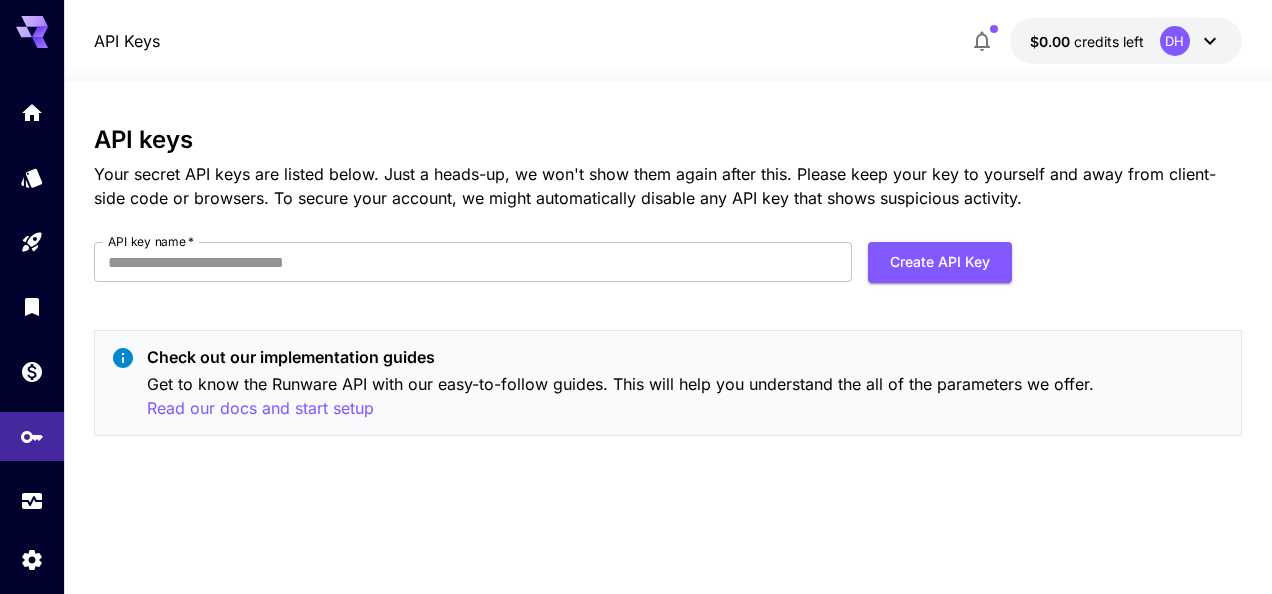 click at bounding box center [32, 306] 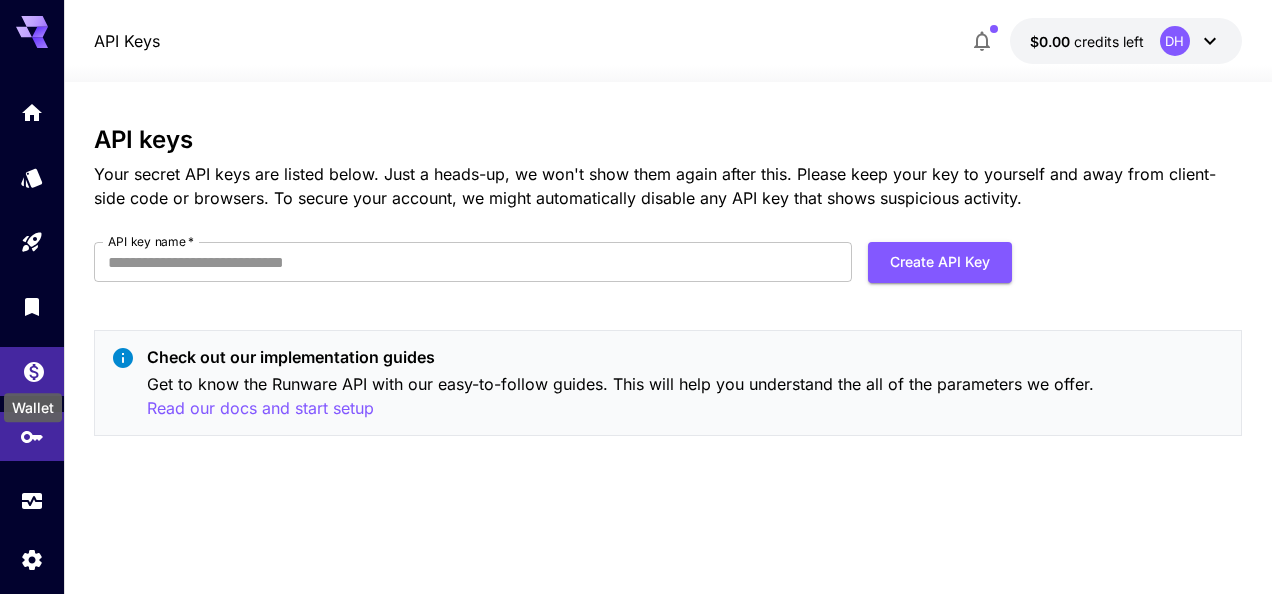click 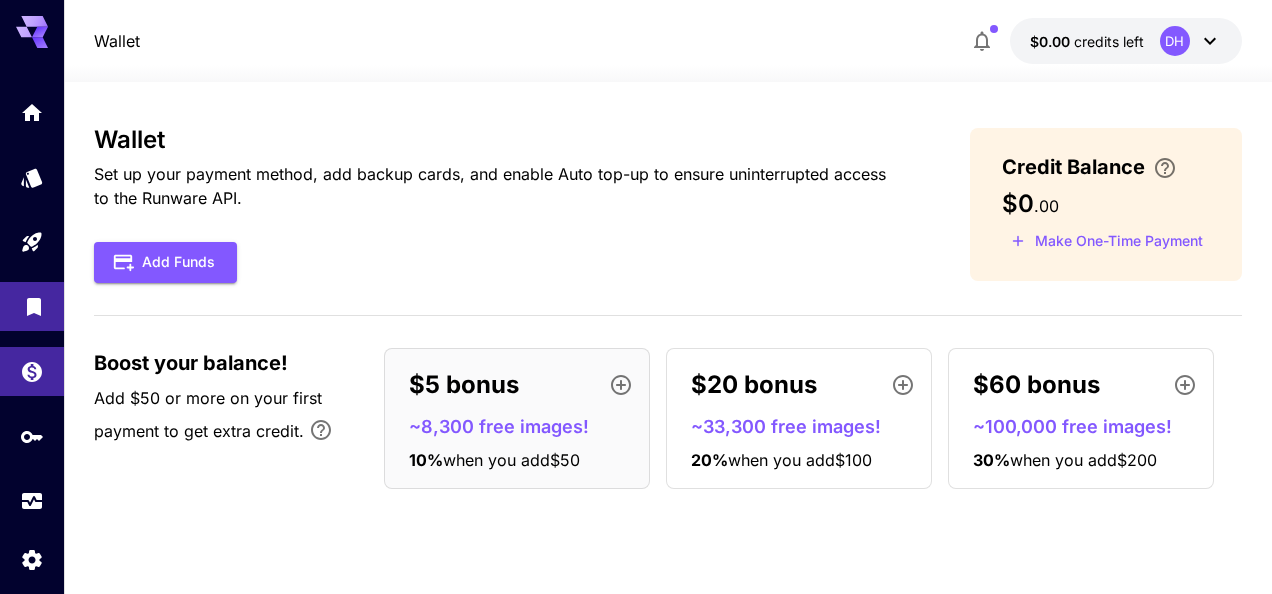 click at bounding box center (32, 306) 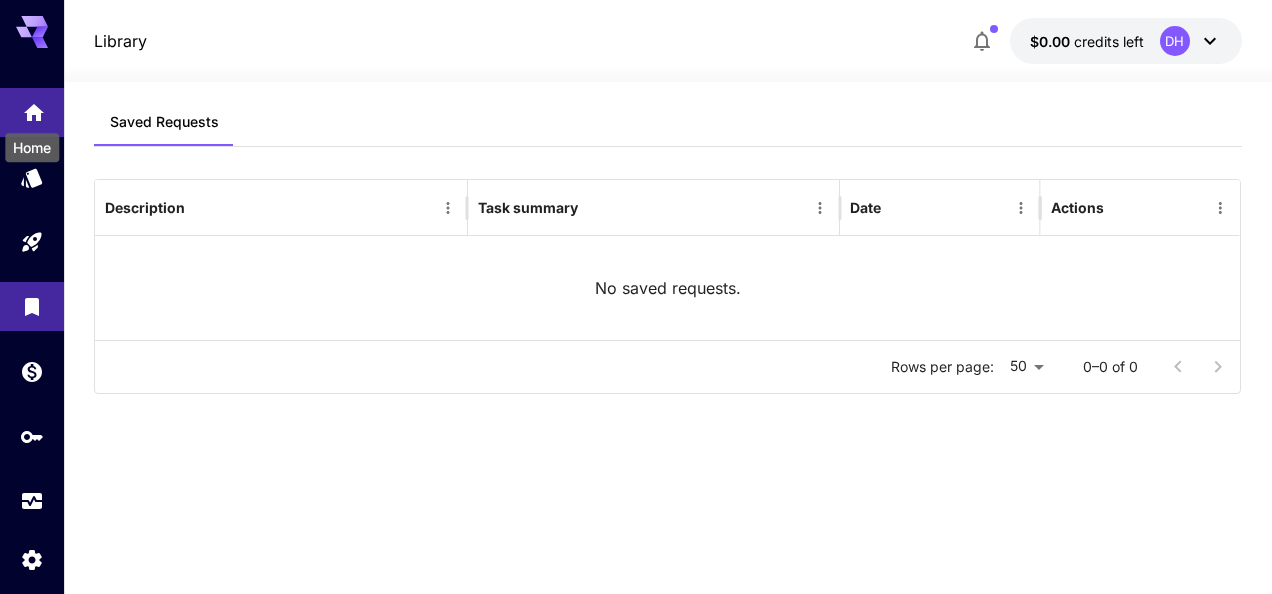 click 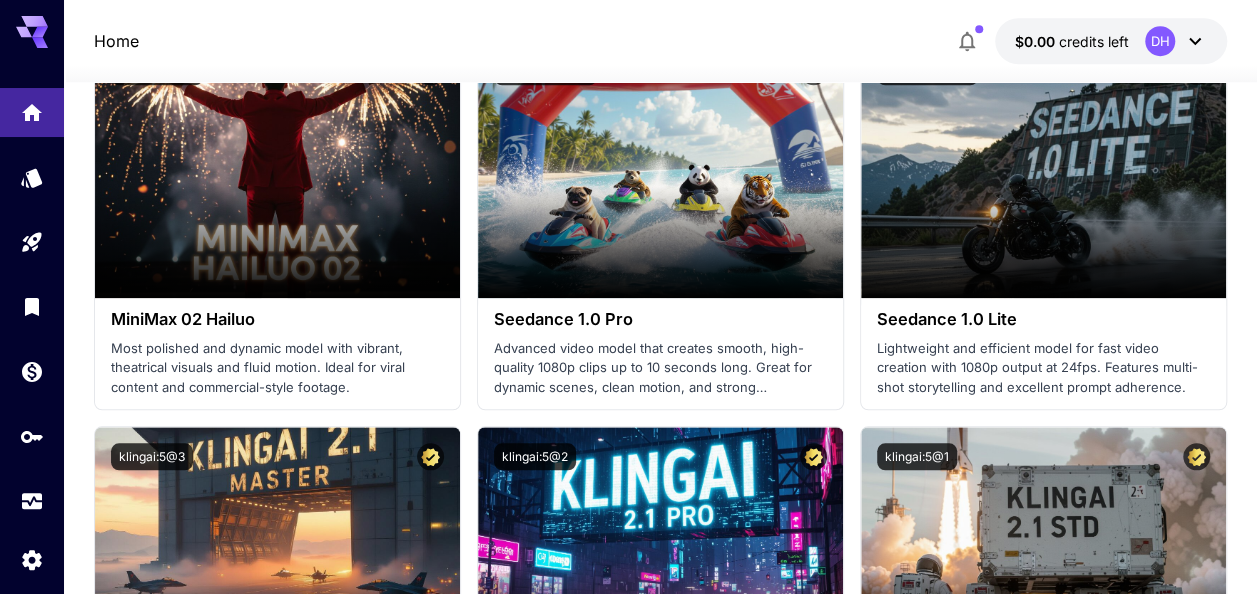 scroll, scrollTop: 788, scrollLeft: 0, axis: vertical 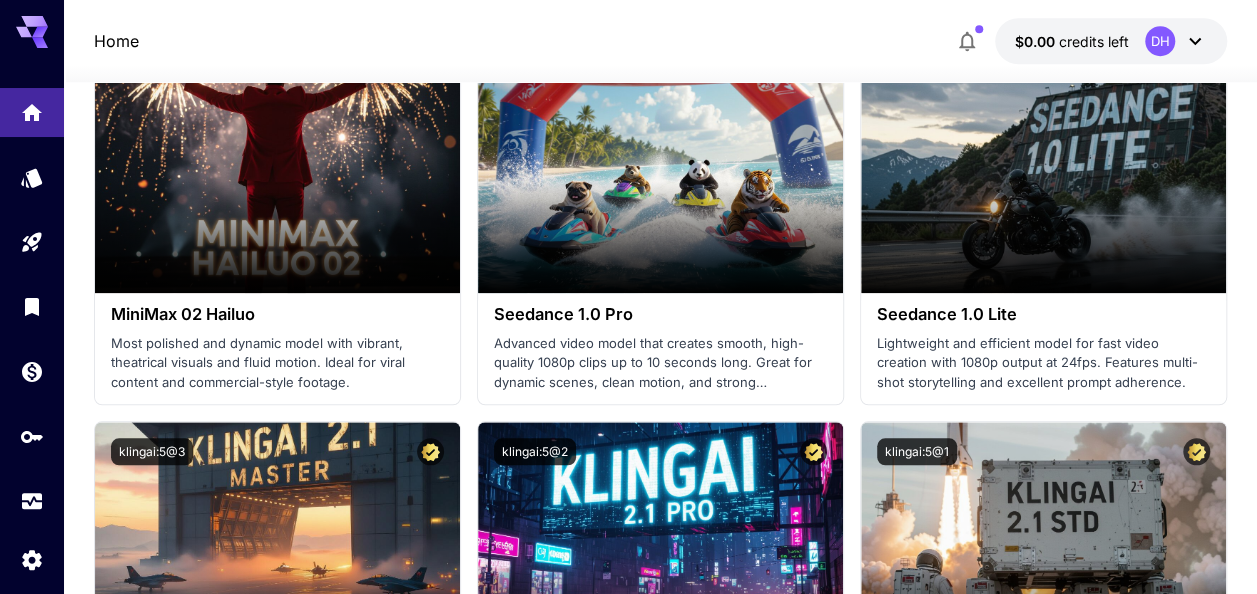 click 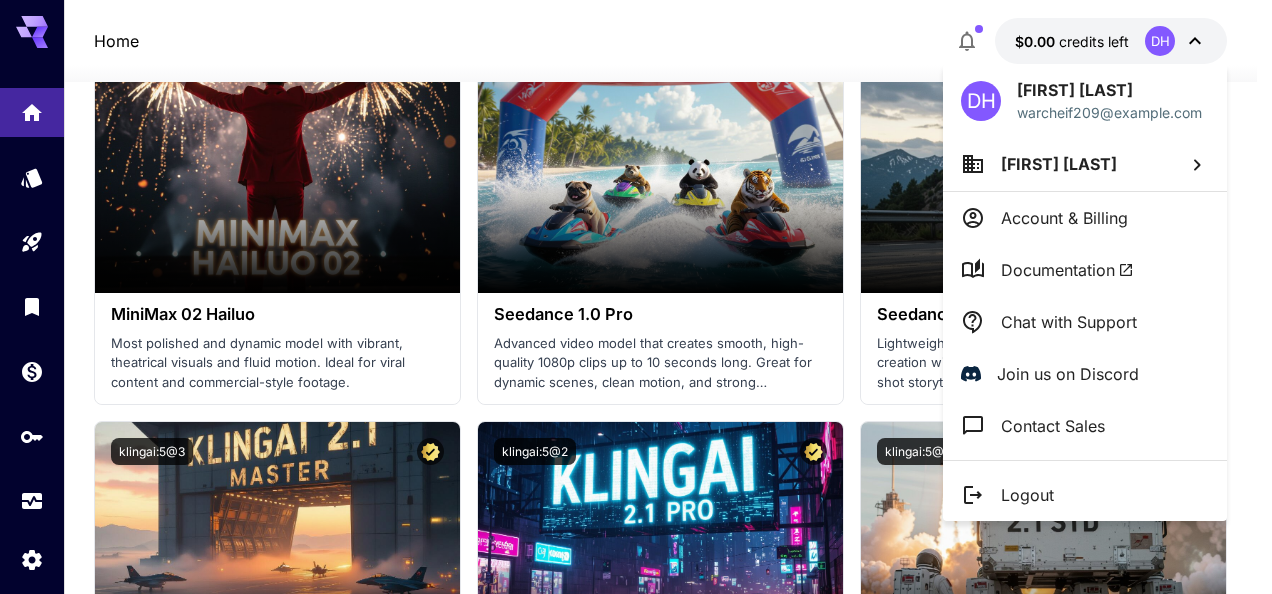 click at bounding box center [636, 297] 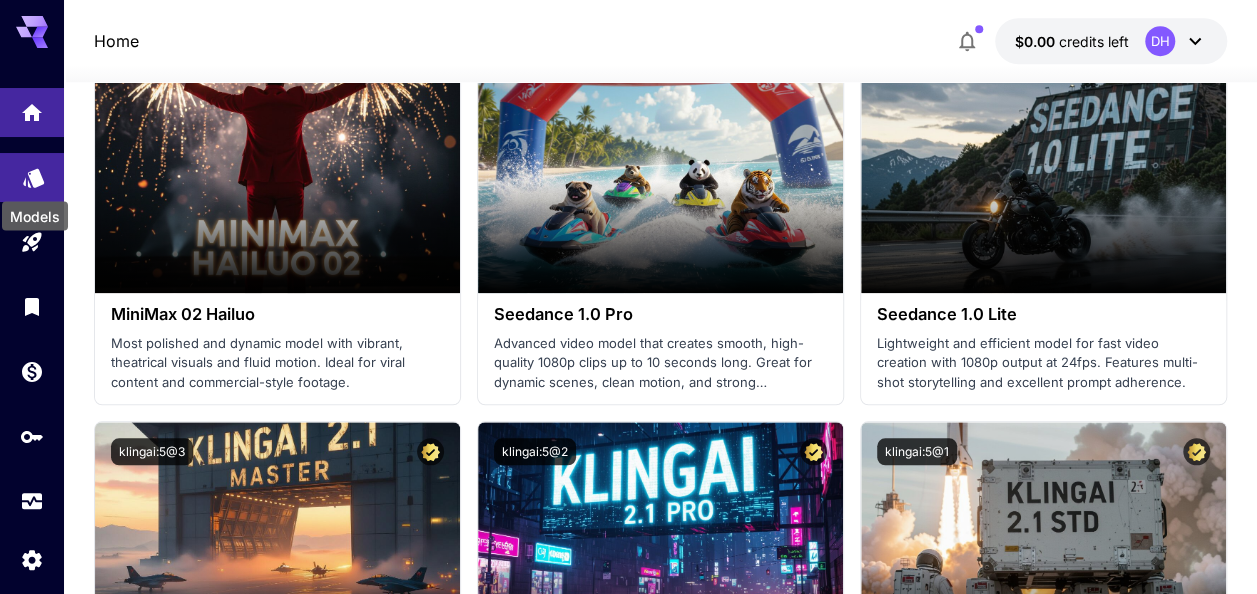 click at bounding box center (32, 177) 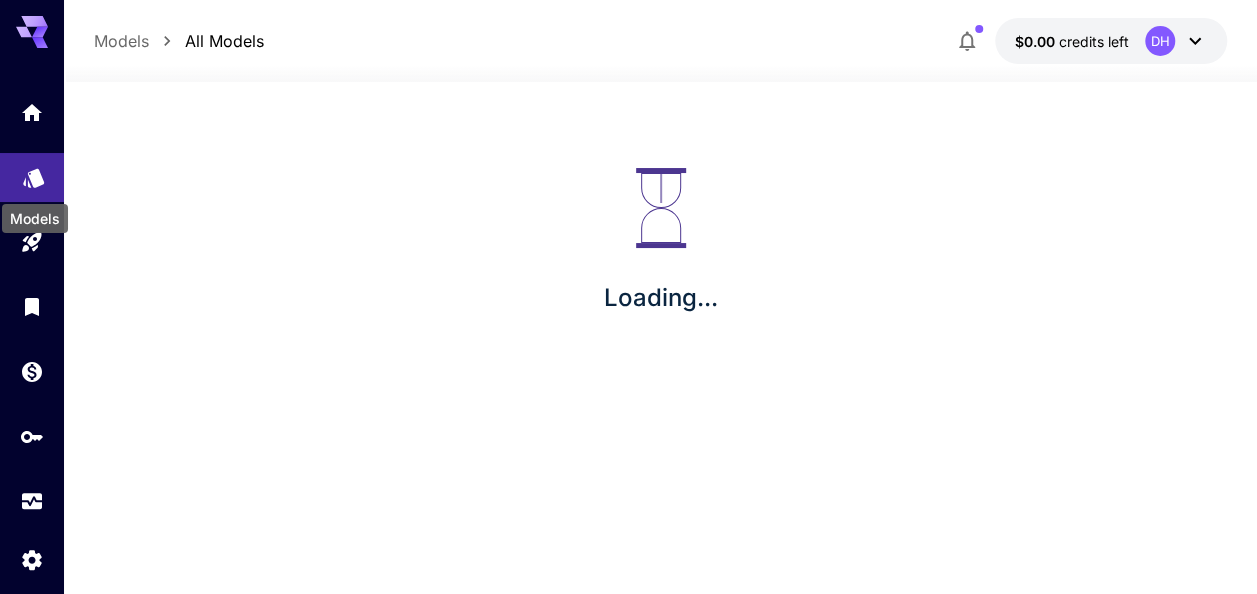 scroll, scrollTop: 0, scrollLeft: 0, axis: both 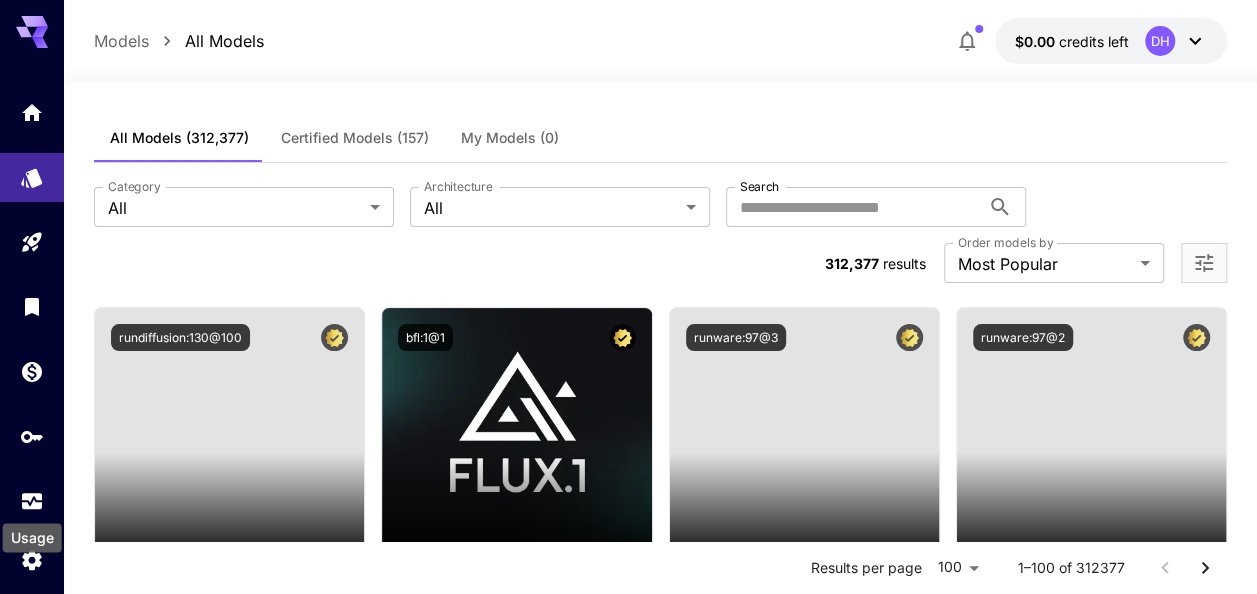click on "Usage" at bounding box center (32, 531) 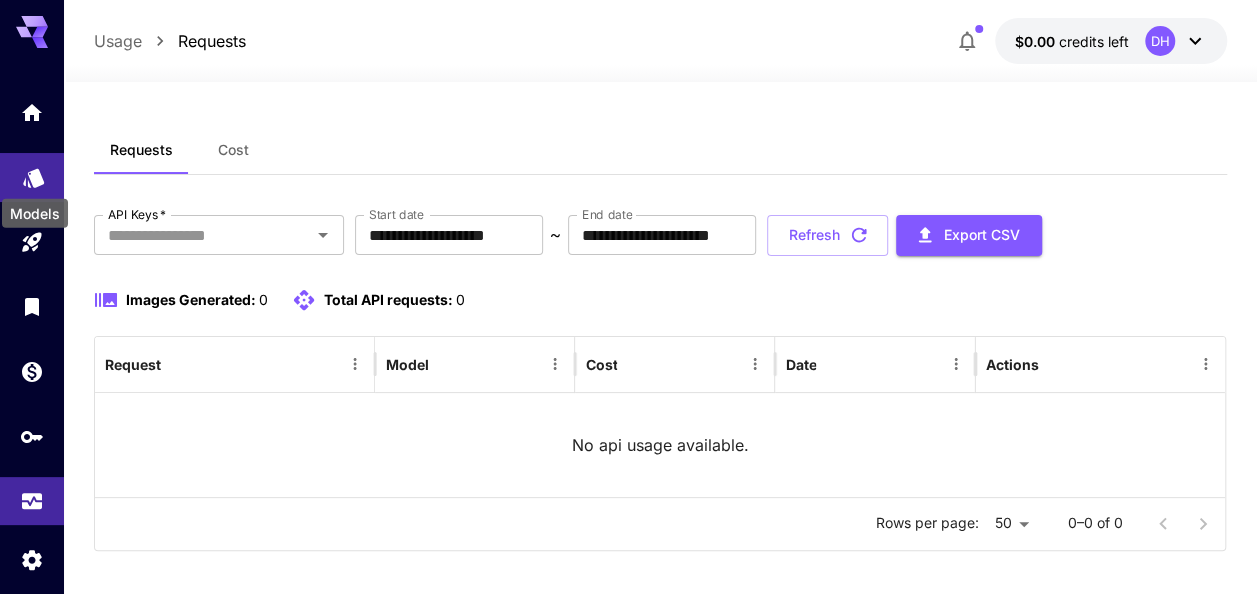 click 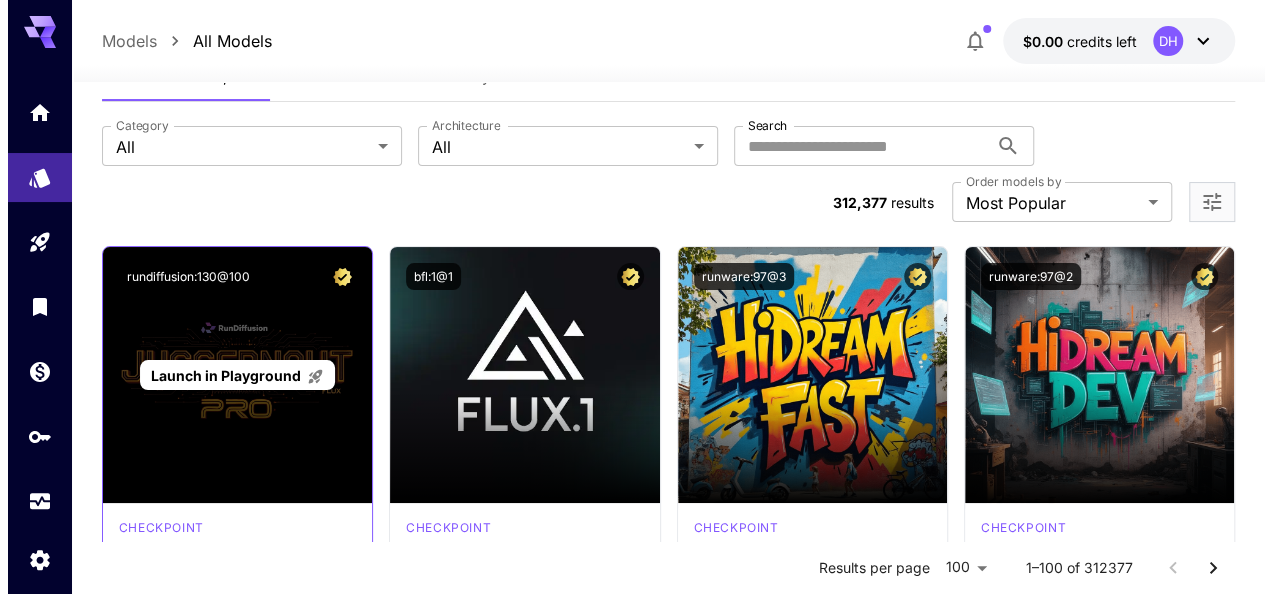 scroll, scrollTop: 62, scrollLeft: 0, axis: vertical 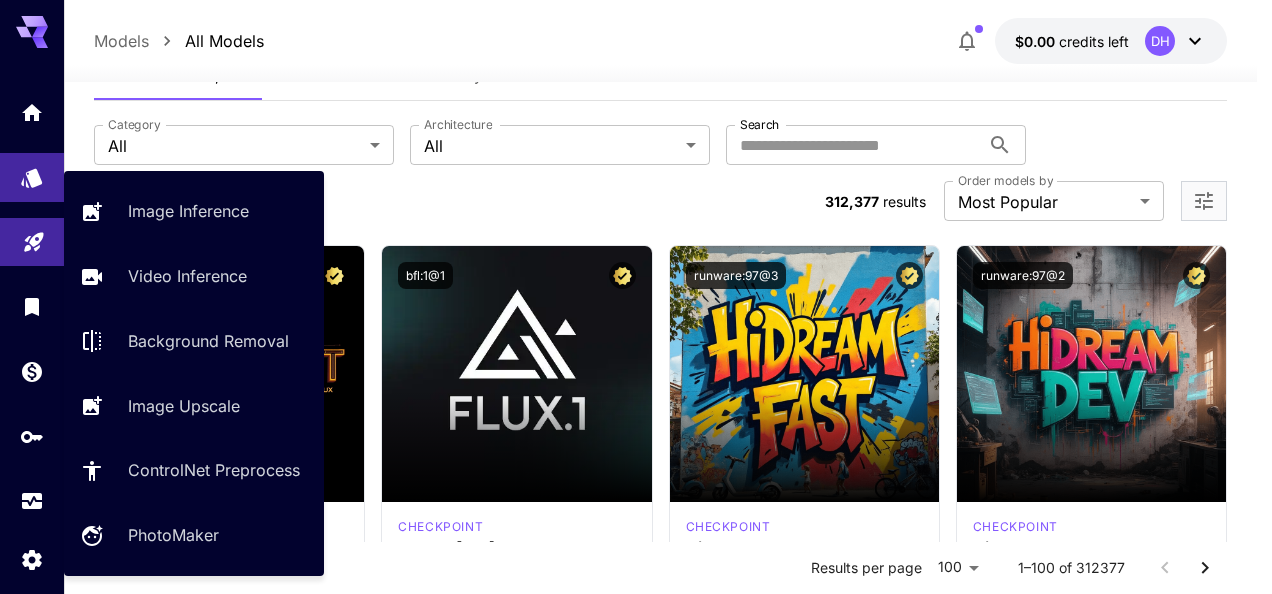 click at bounding box center (32, 242) 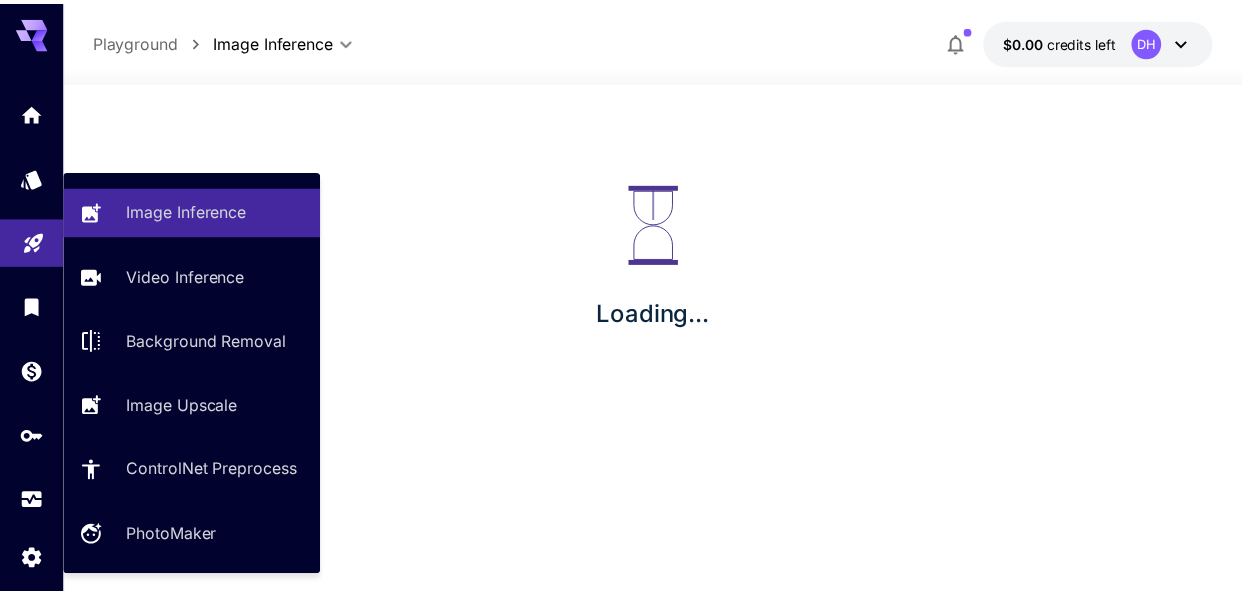 scroll, scrollTop: 0, scrollLeft: 0, axis: both 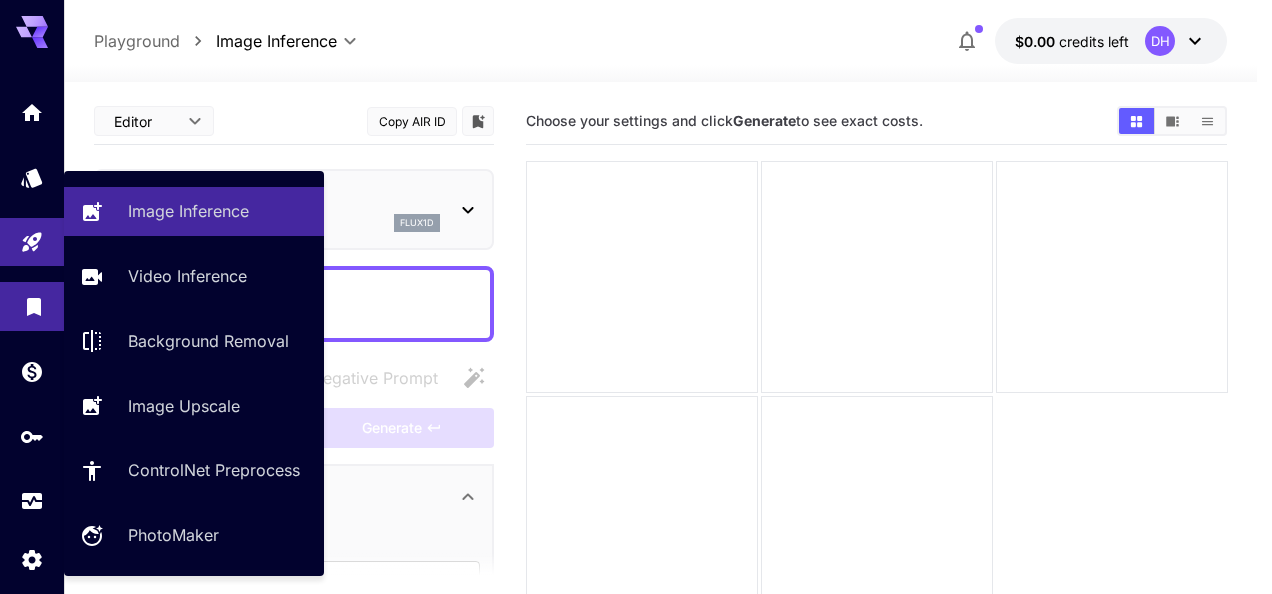 type on "**********" 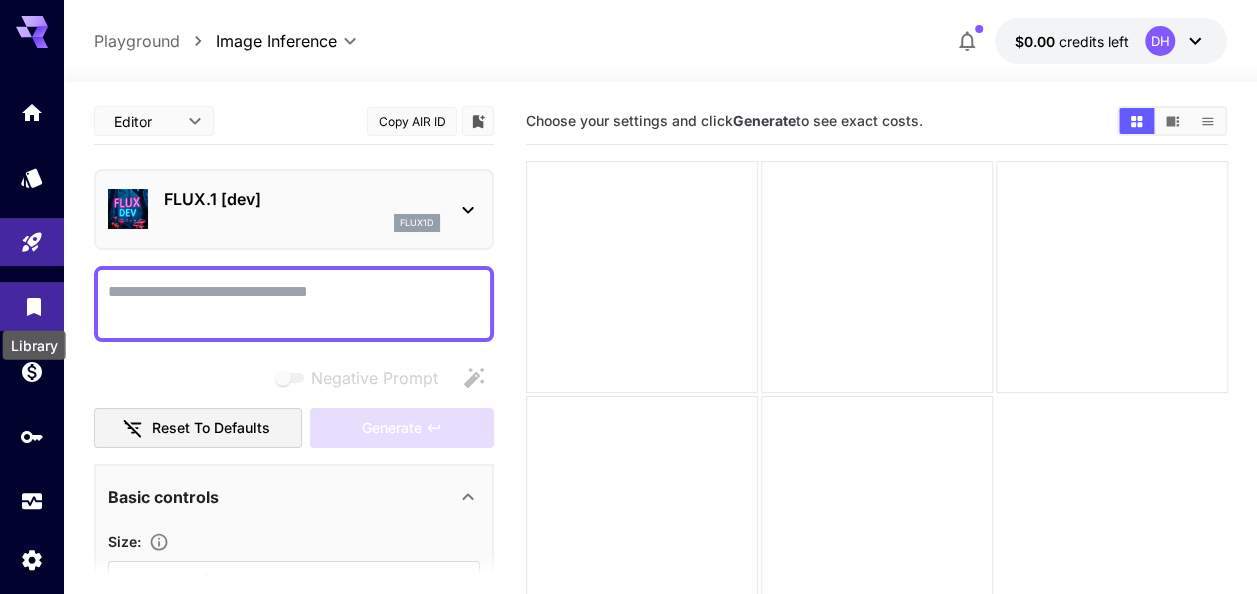click 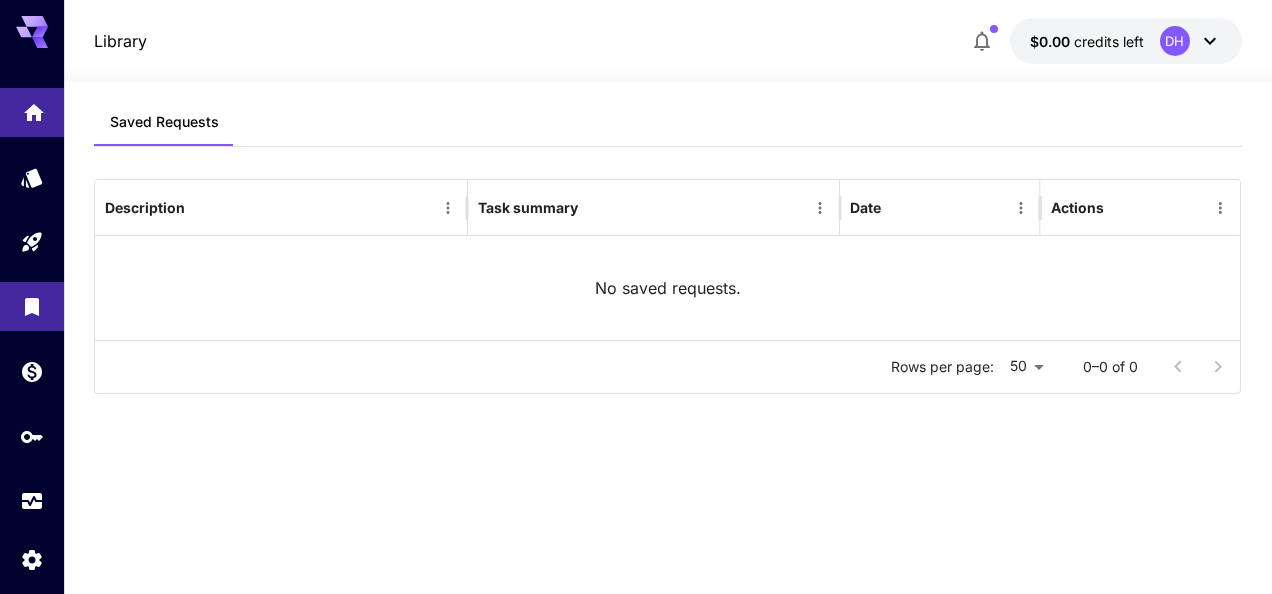 click at bounding box center [32, 112] 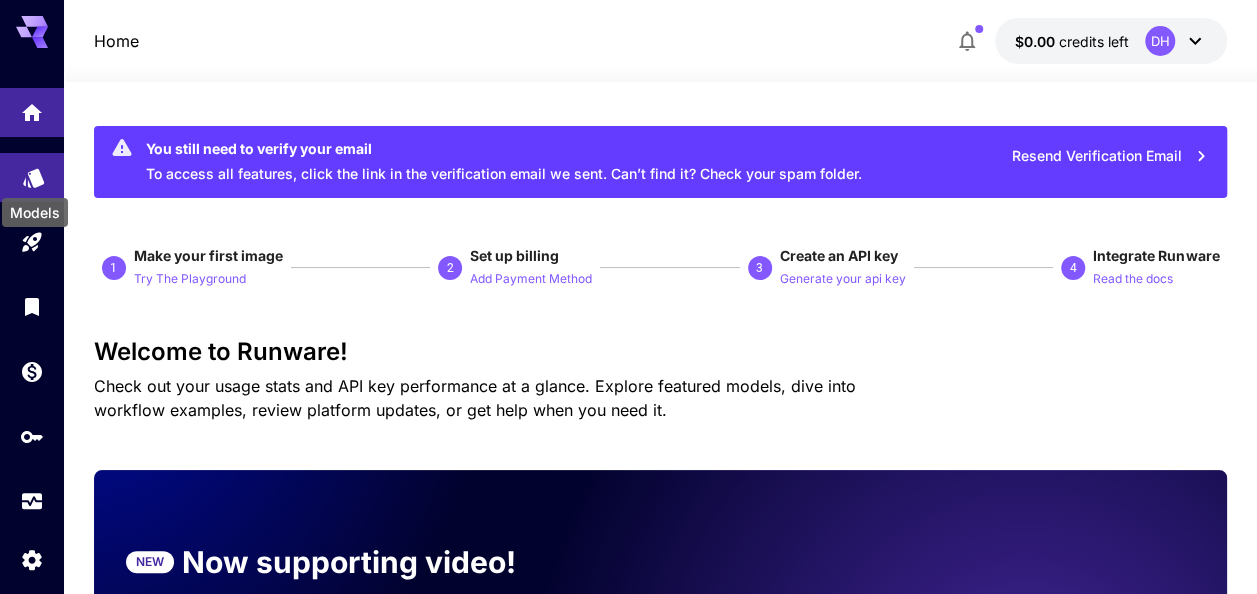 click at bounding box center (34, 171) 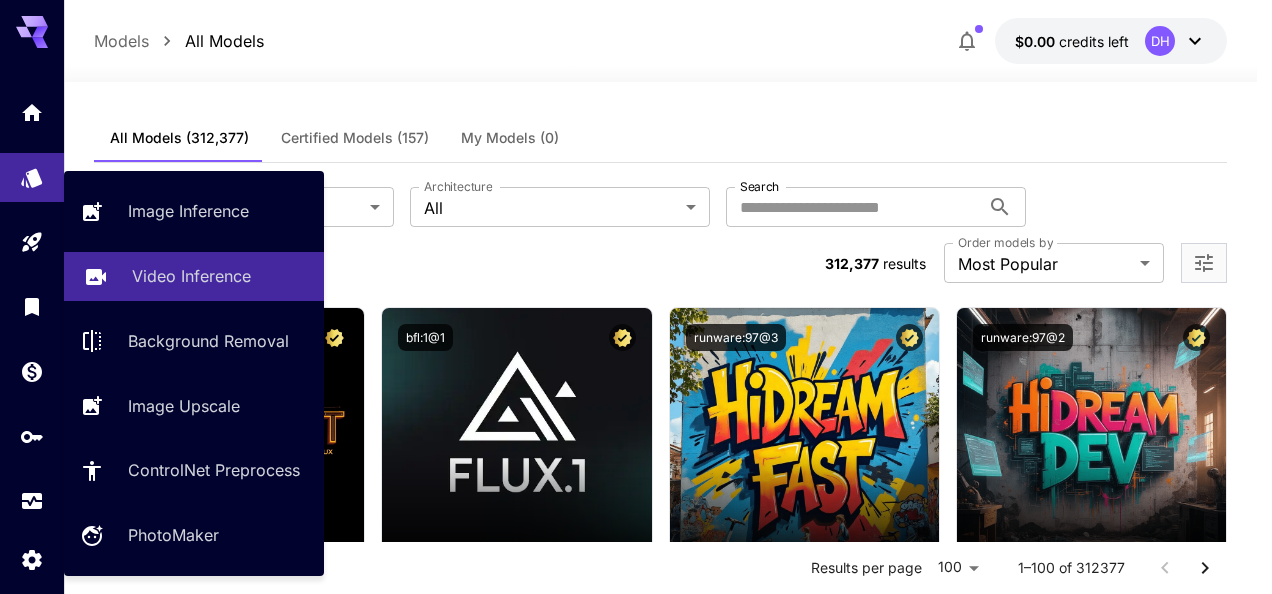 click on "Video Inference" at bounding box center (191, 276) 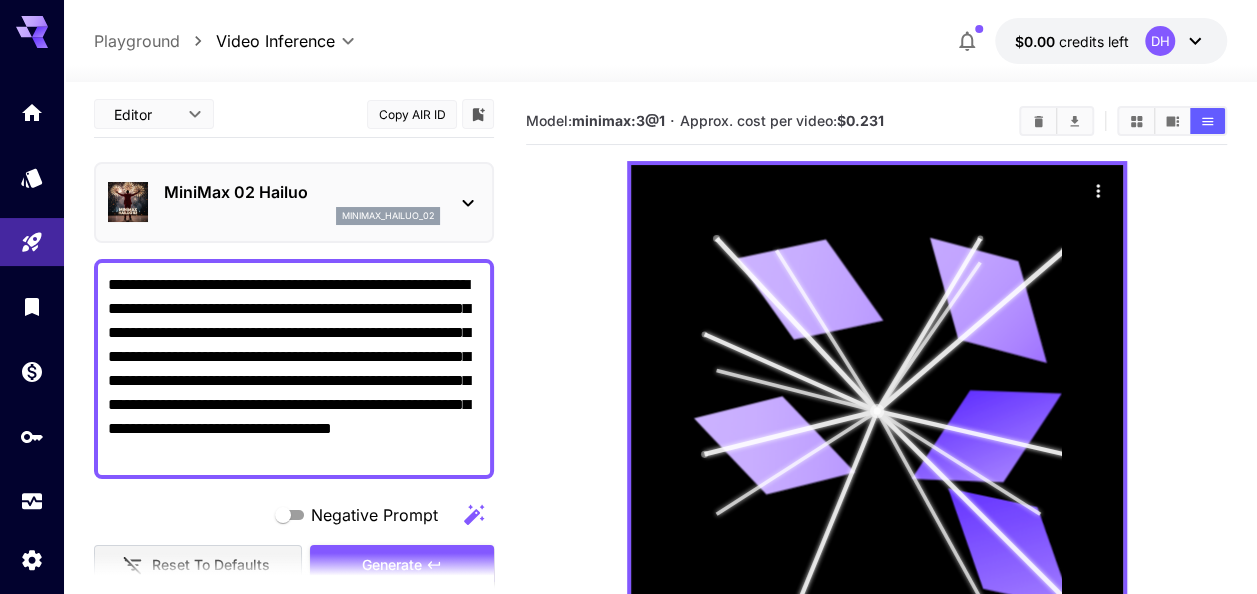 scroll, scrollTop: 4, scrollLeft: 0, axis: vertical 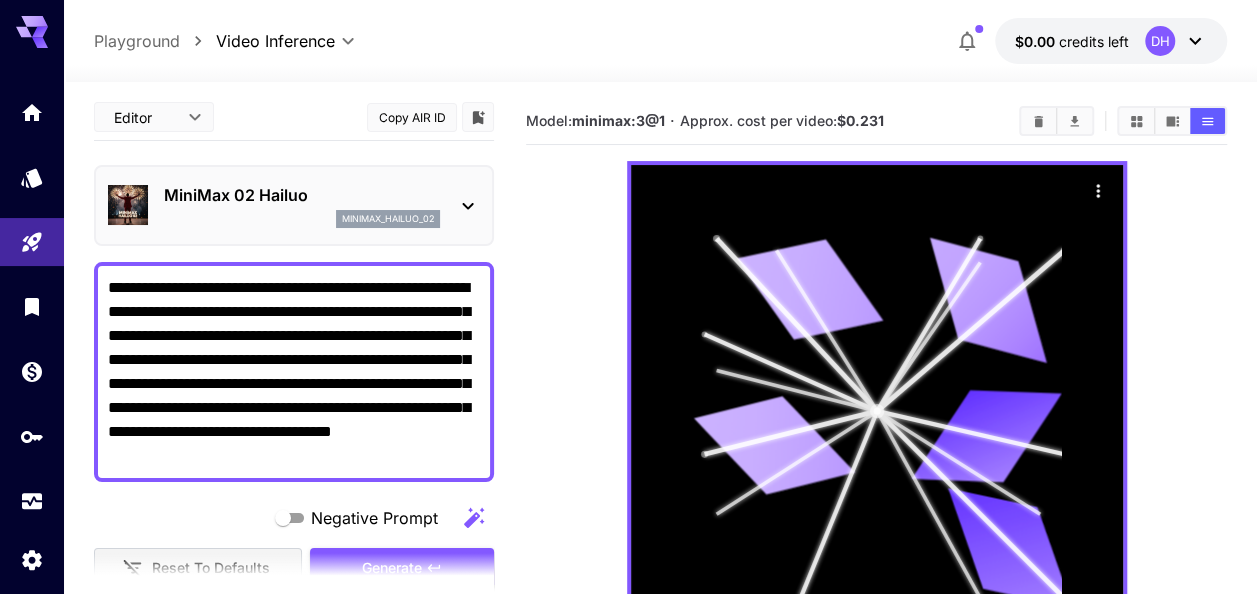 click on "Playground" at bounding box center [137, 41] 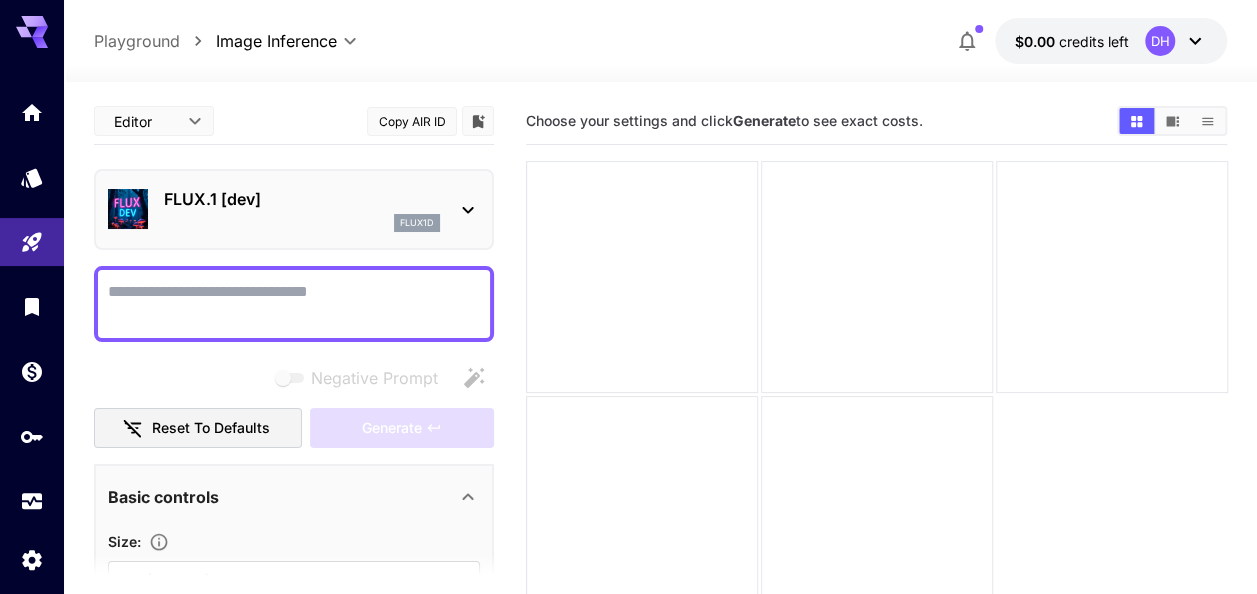 click on "Playground" at bounding box center (137, 41) 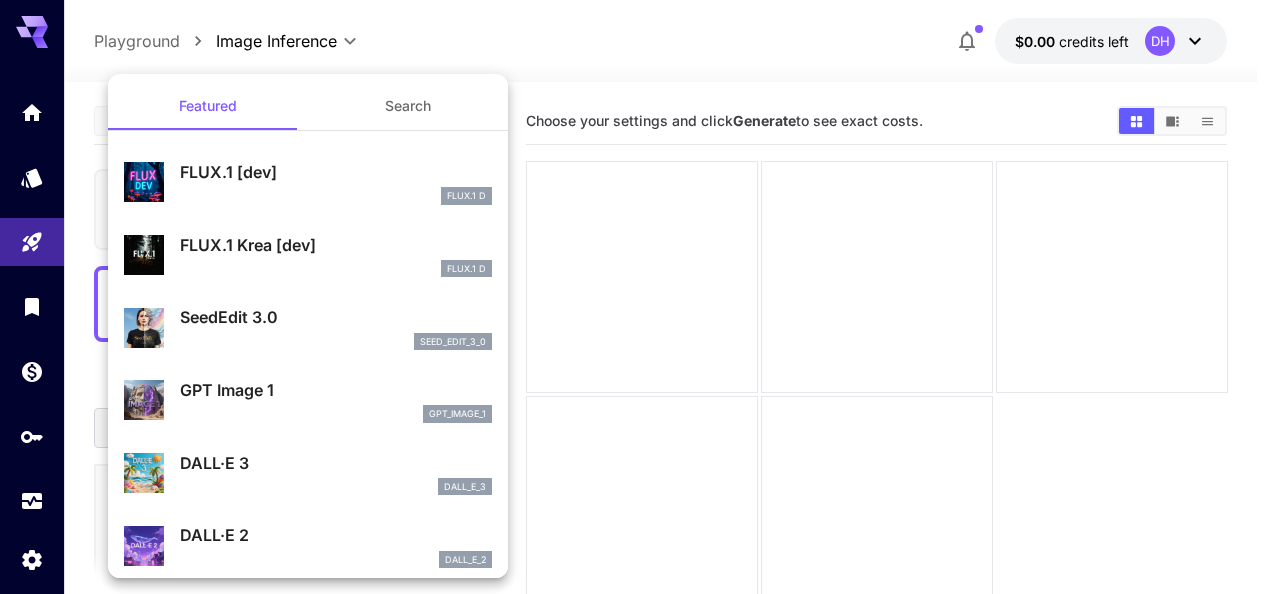 click at bounding box center [636, 297] 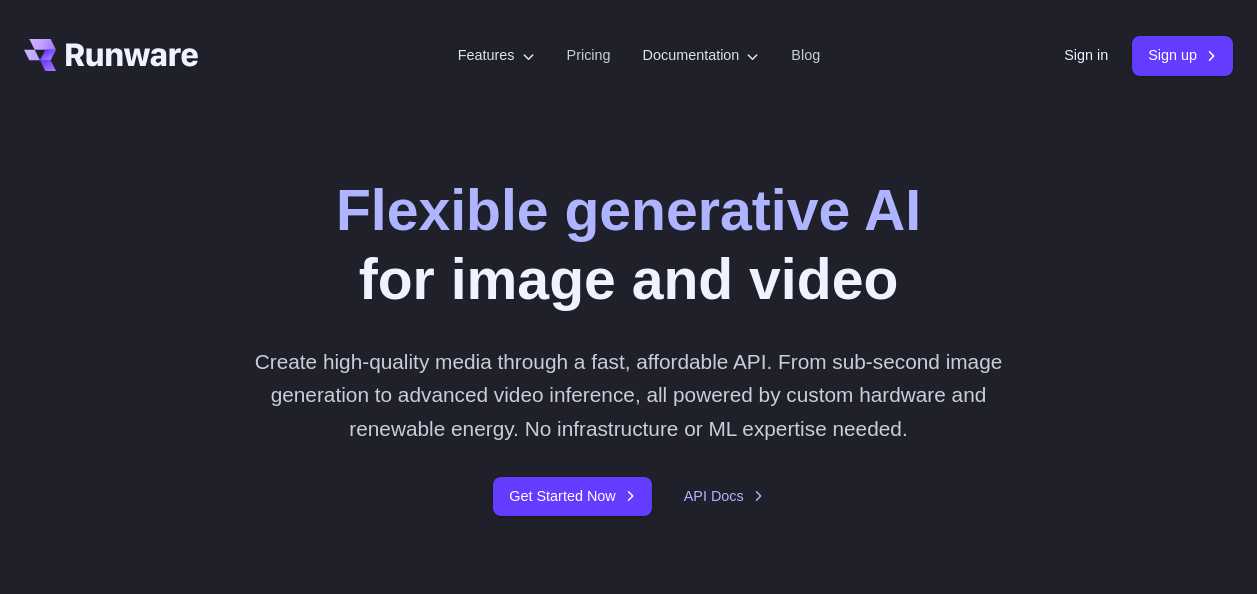scroll, scrollTop: 0, scrollLeft: 0, axis: both 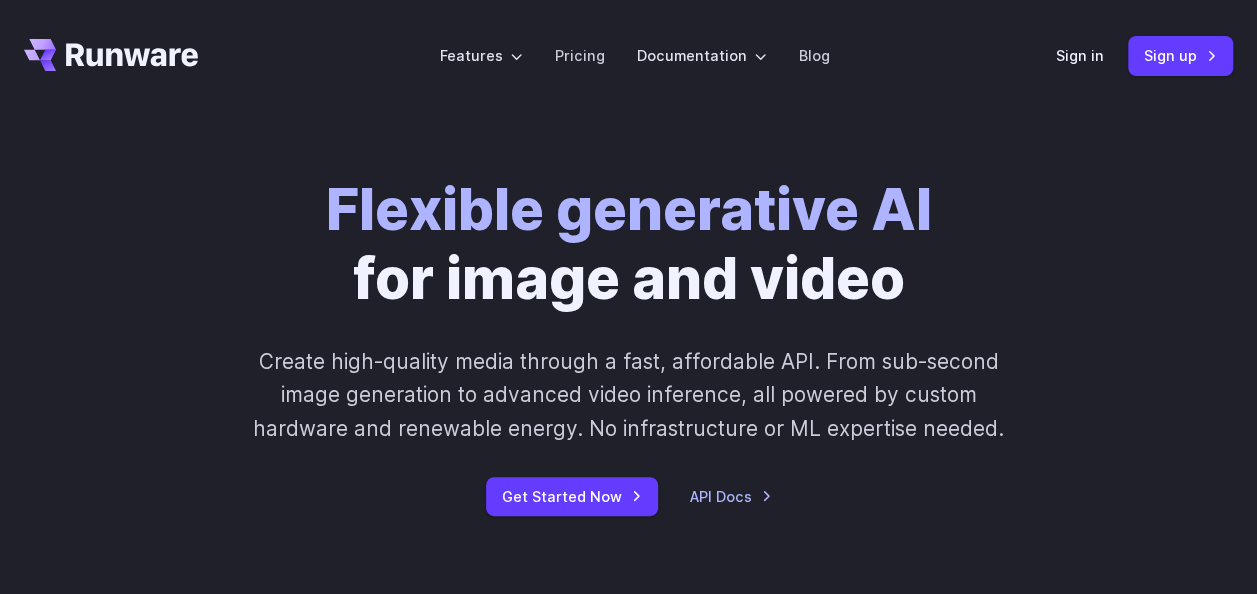 click on "Flexible generative AI for image and video    Create high-quality media through a fast, affordable API. From sub-second image generation to advanced video inference, all powered by custom hardware and renewable energy. No infrastructure or ML expertise needed.
Get Started Now
API Docs" at bounding box center (628, 346) 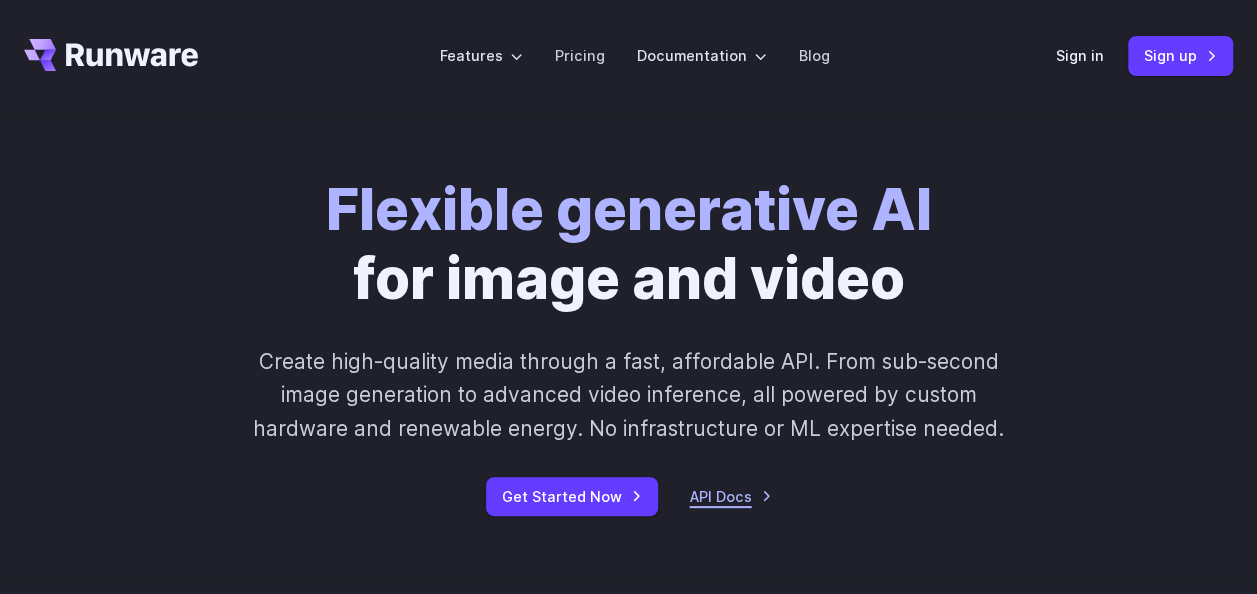 click on "API Docs" at bounding box center [731, 496] 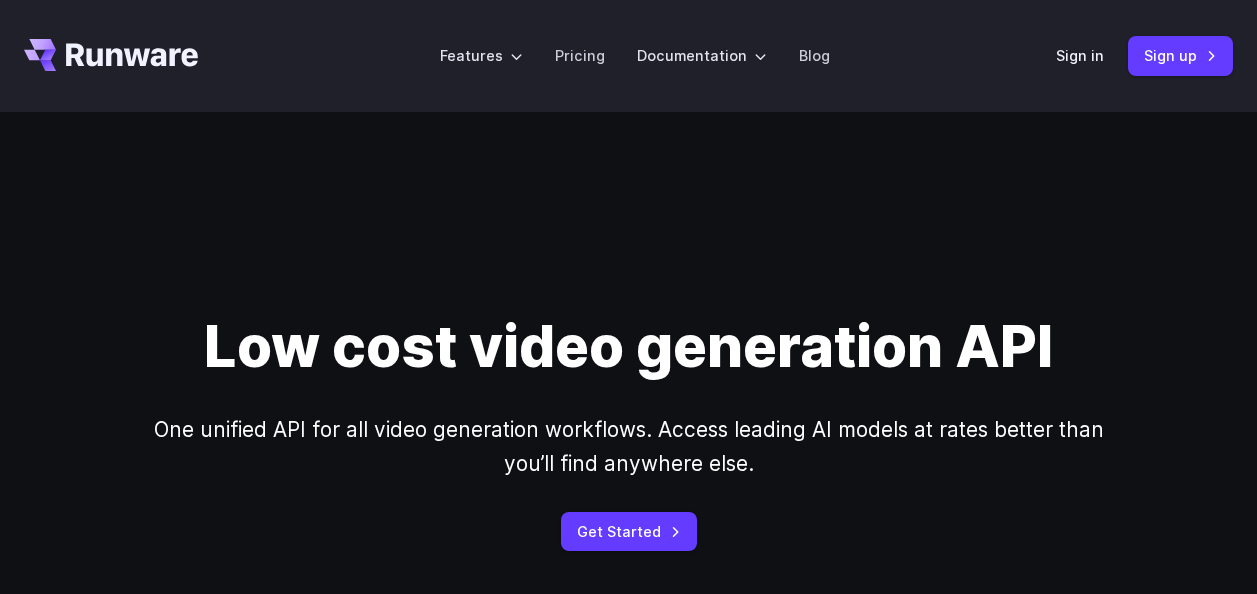 scroll, scrollTop: 3352, scrollLeft: 0, axis: vertical 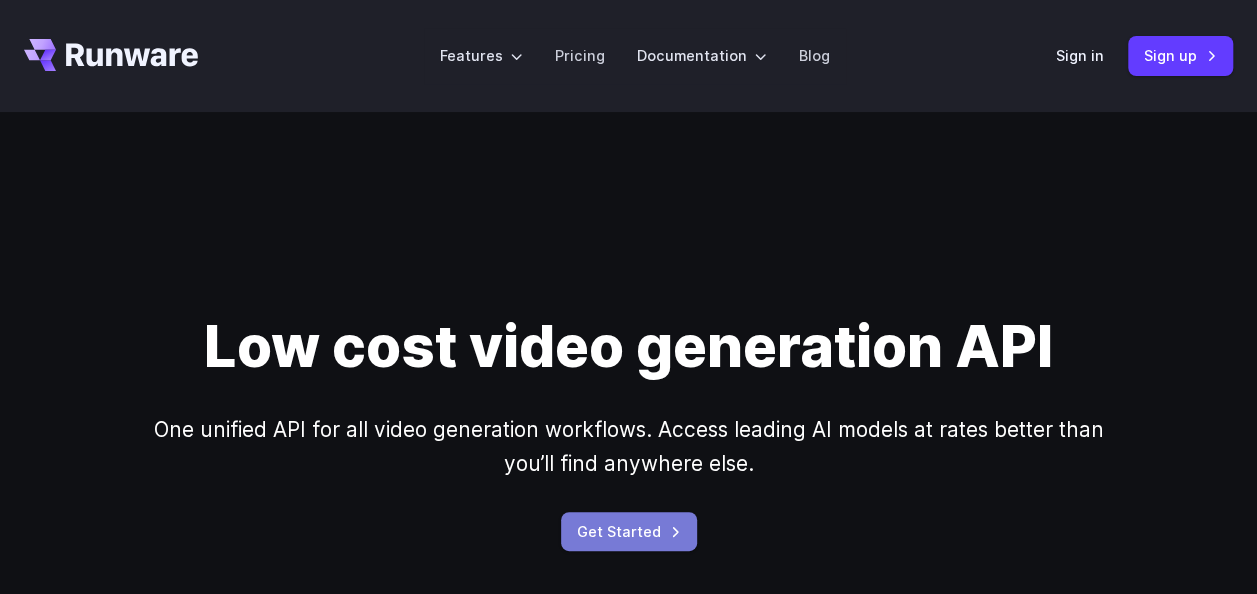 click on "Get Started" at bounding box center [629, 531] 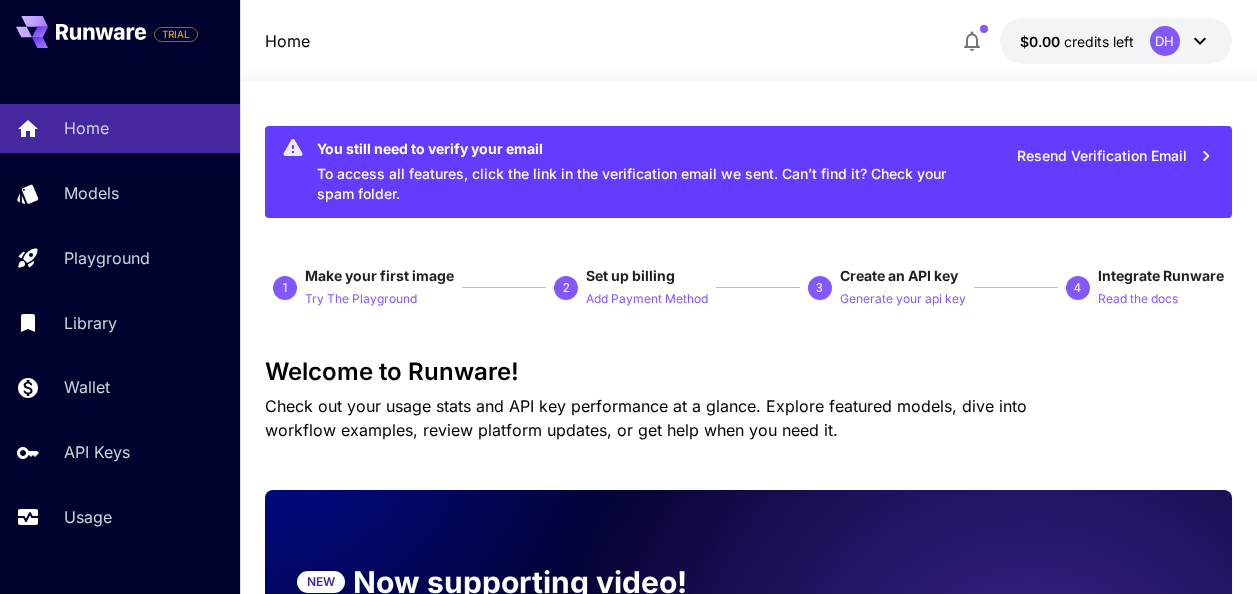 scroll, scrollTop: 0, scrollLeft: 0, axis: both 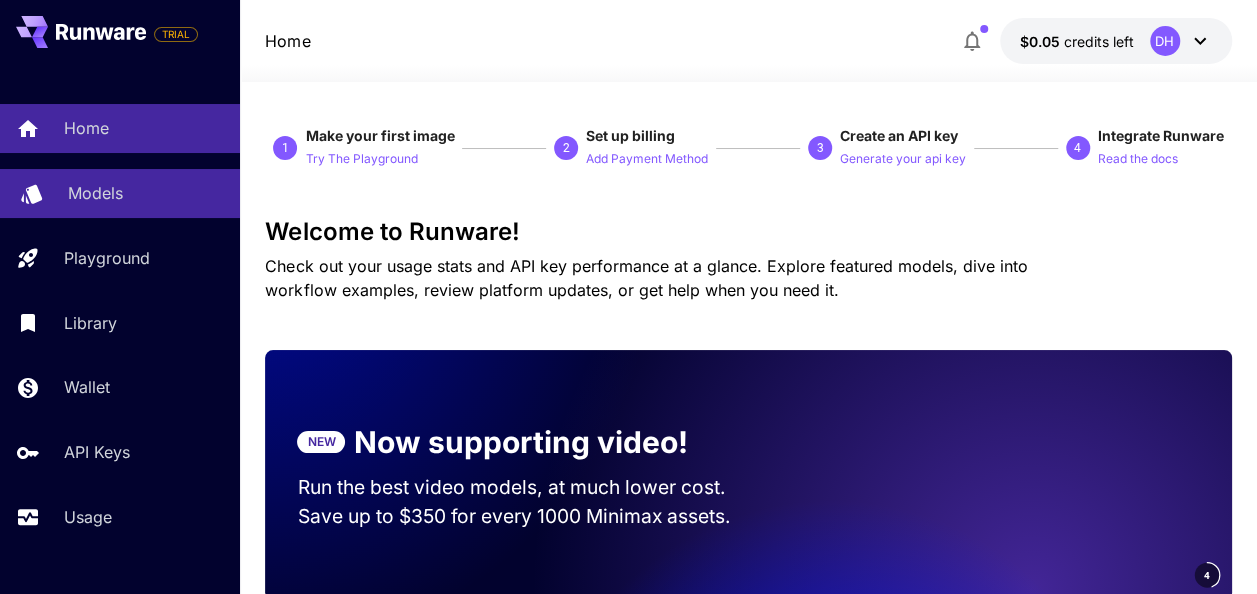 click on "Models" at bounding box center [146, 193] 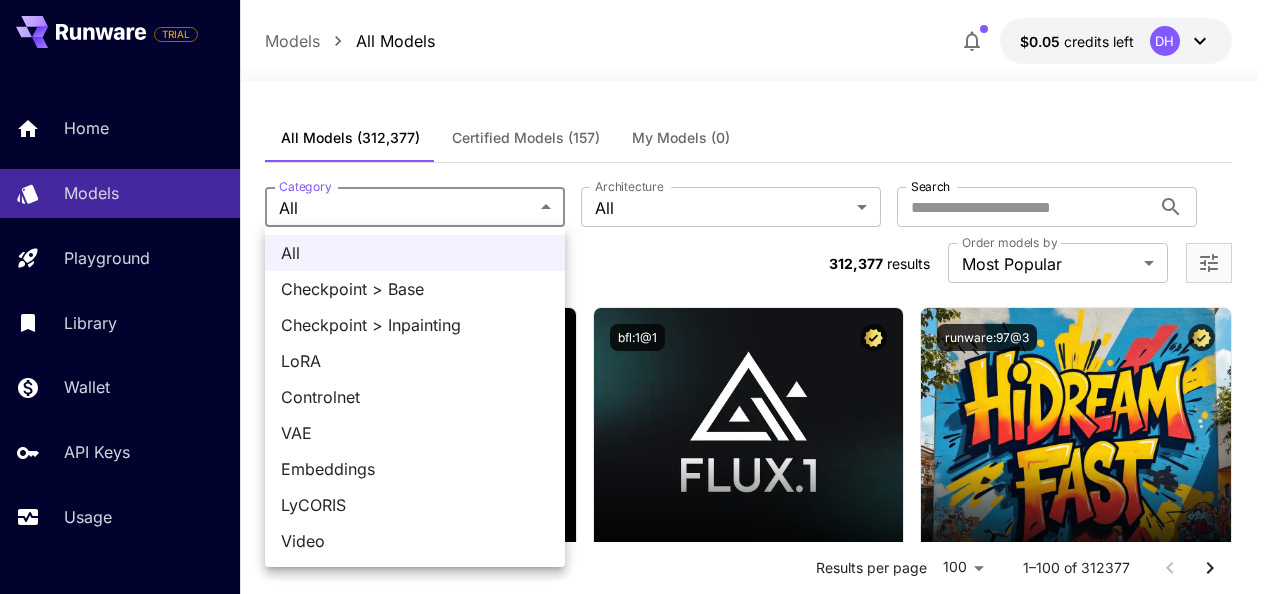 click on "**********" at bounding box center (636, 13253) 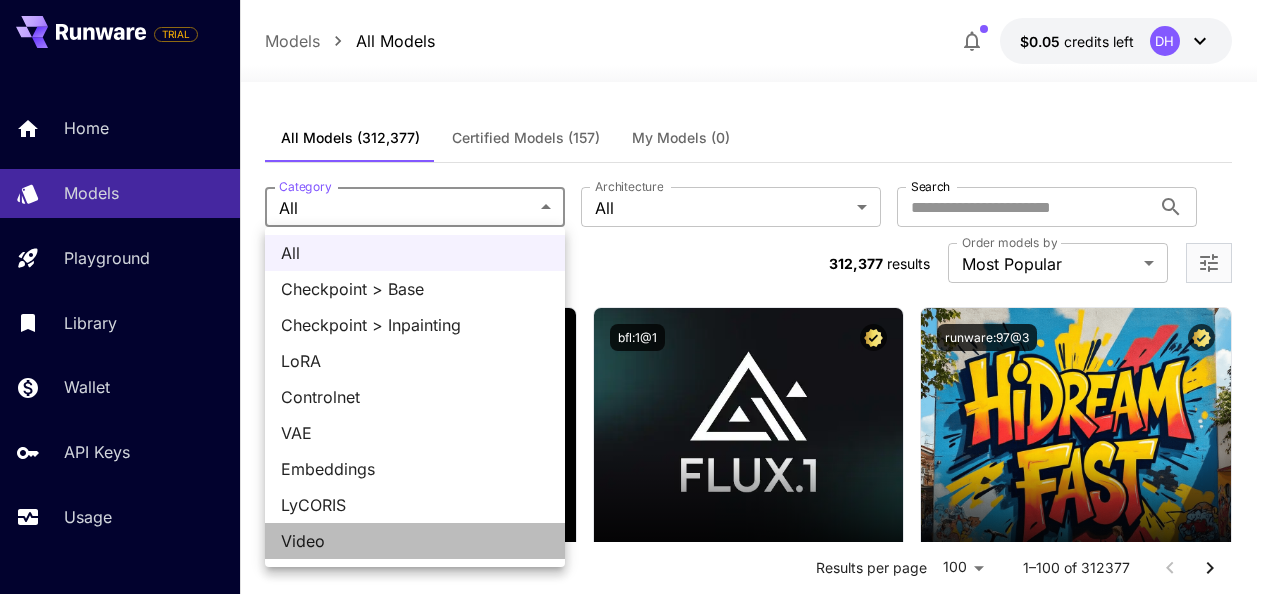 click on "Video" at bounding box center [415, 541] 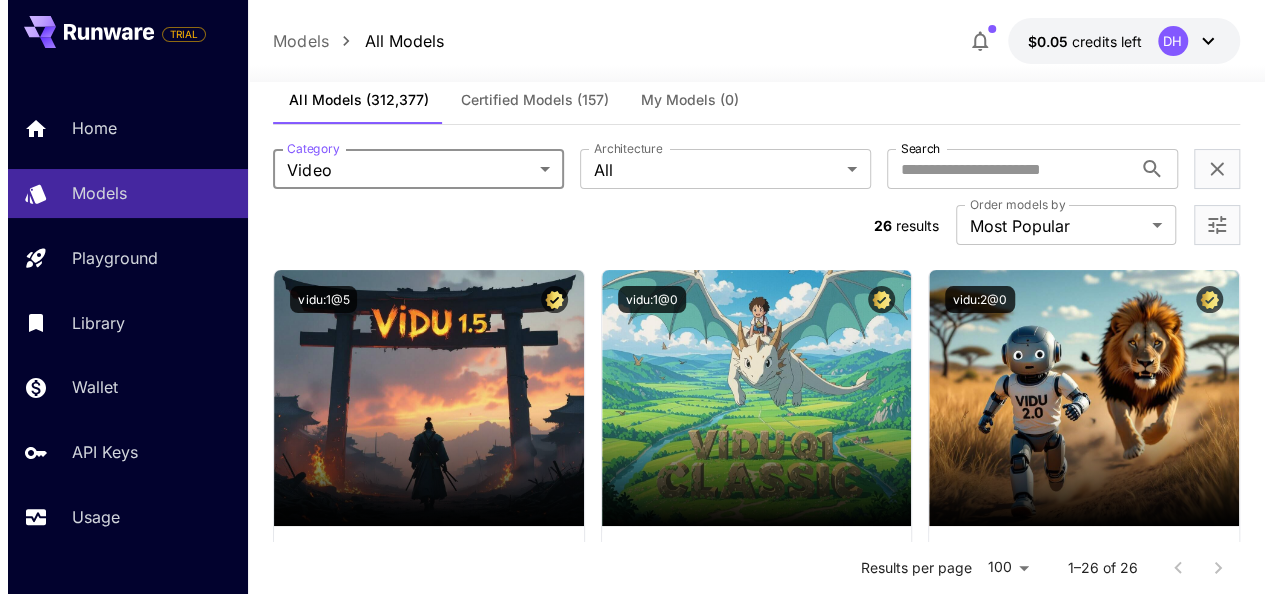 scroll, scrollTop: 37, scrollLeft: 0, axis: vertical 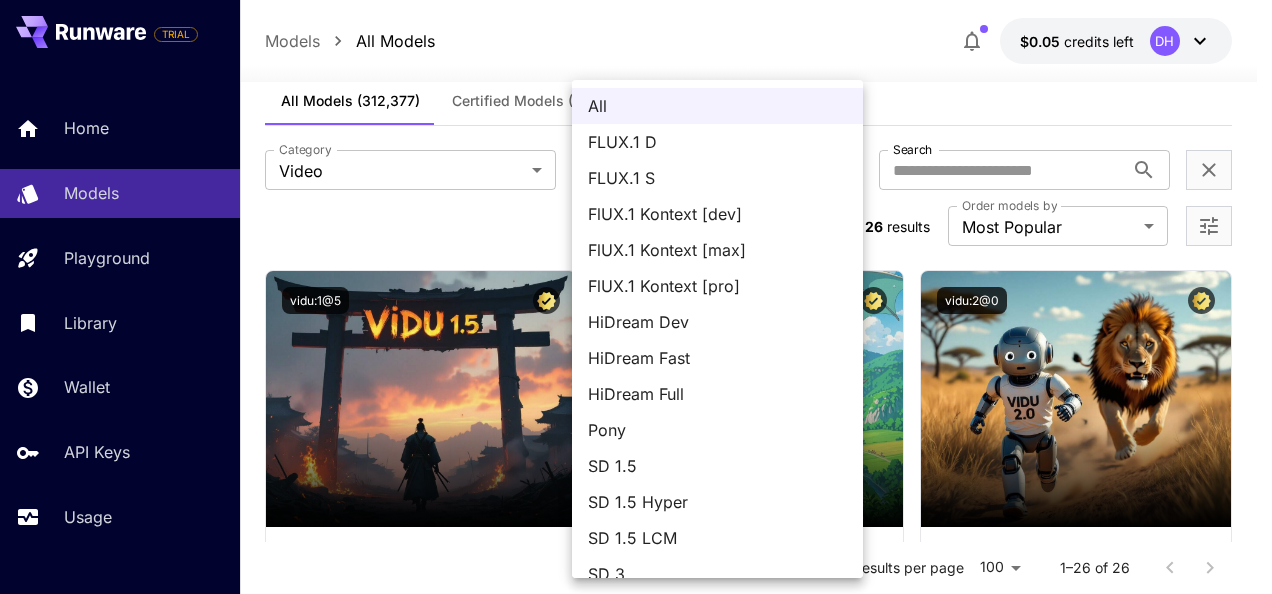 click on "**********" at bounding box center [636, 3016] 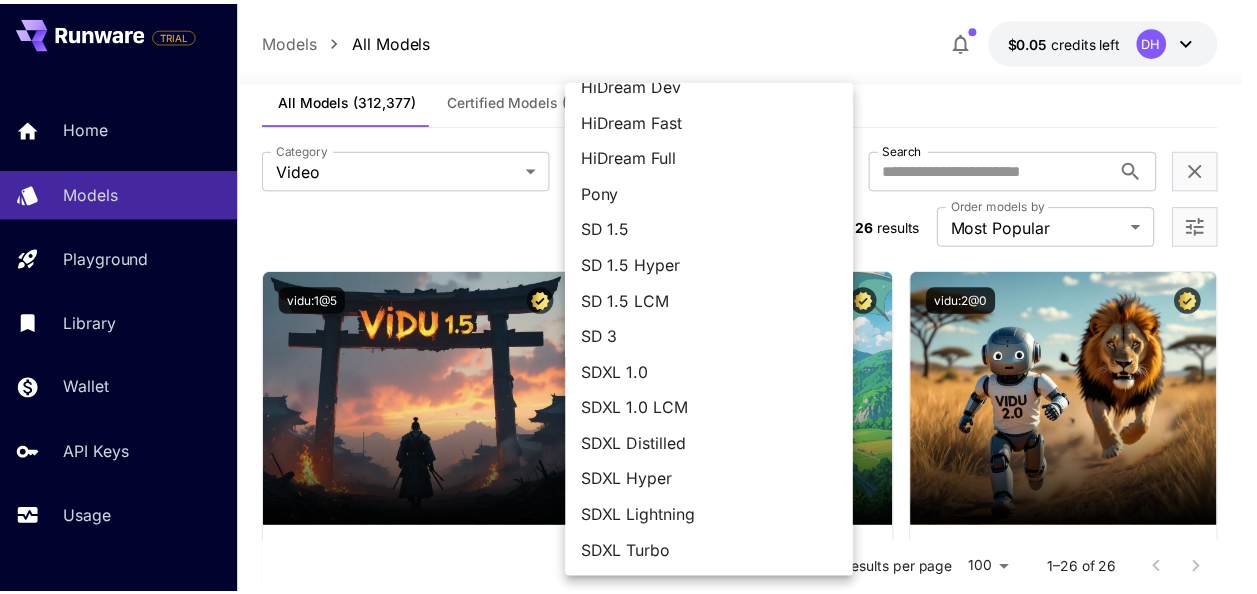 scroll, scrollTop: 0, scrollLeft: 0, axis: both 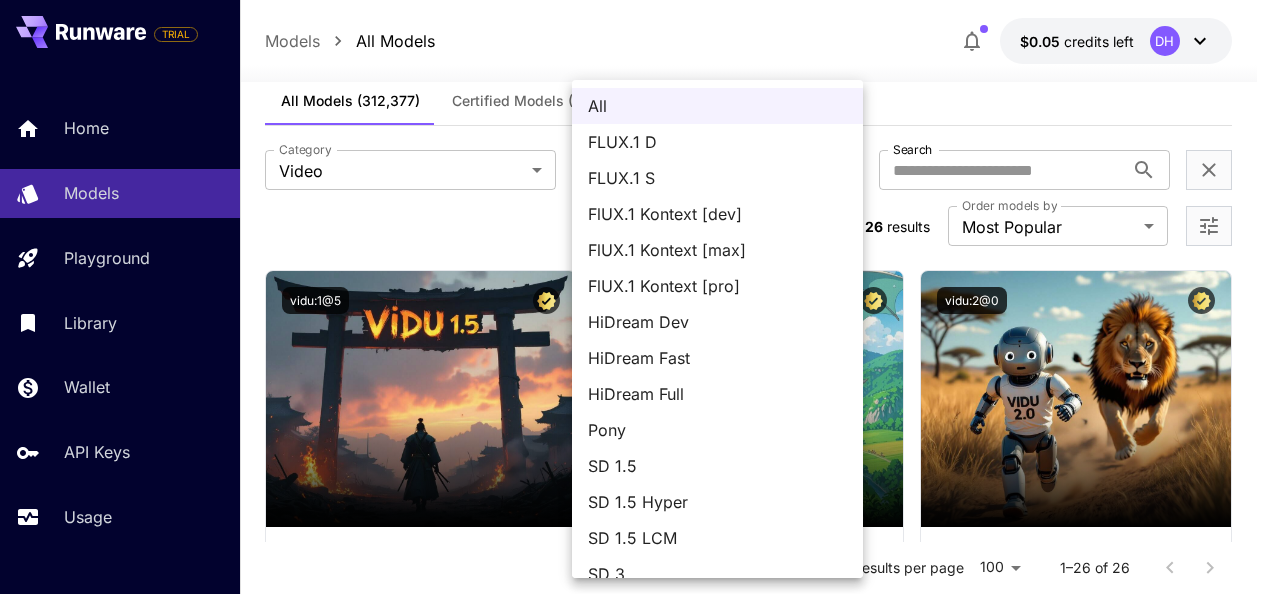 click at bounding box center [636, 297] 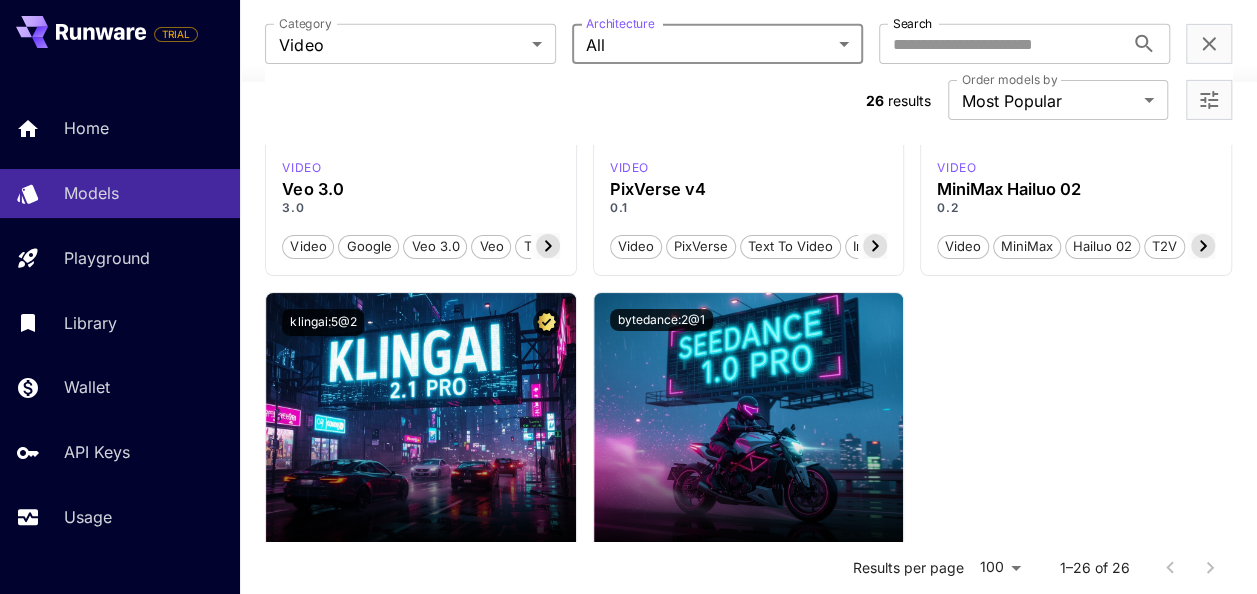 scroll, scrollTop: 3160, scrollLeft: 0, axis: vertical 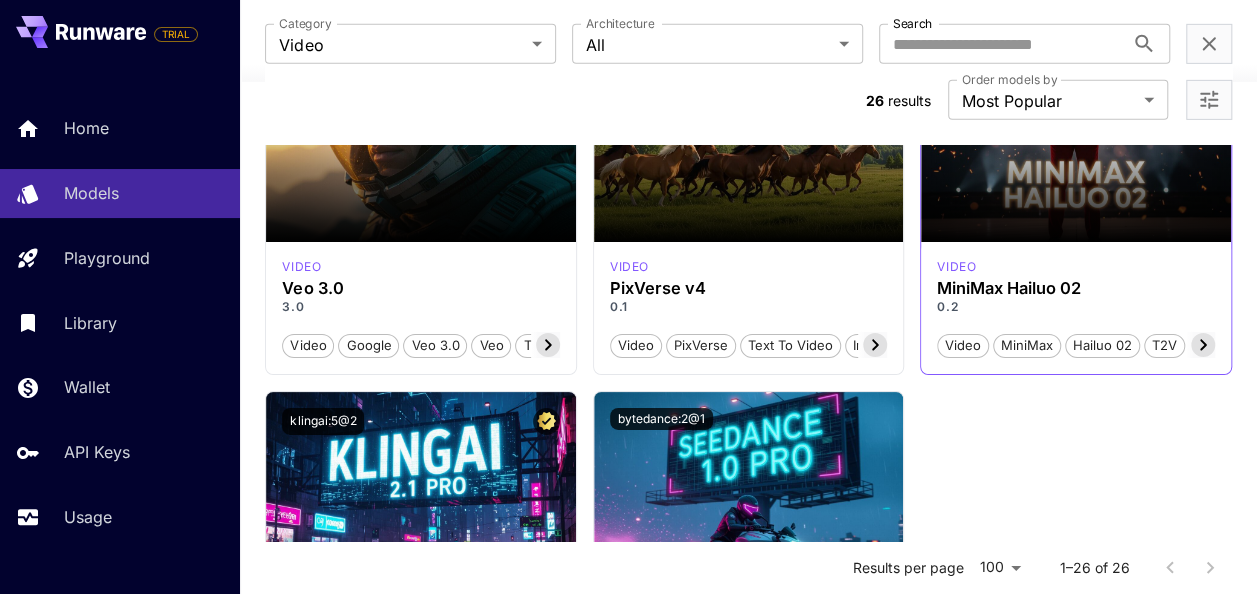 click on "video MiniMax Hailuo 02 0.2 Video MiniMax Hailuo 02 T2V I2V Partner" at bounding box center (1075, 308) 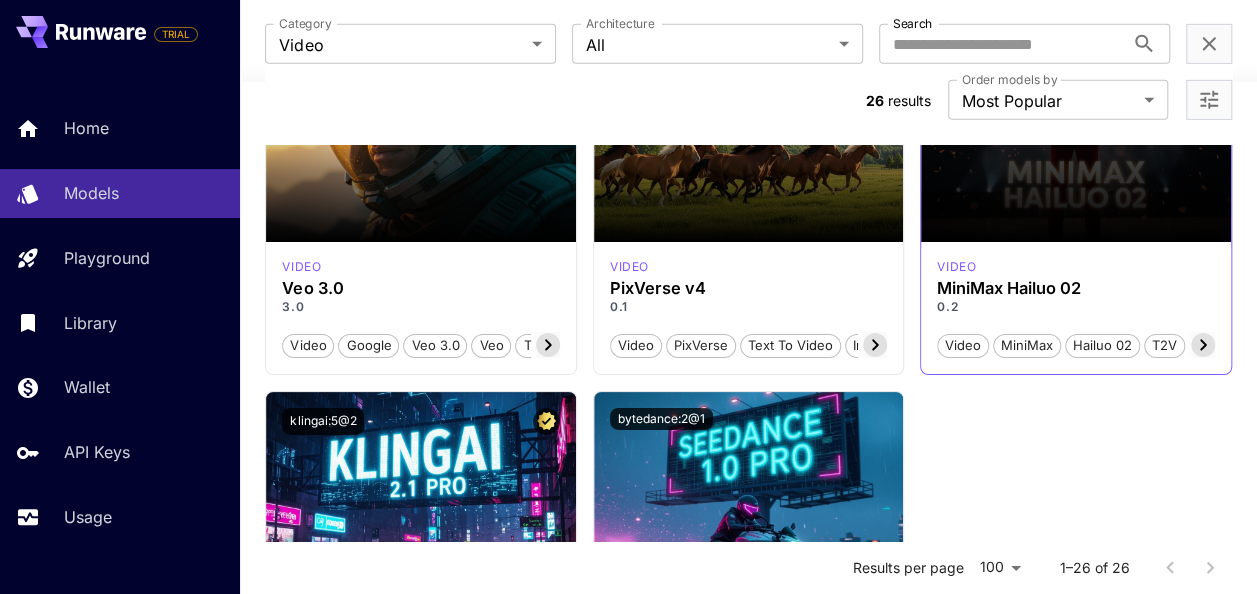 click on "Launch in Playground" at bounding box center [1075, 114] 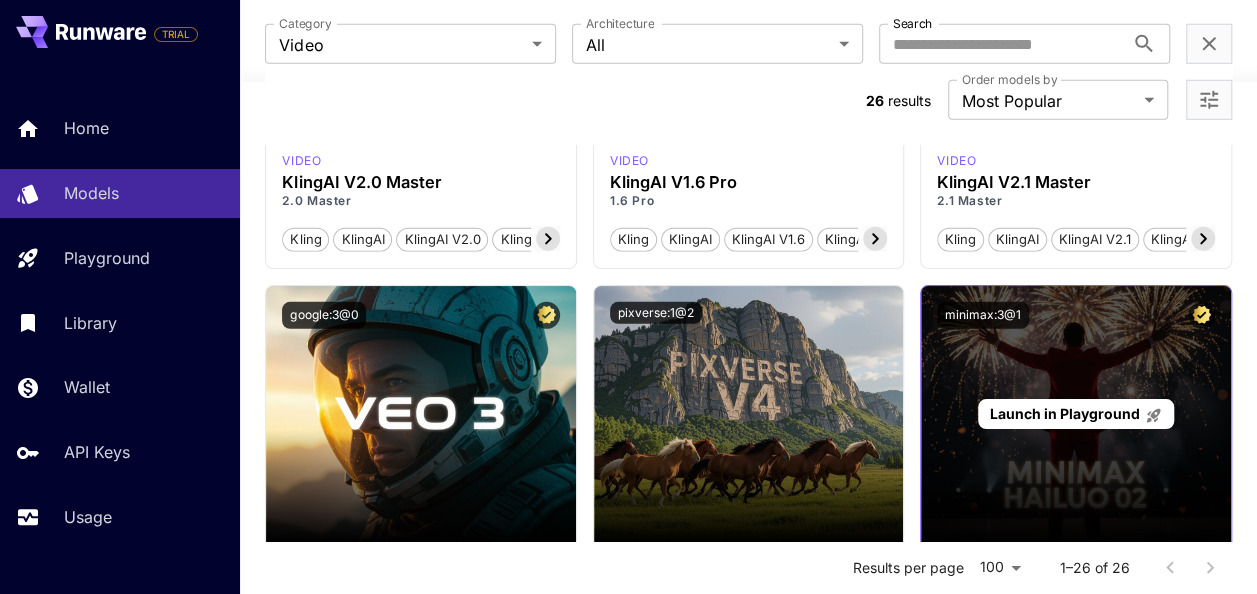 scroll, scrollTop: 2850, scrollLeft: 0, axis: vertical 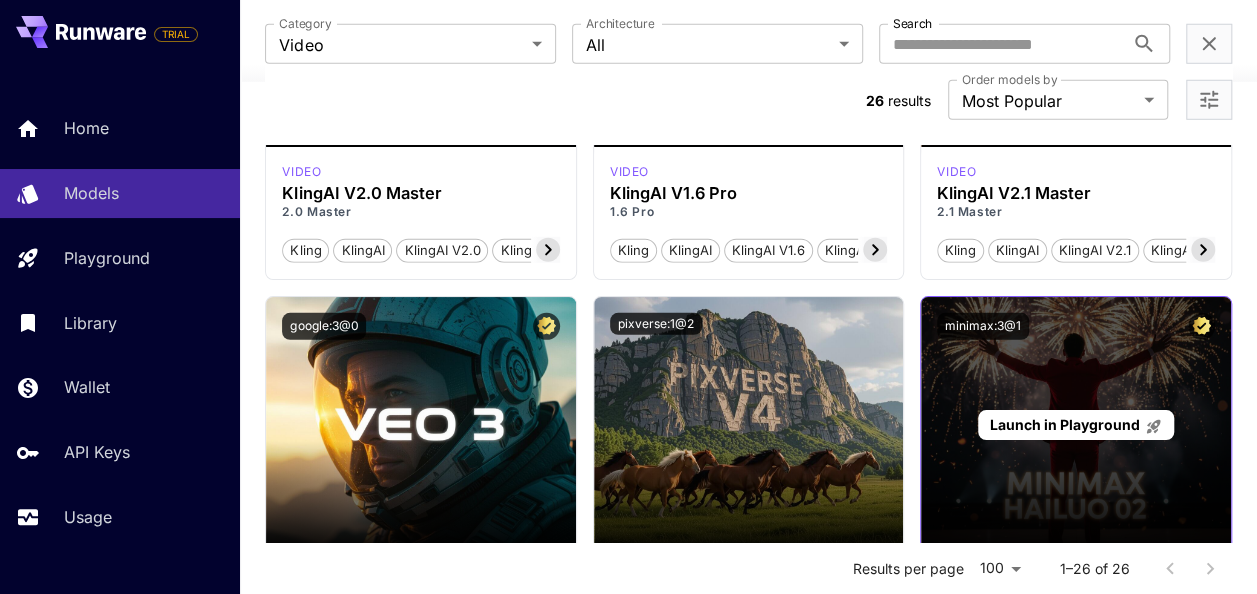 click on "Launch in Playground" at bounding box center [1075, 425] 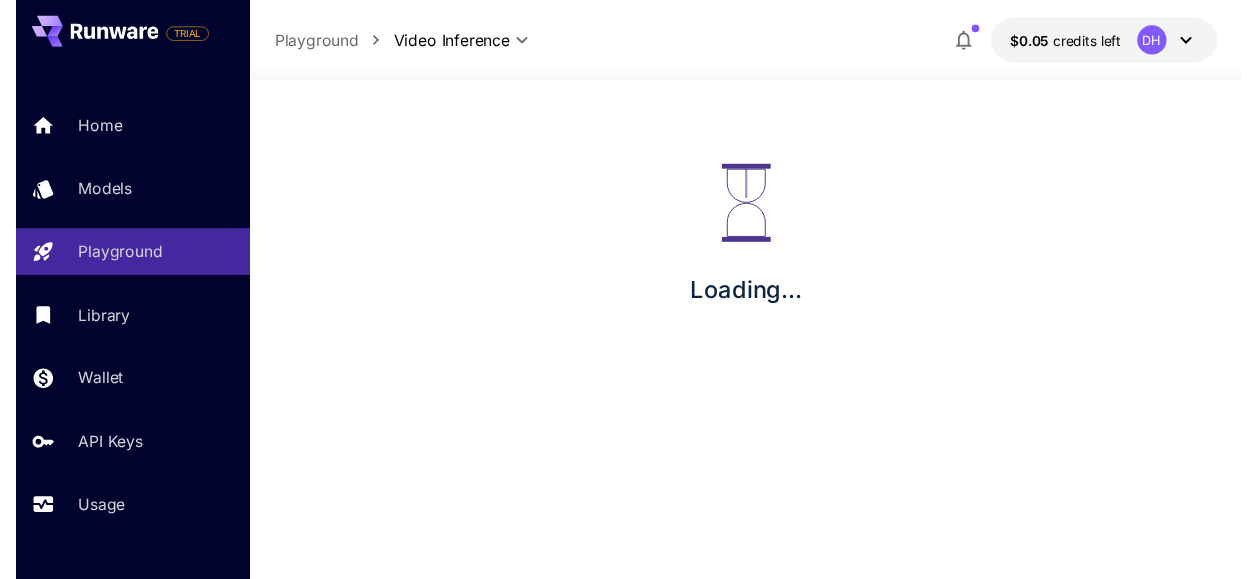 scroll, scrollTop: 0, scrollLeft: 0, axis: both 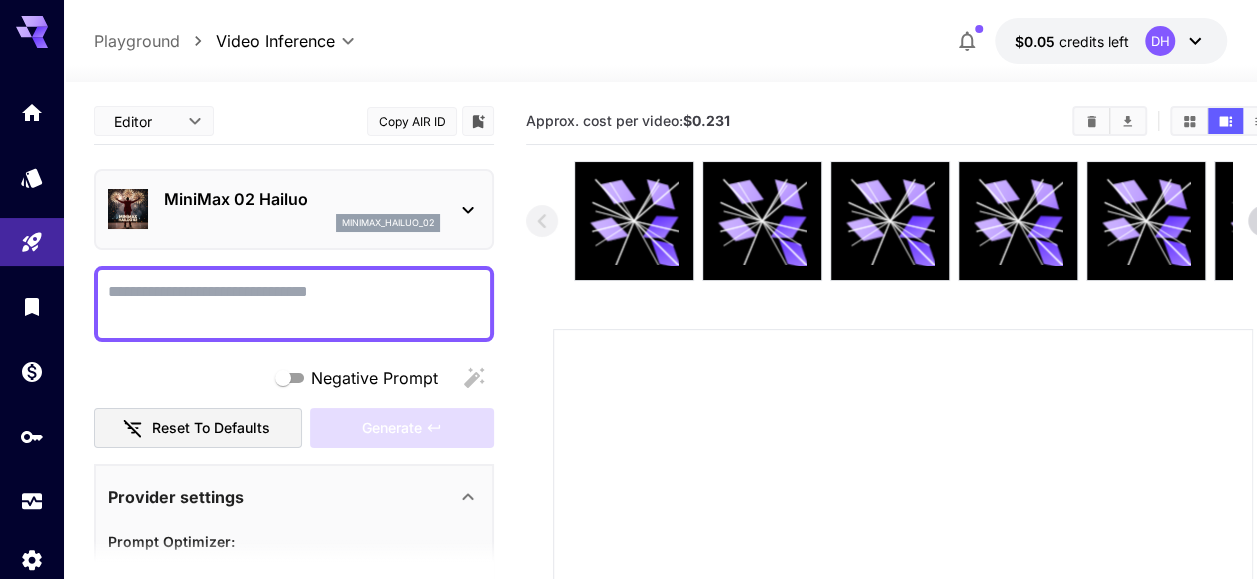 click on "Negative Prompt" at bounding box center (294, 304) 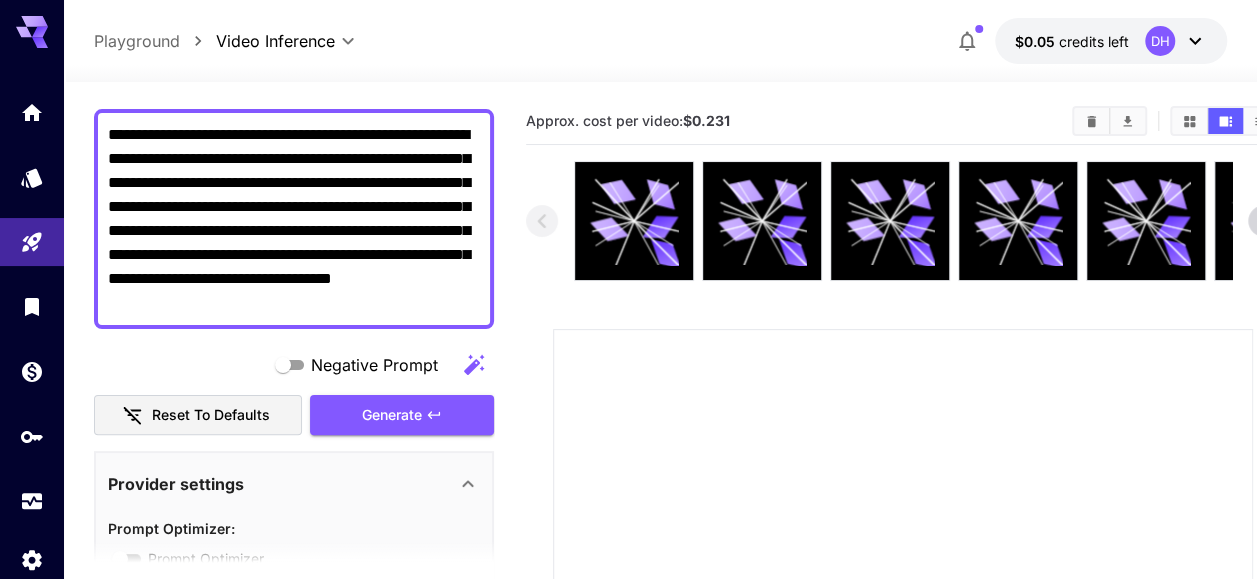 scroll, scrollTop: 158, scrollLeft: 0, axis: vertical 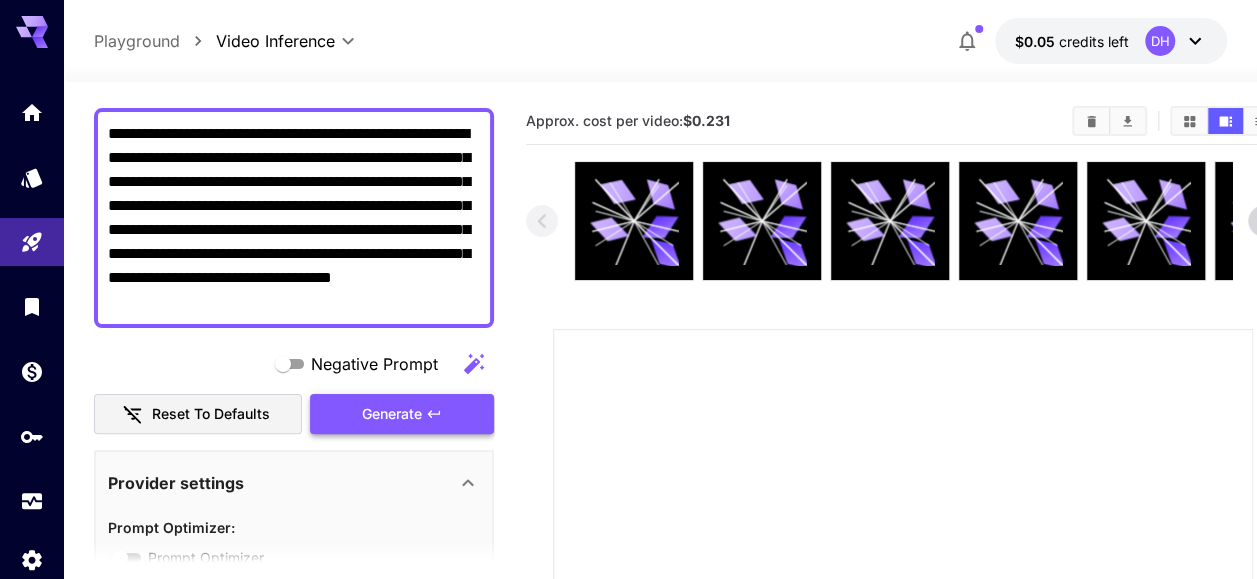 type on "**********" 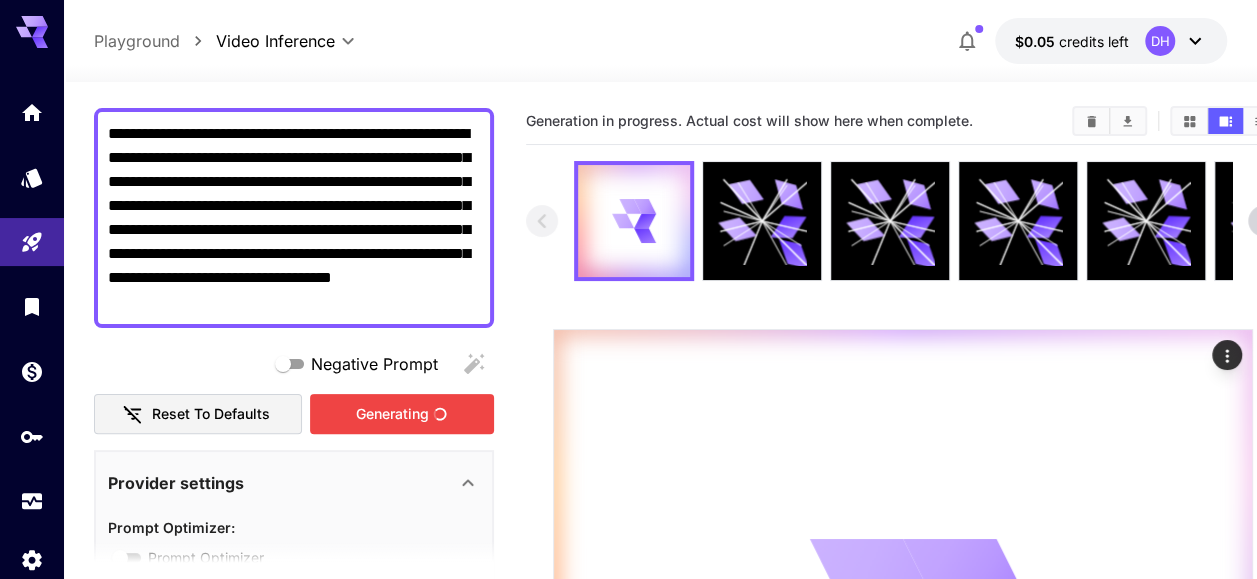 click on "Generating" at bounding box center (402, 414) 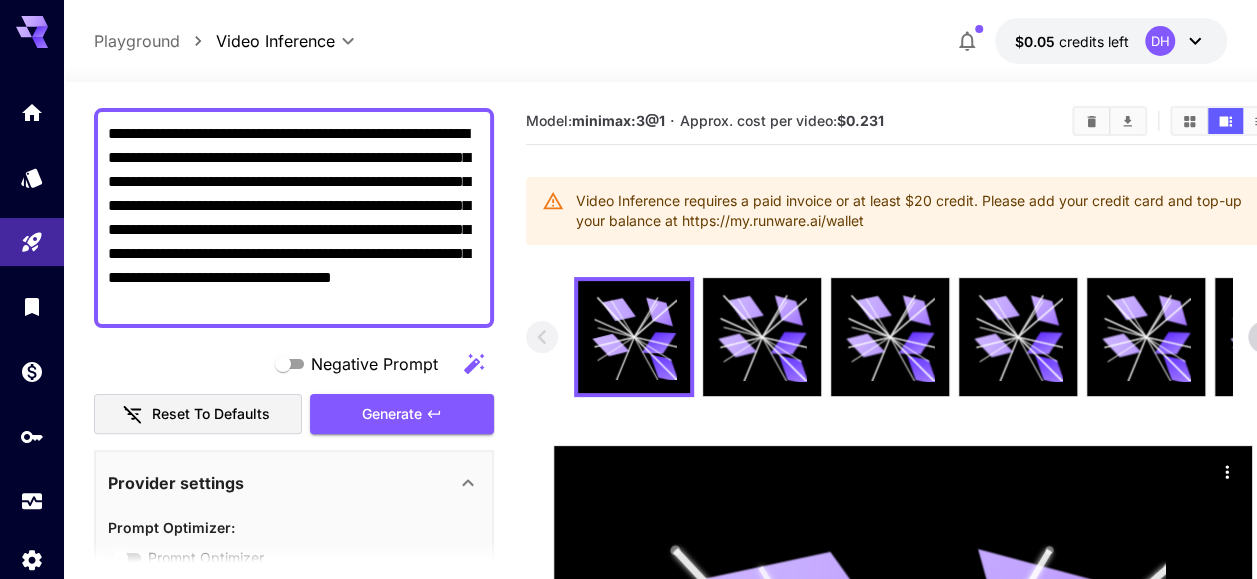scroll, scrollTop: 54, scrollLeft: 0, axis: vertical 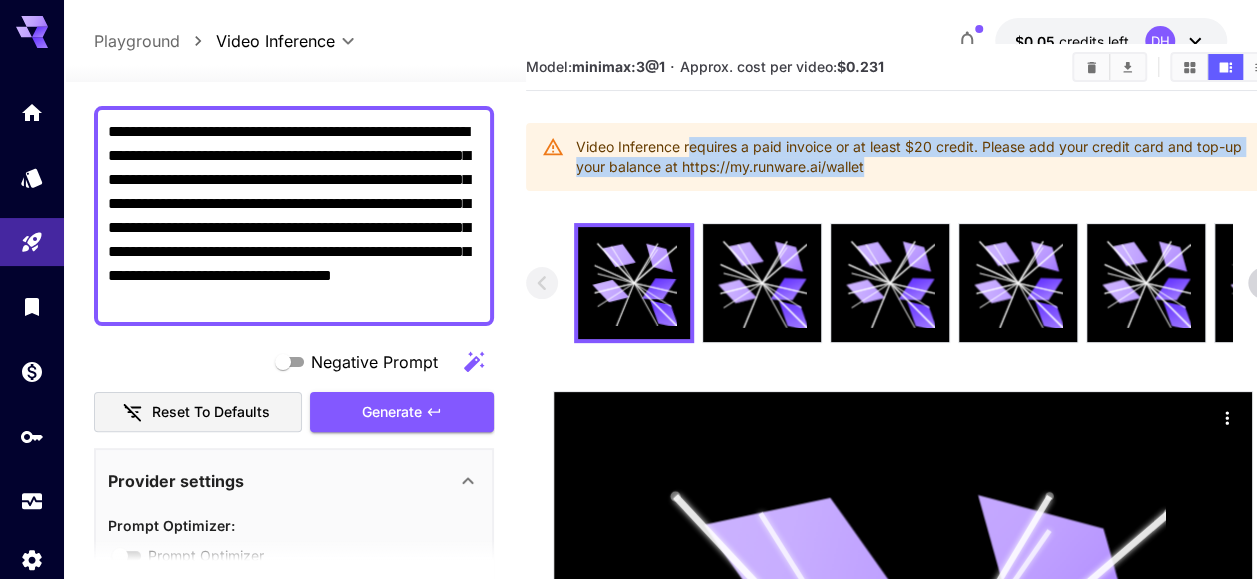 drag, startPoint x: 880, startPoint y: 169, endPoint x: 689, endPoint y: 154, distance: 191.5881 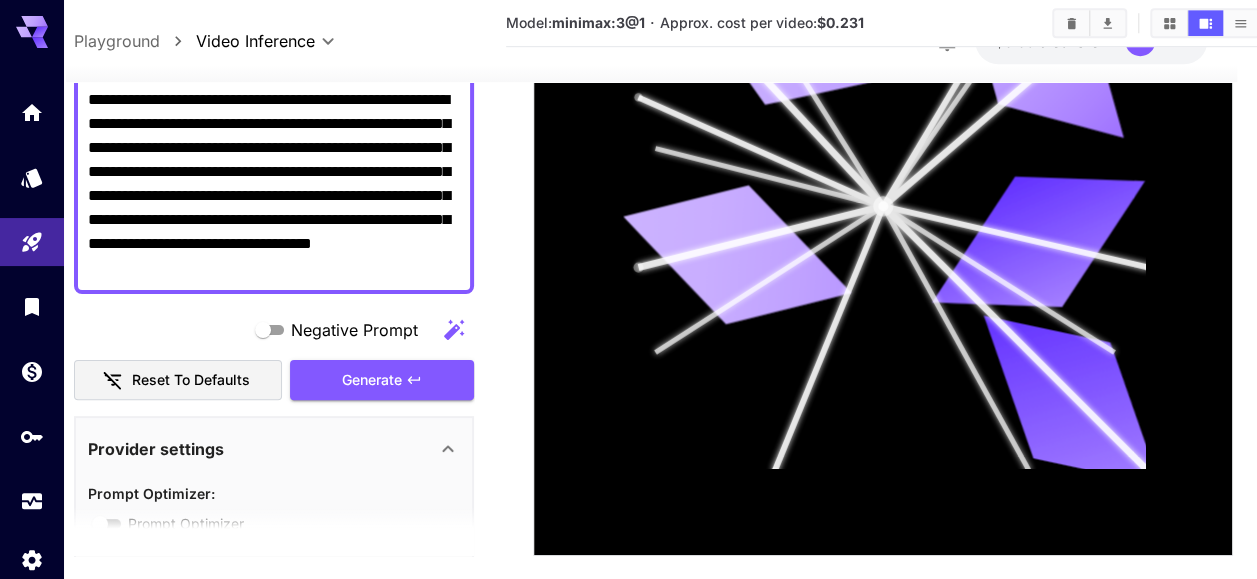 scroll, scrollTop: 626, scrollLeft: 20, axis: both 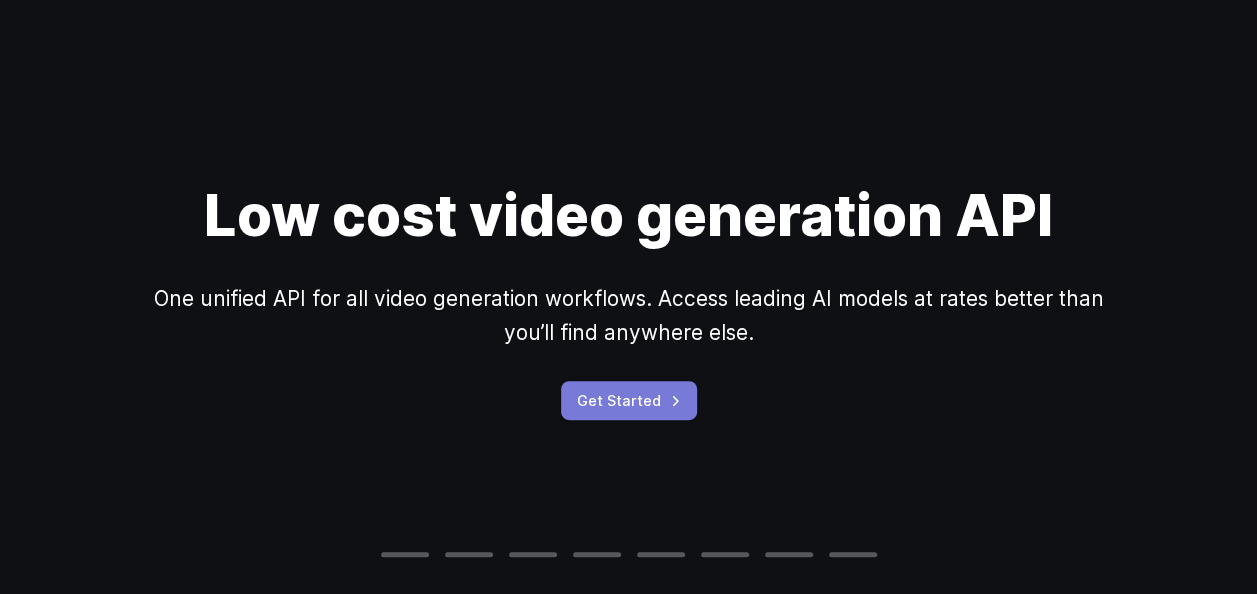 click on "Get Started" at bounding box center (629, 400) 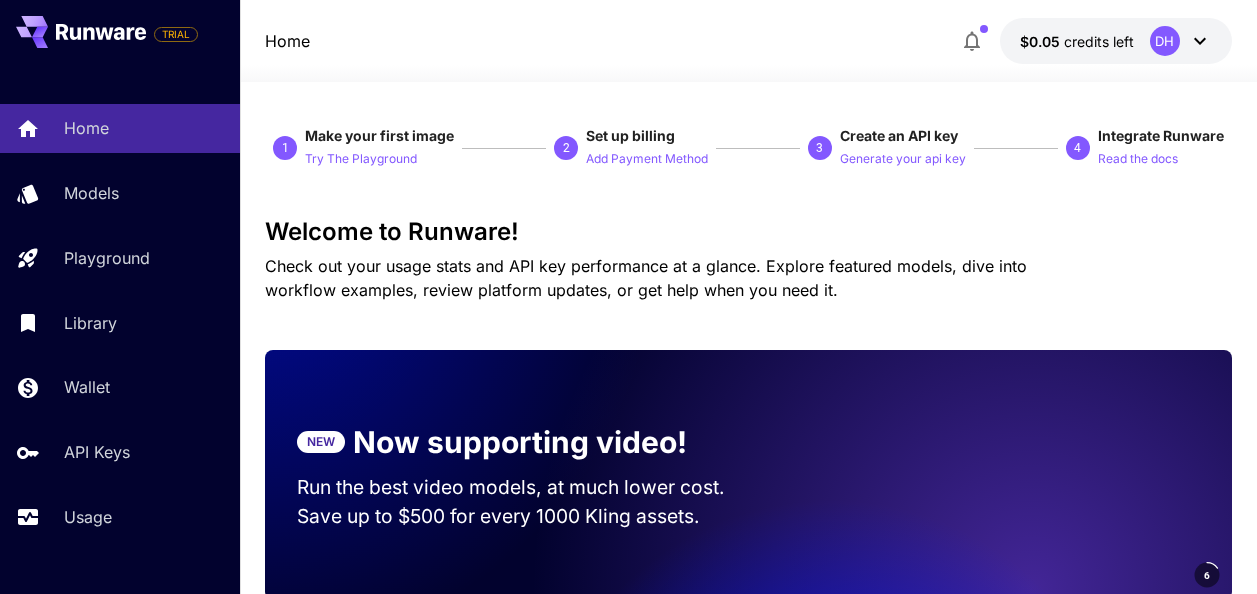 scroll, scrollTop: 0, scrollLeft: 0, axis: both 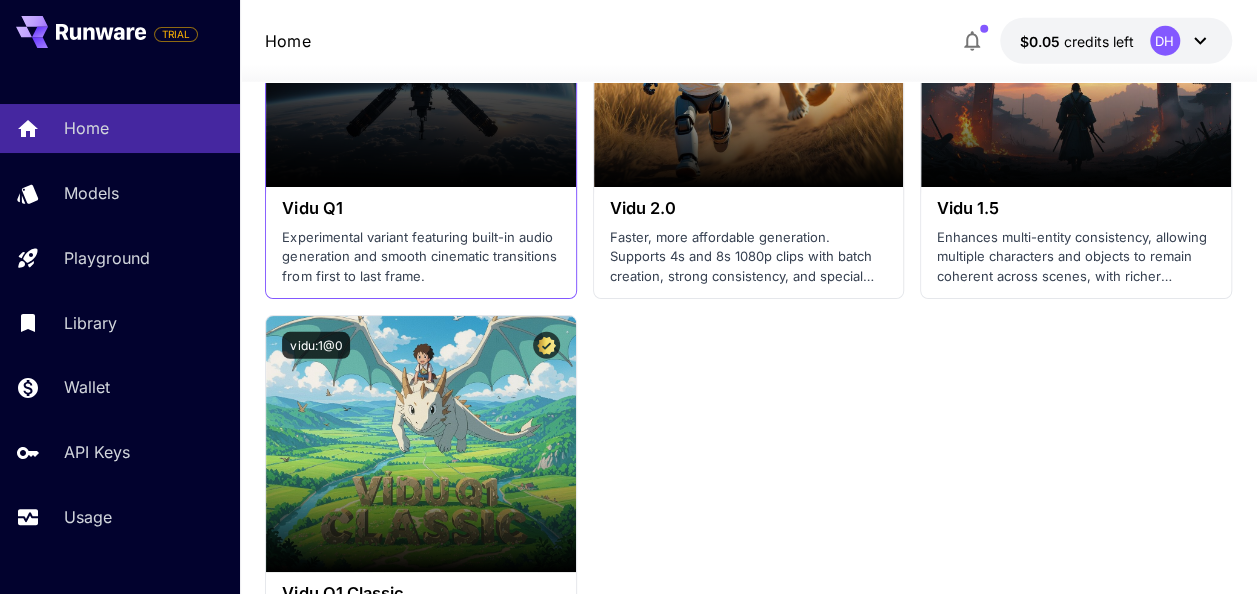 click on "Launch in Playground" at bounding box center [420, 59] 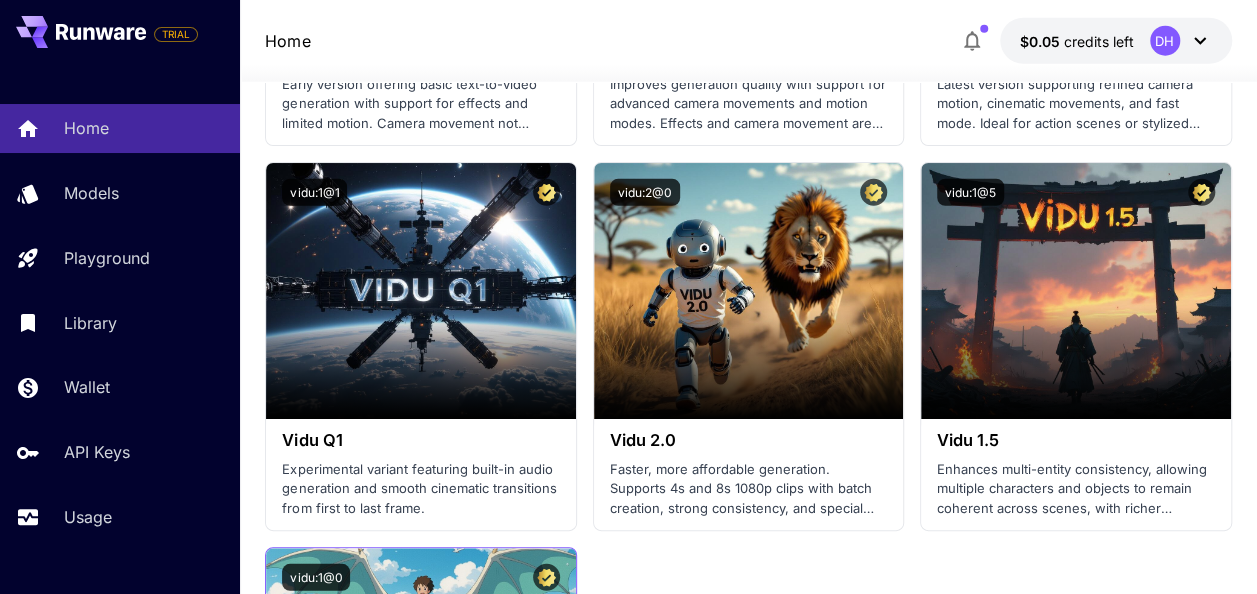scroll, scrollTop: 2521, scrollLeft: 0, axis: vertical 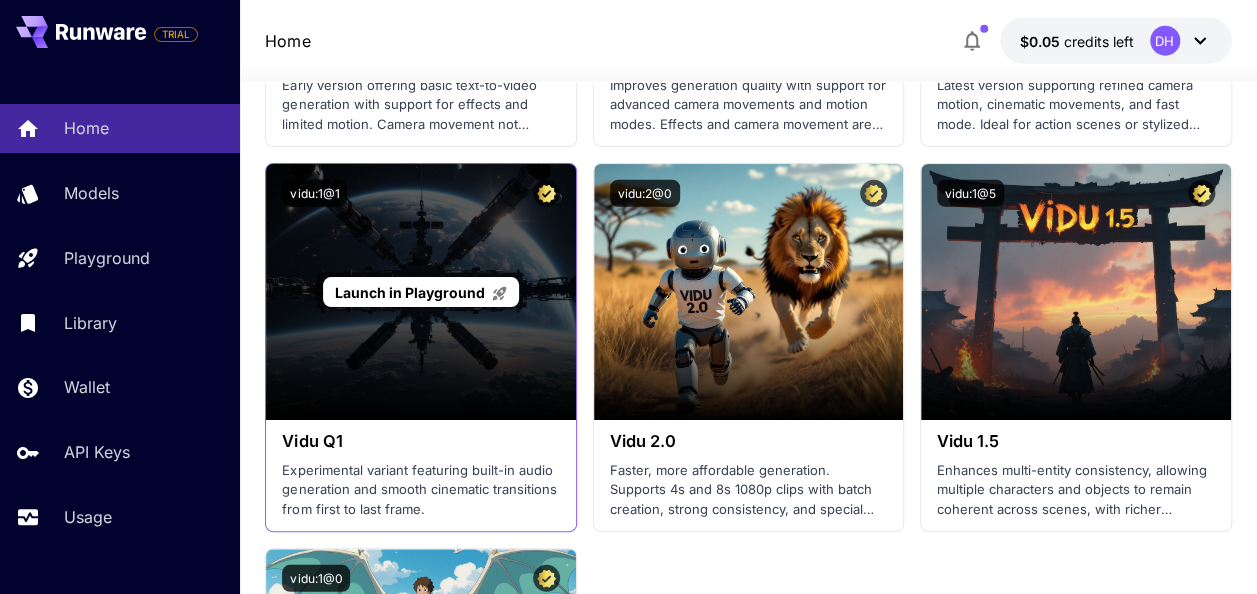 click on "Launch in Playground" at bounding box center [410, 292] 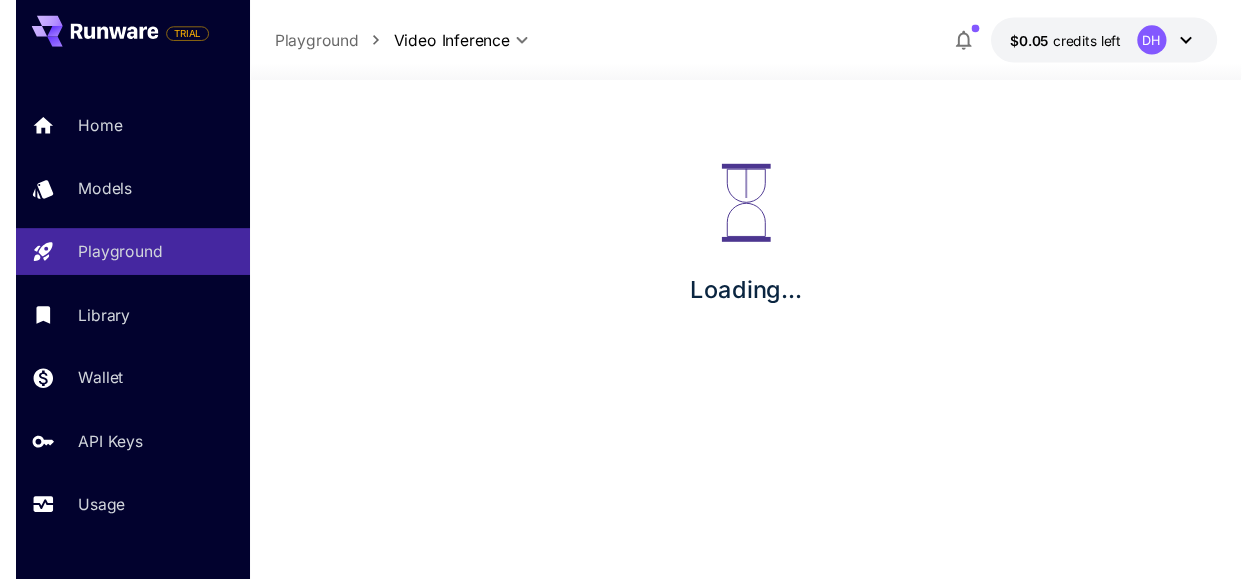 scroll, scrollTop: 0, scrollLeft: 0, axis: both 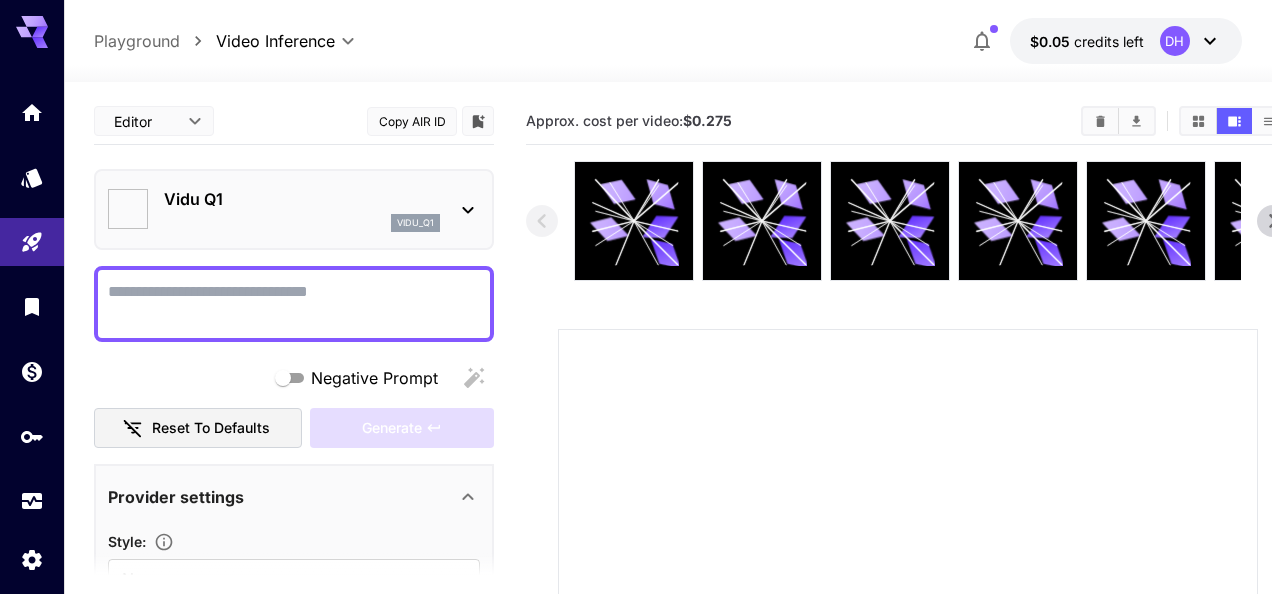 type on "**********" 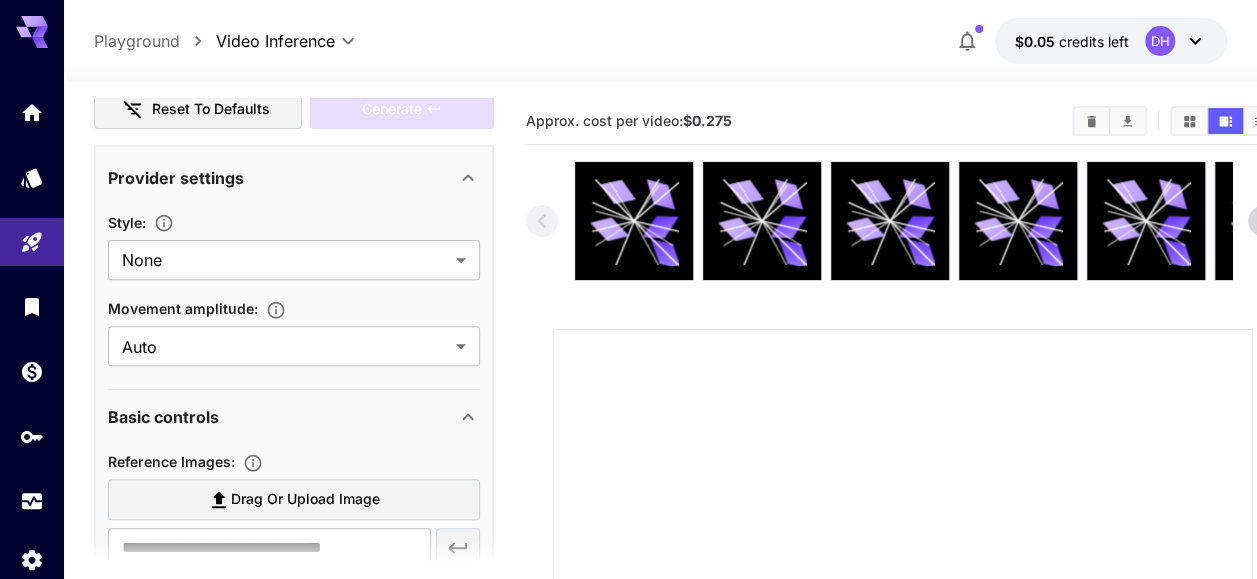 scroll, scrollTop: 0, scrollLeft: 0, axis: both 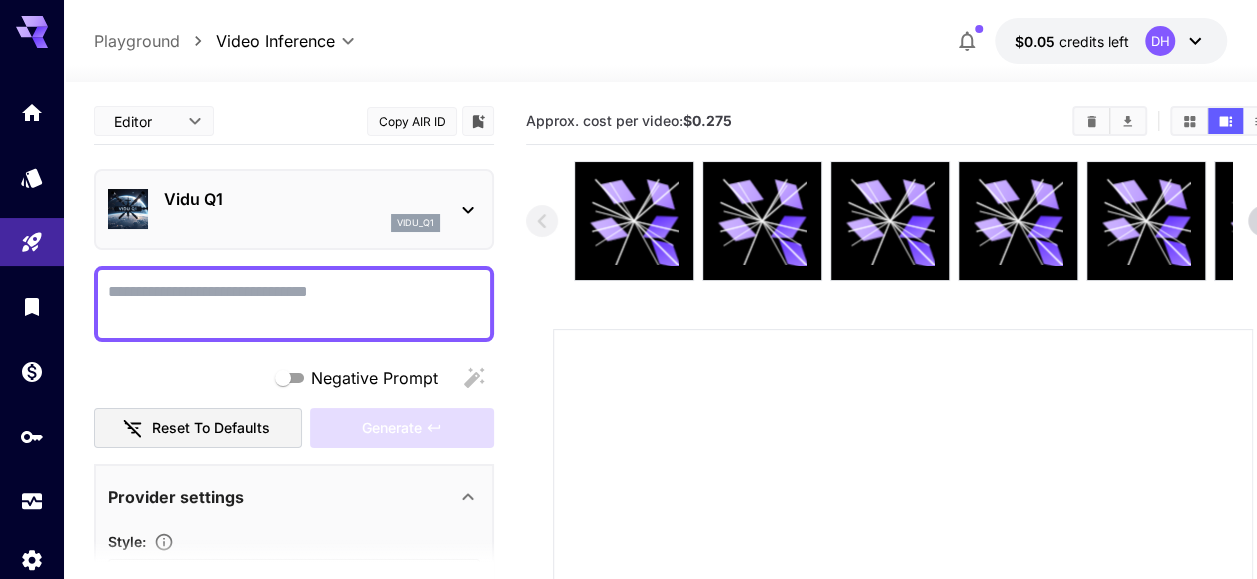 click on "Negative Prompt" at bounding box center [294, 304] 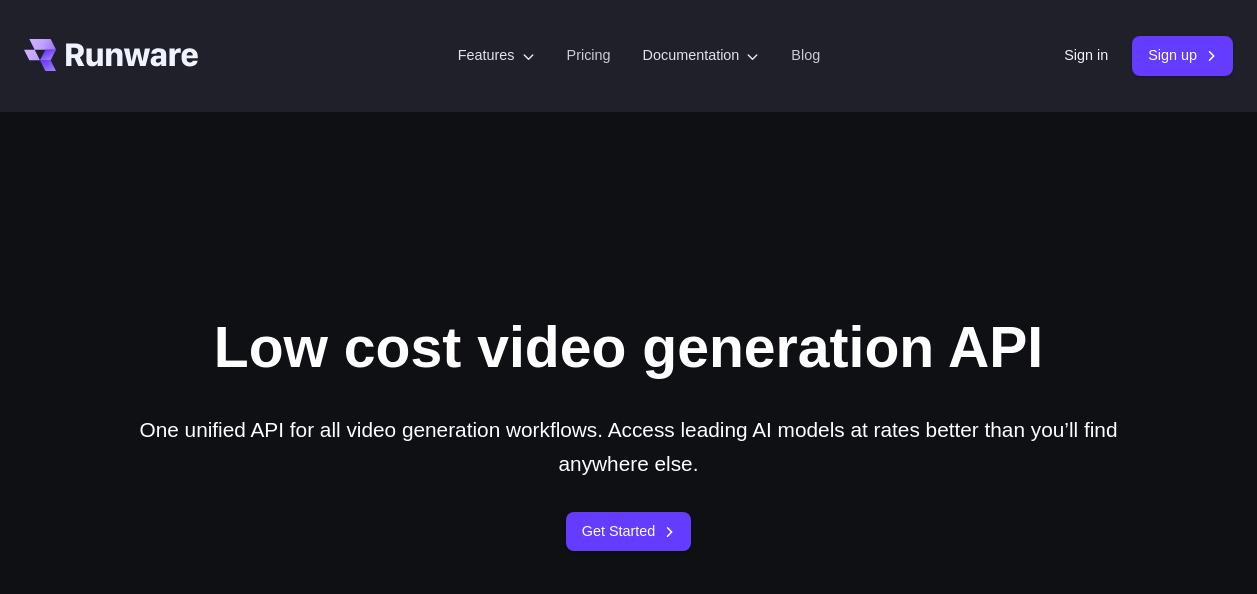 scroll, scrollTop: 0, scrollLeft: 0, axis: both 